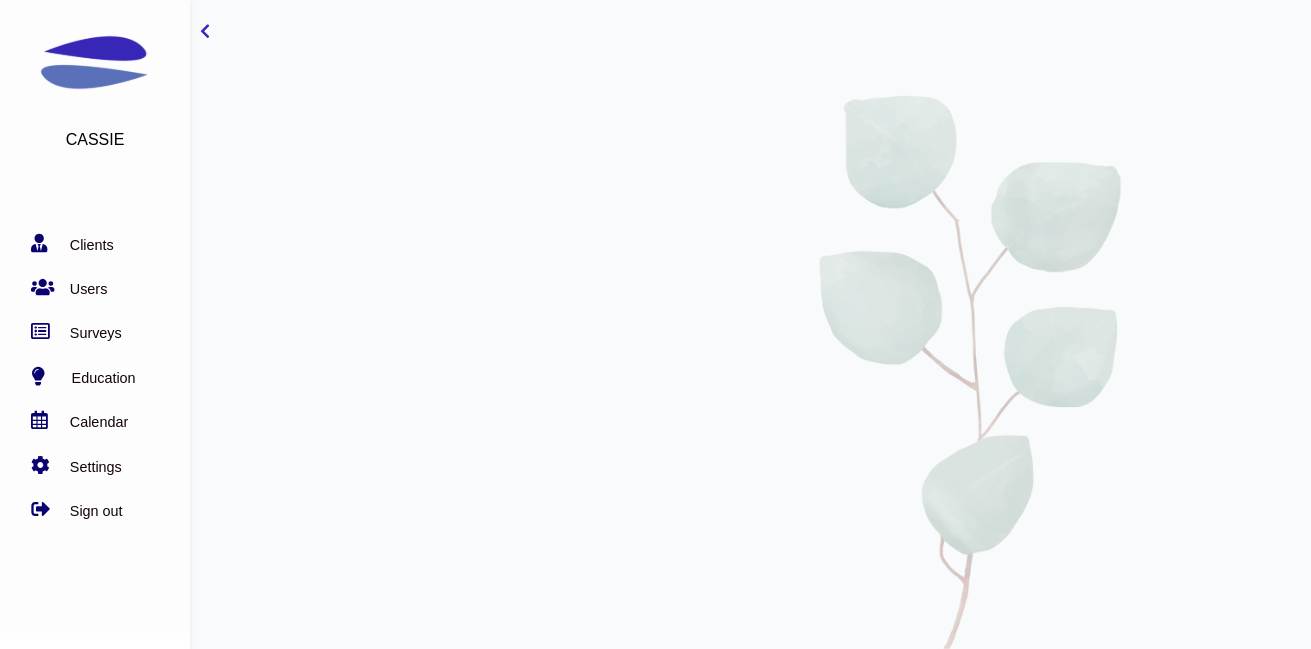 scroll, scrollTop: 0, scrollLeft: 0, axis: both 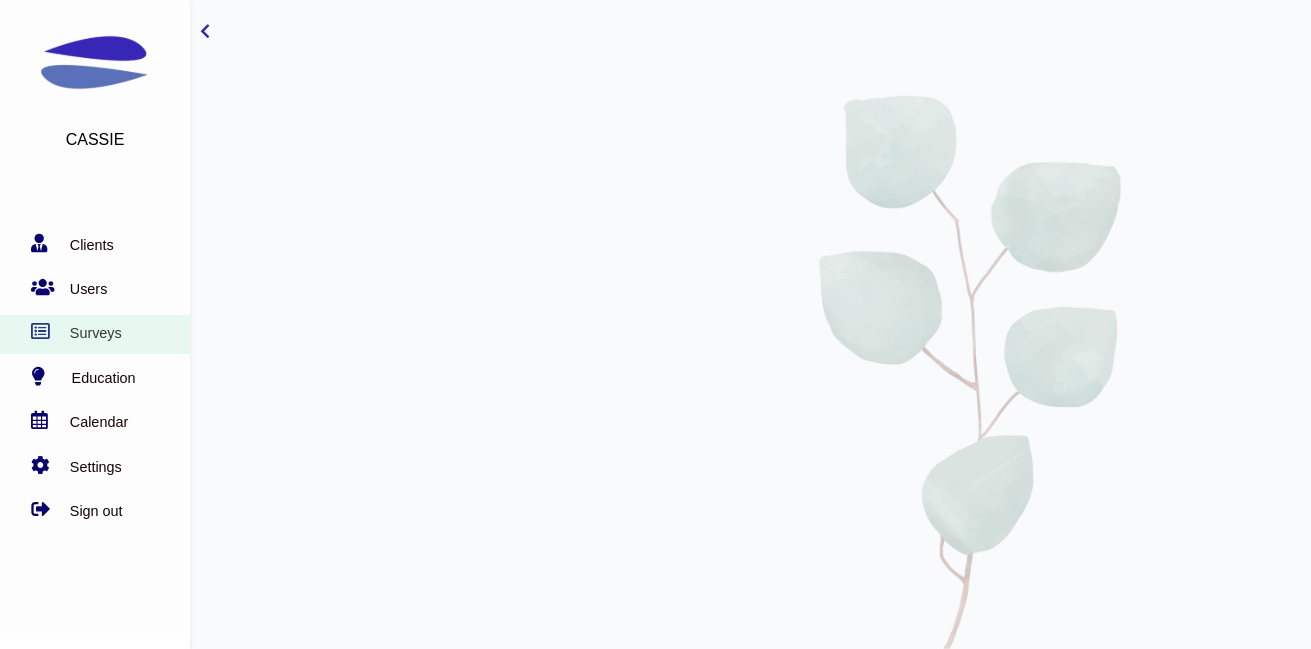 click on "Surveys" at bounding box center [90, 333] 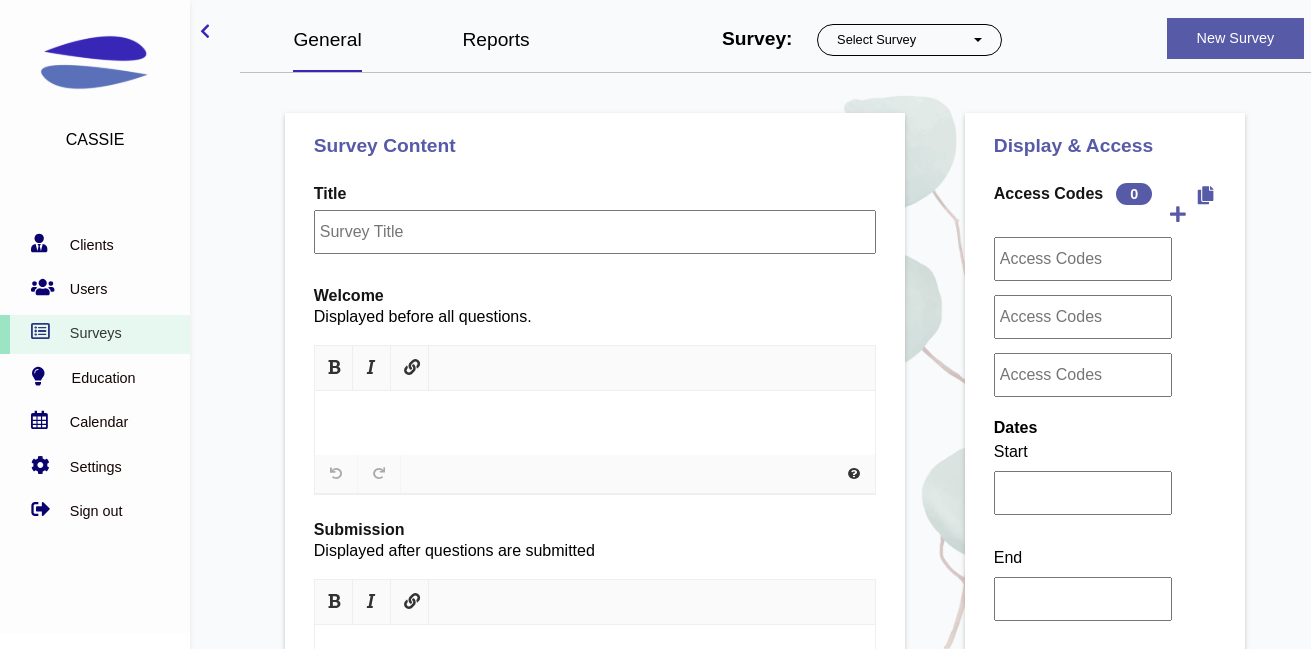 scroll, scrollTop: 0, scrollLeft: 0, axis: both 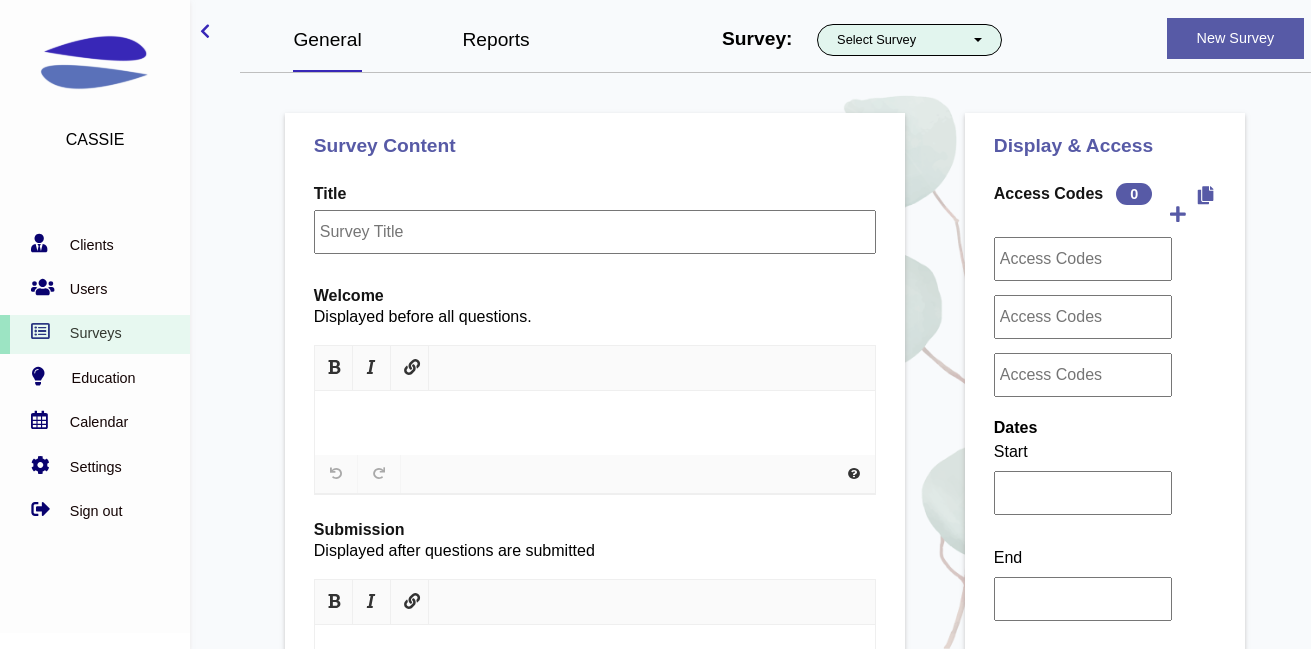 click on "Select Survey" at bounding box center (910, 40) 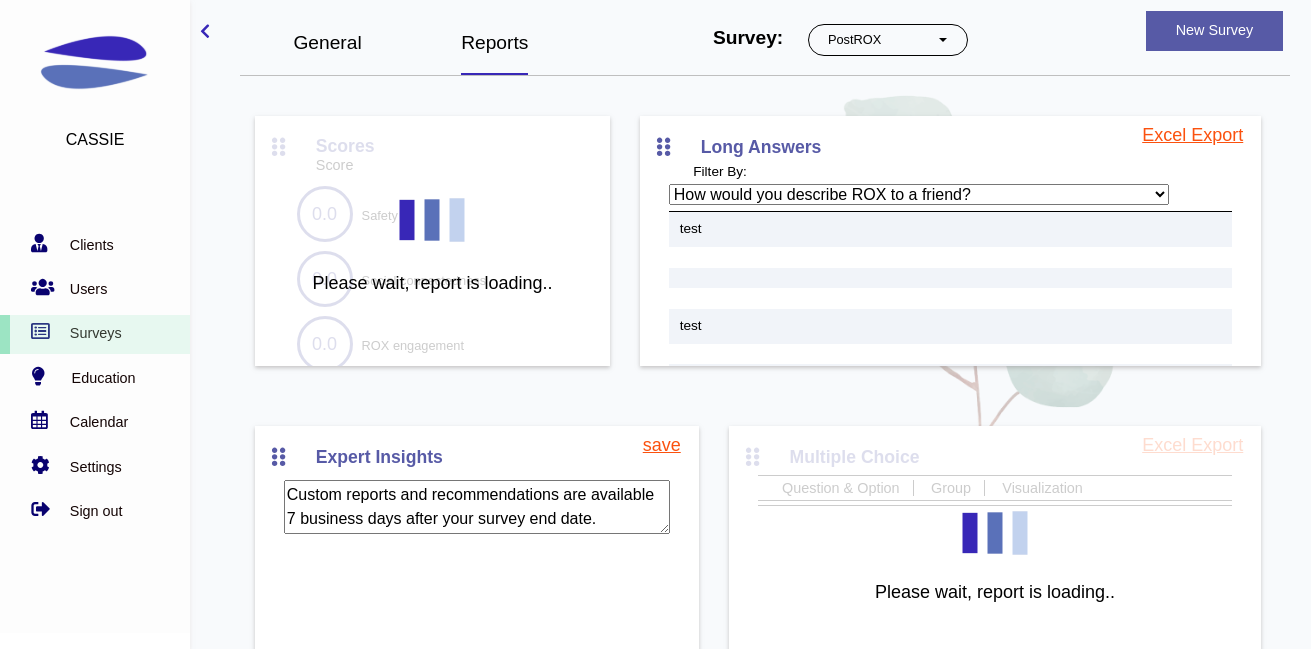 scroll, scrollTop: 0, scrollLeft: 0, axis: both 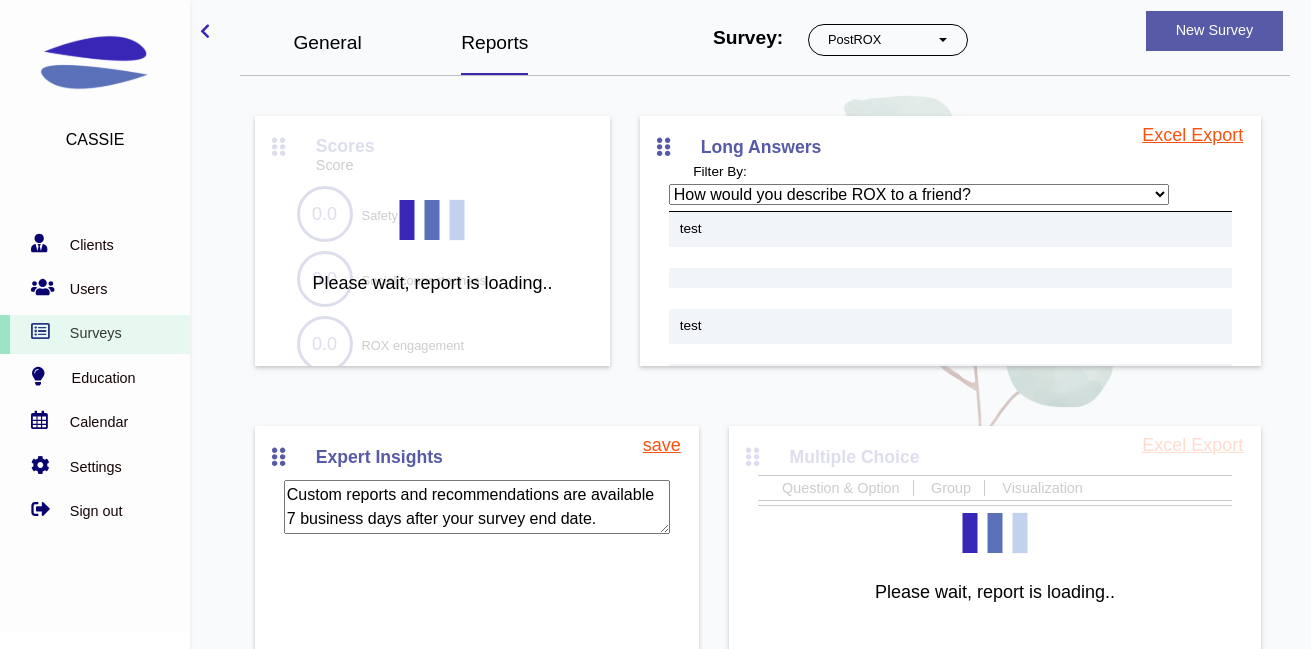 click on "General" at bounding box center [327, 42] 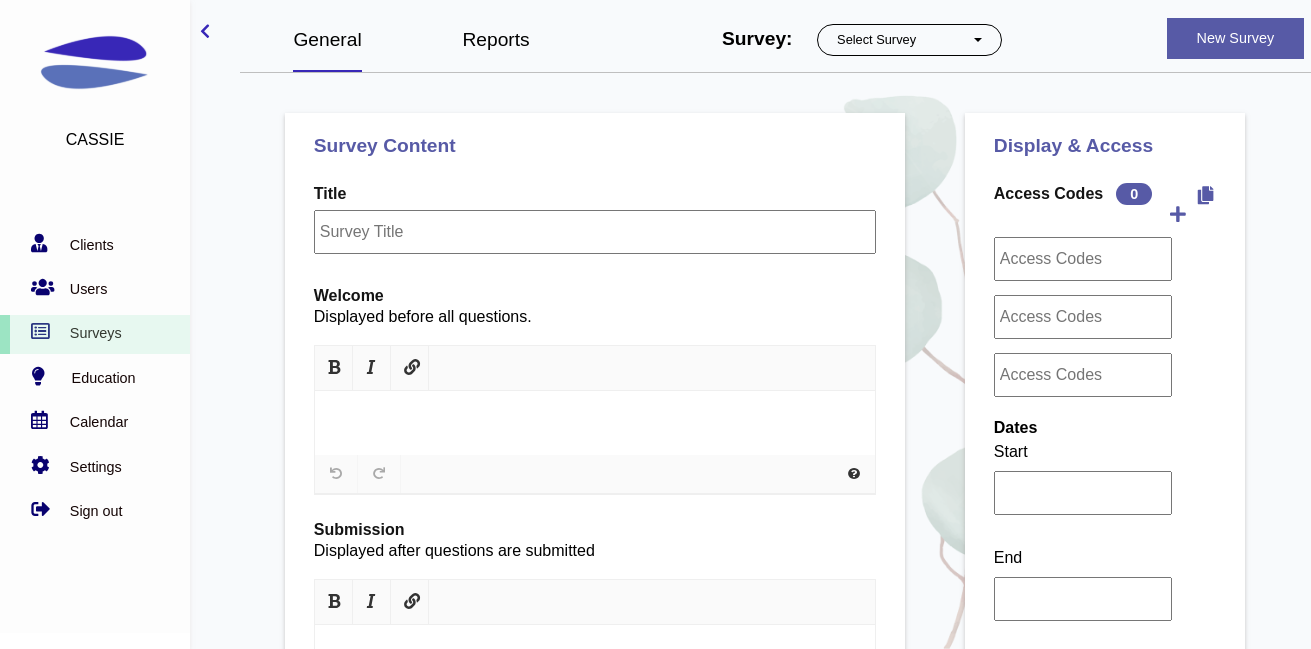 scroll, scrollTop: 0, scrollLeft: 0, axis: both 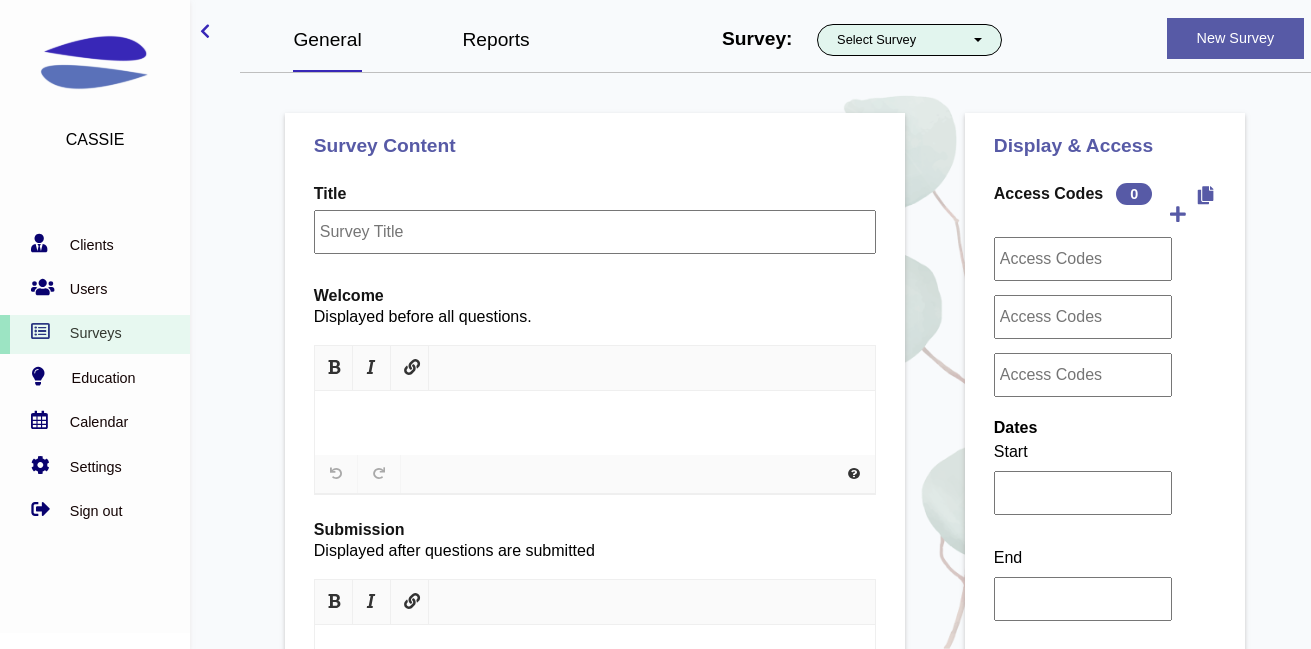 click on "Select Survey" at bounding box center [910, 40] 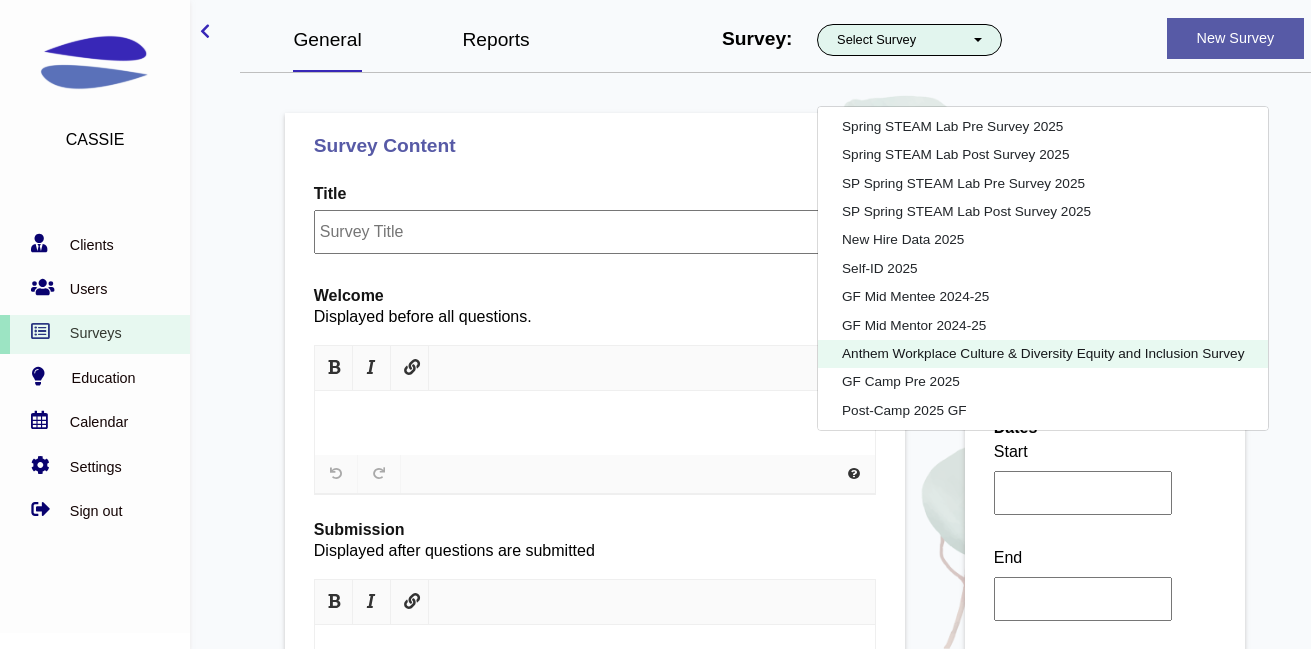 scroll, scrollTop: 7320, scrollLeft: 0, axis: vertical 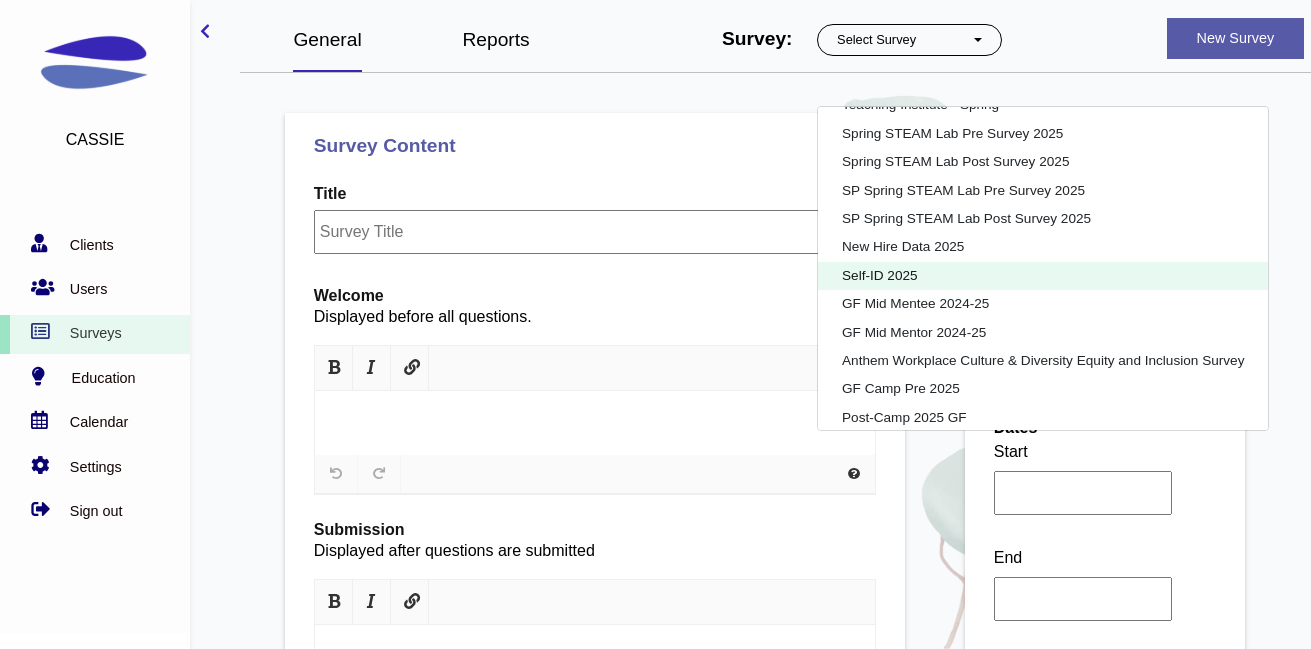 click on "Self-ID 2025" at bounding box center [1043, 275] 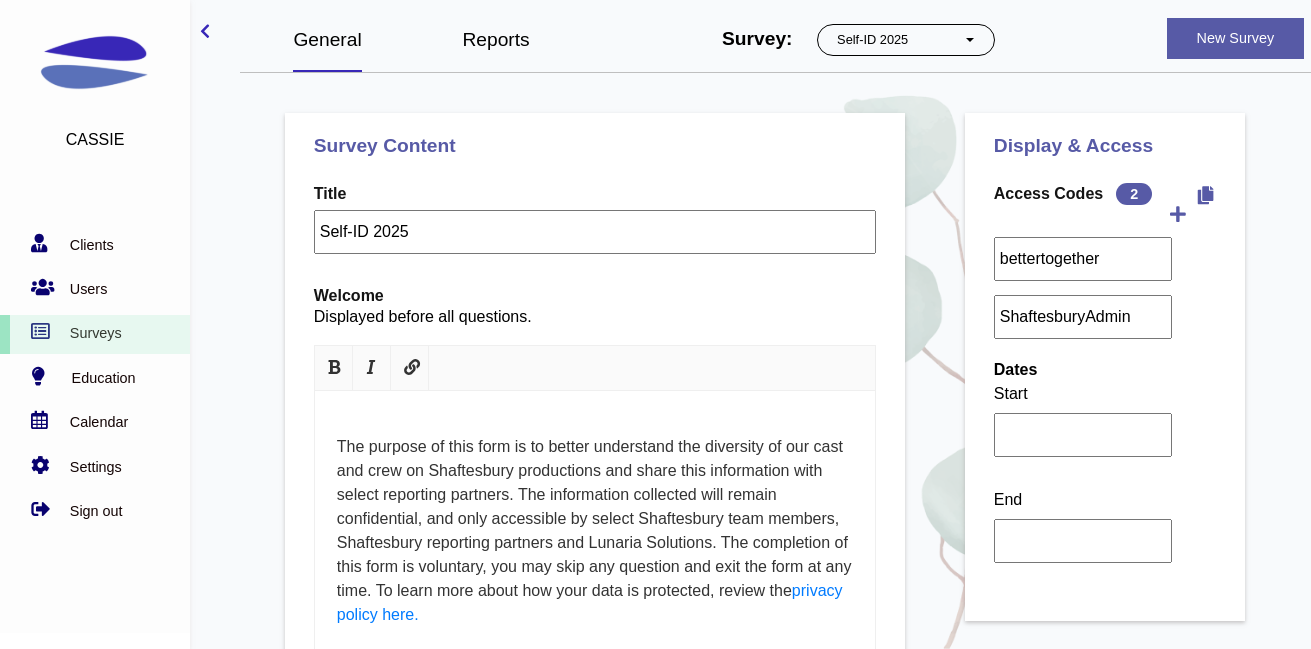 select on "1220" 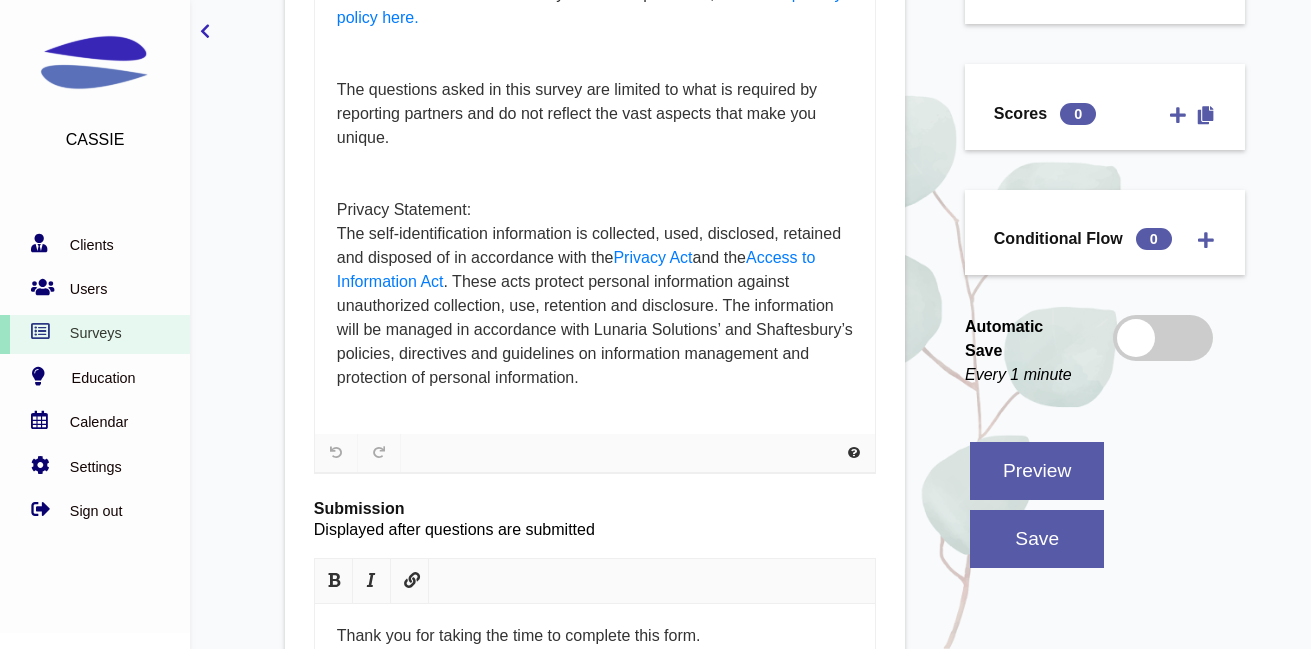 scroll, scrollTop: 768, scrollLeft: 0, axis: vertical 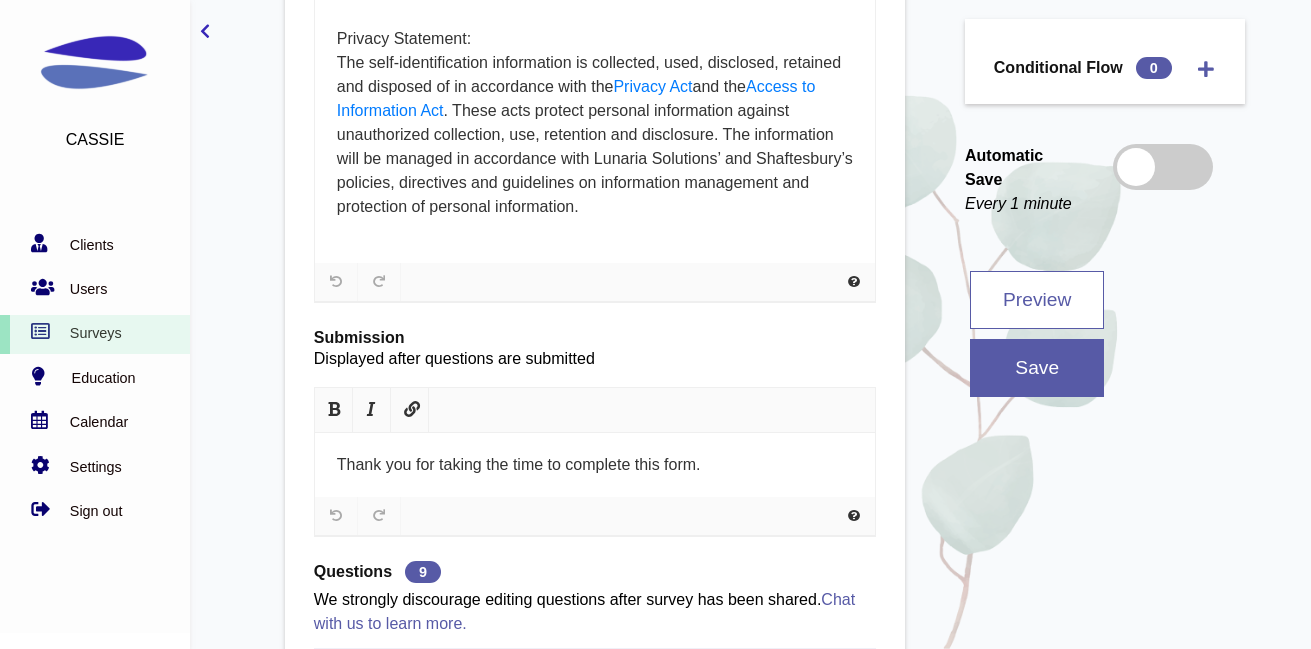 click on "Preview" at bounding box center (1037, 300) 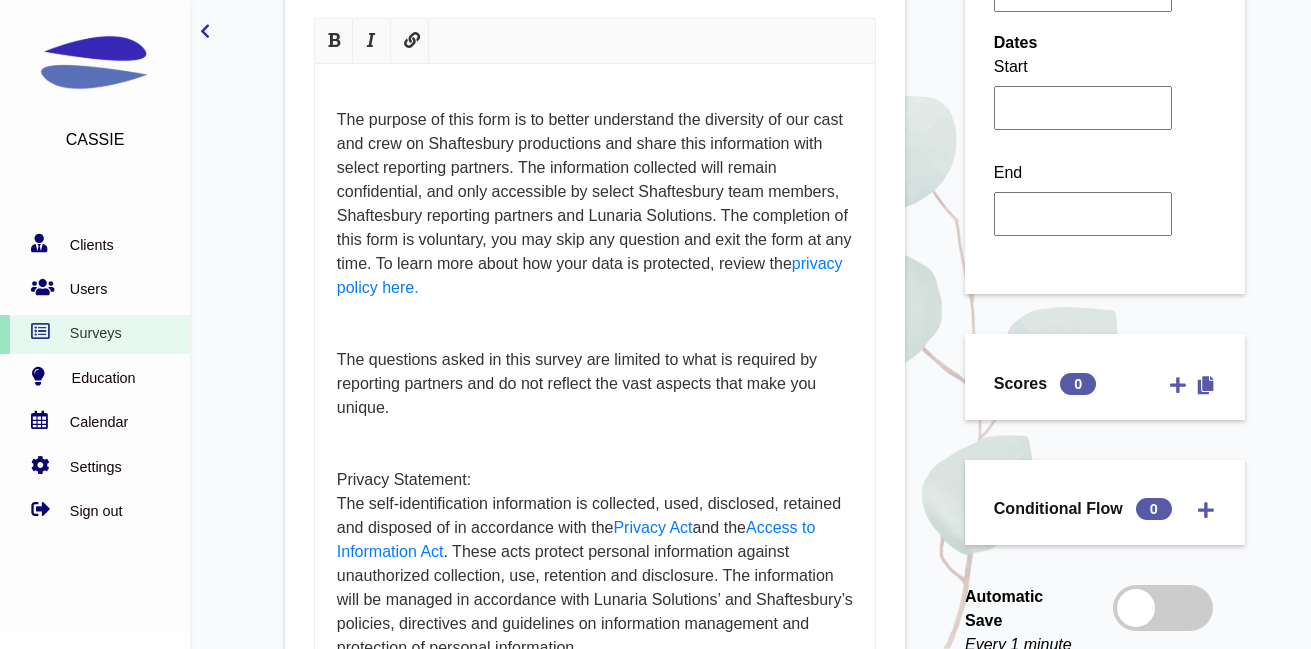 scroll, scrollTop: 0, scrollLeft: 0, axis: both 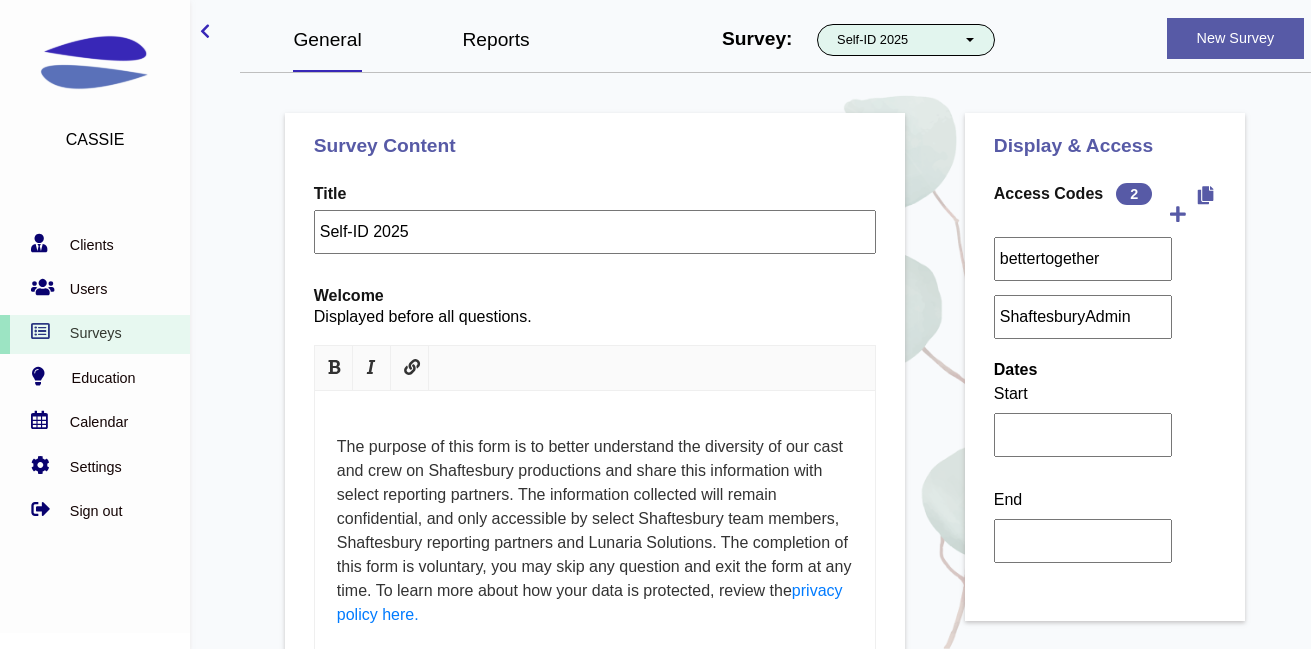 click on "Self-ID 2025" at bounding box center (906, 40) 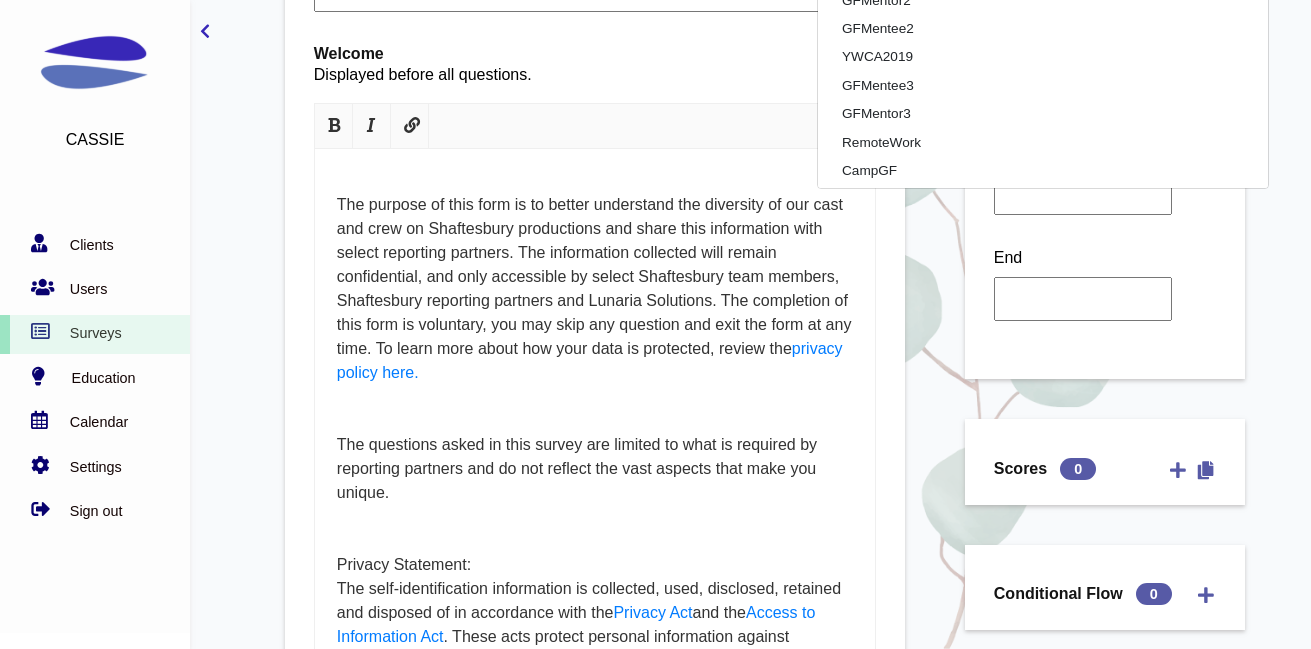scroll, scrollTop: 0, scrollLeft: 0, axis: both 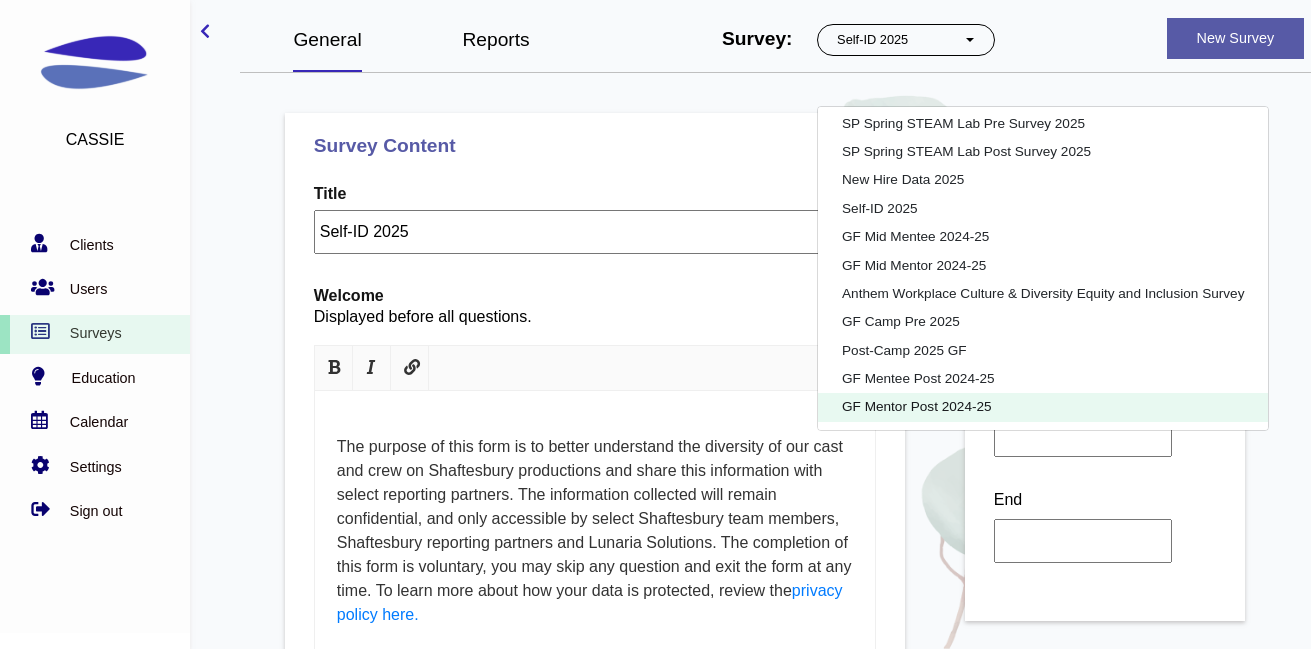 click on "GF Mentor Post 2024-25" at bounding box center [1043, 407] 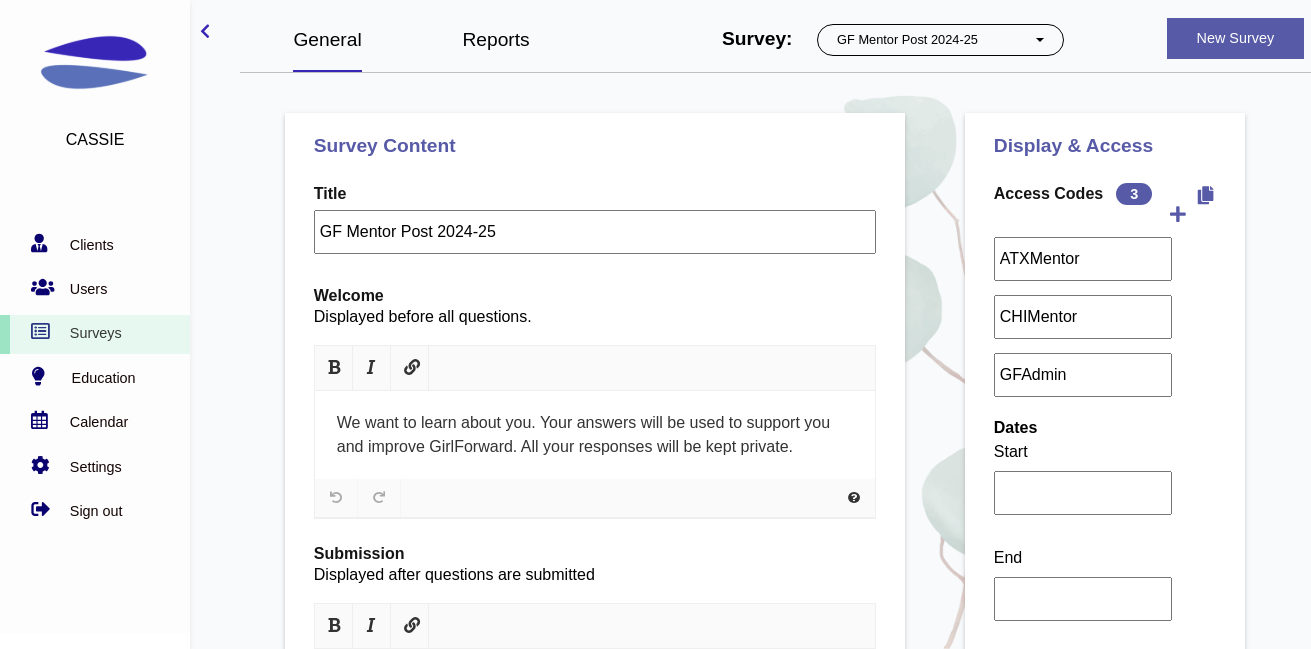 select on "5" 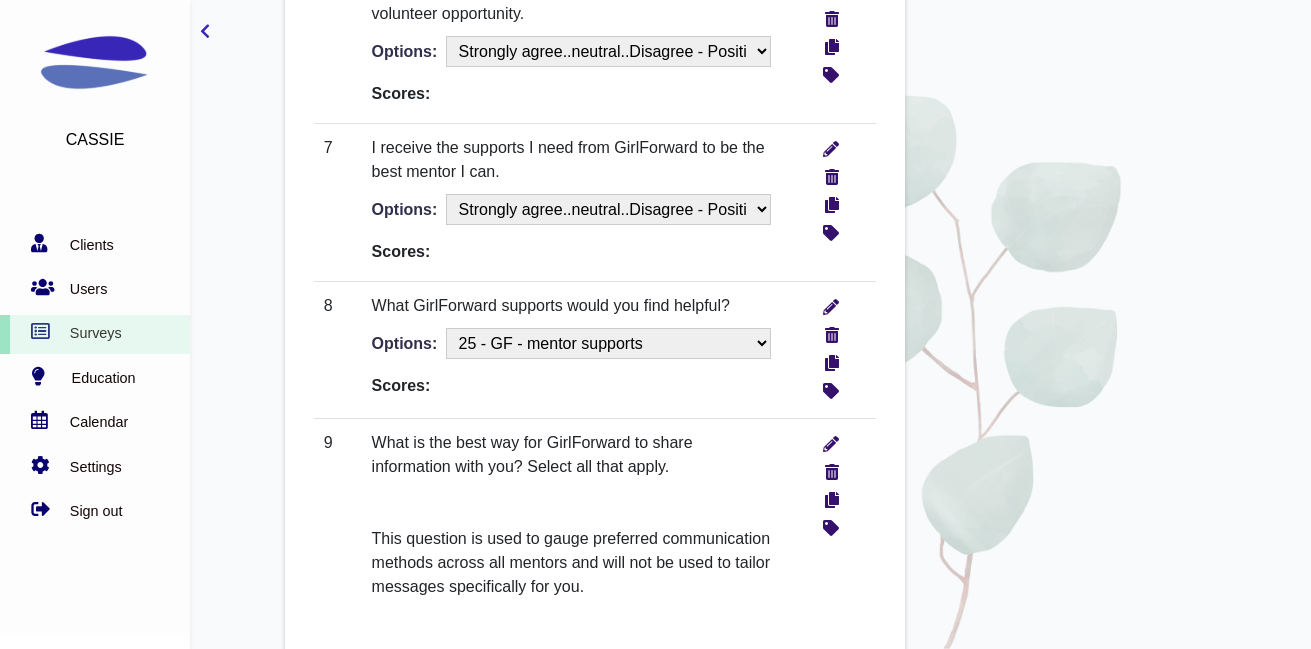scroll, scrollTop: 1846, scrollLeft: 0, axis: vertical 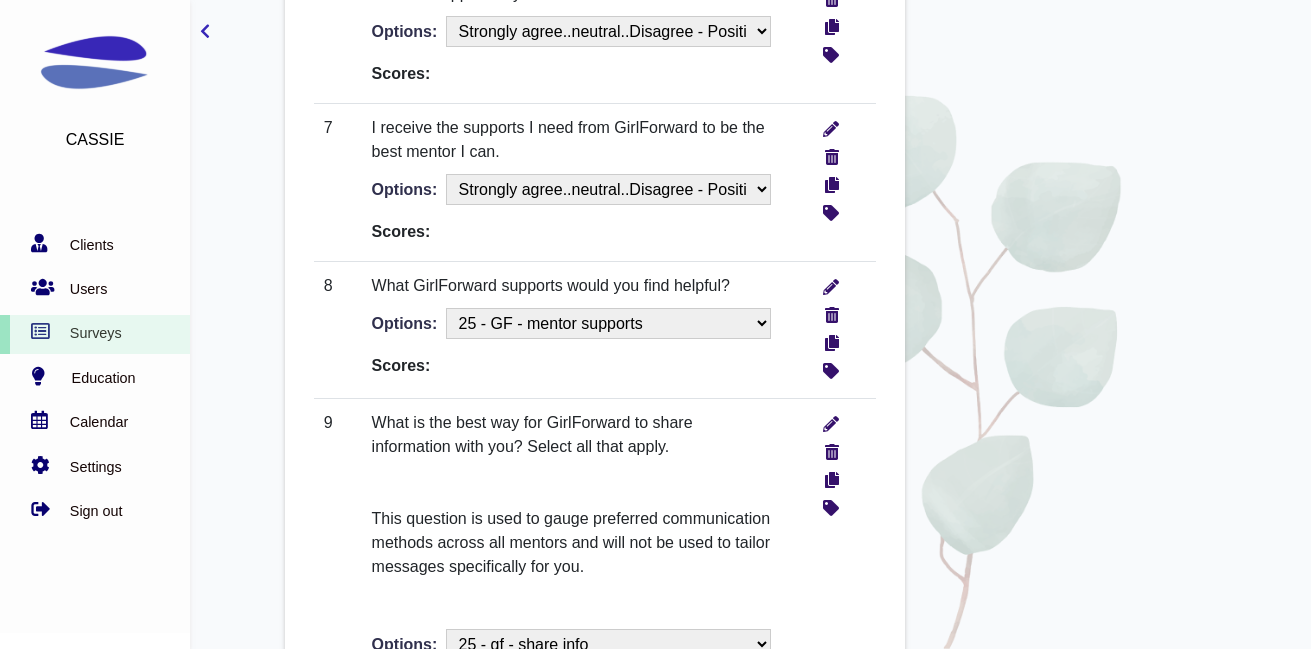 click on "What GirlForward supports would you find helpful?" at bounding box center (551, 285) 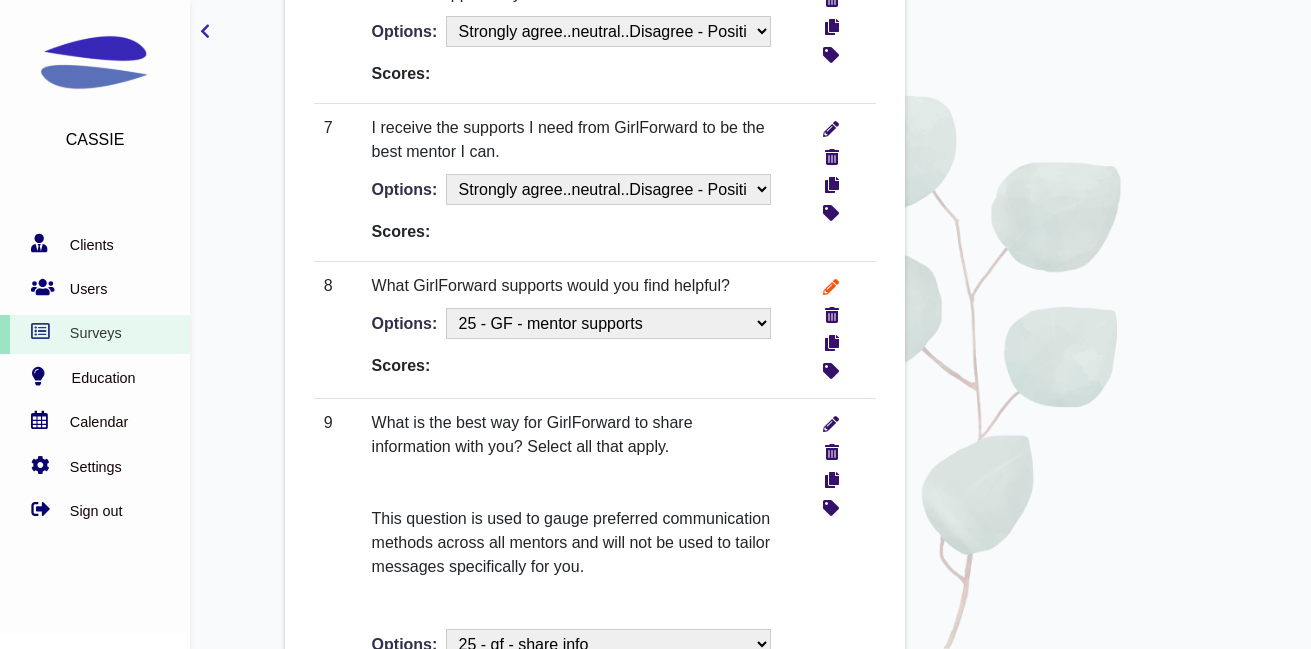 click at bounding box center [831, 284] 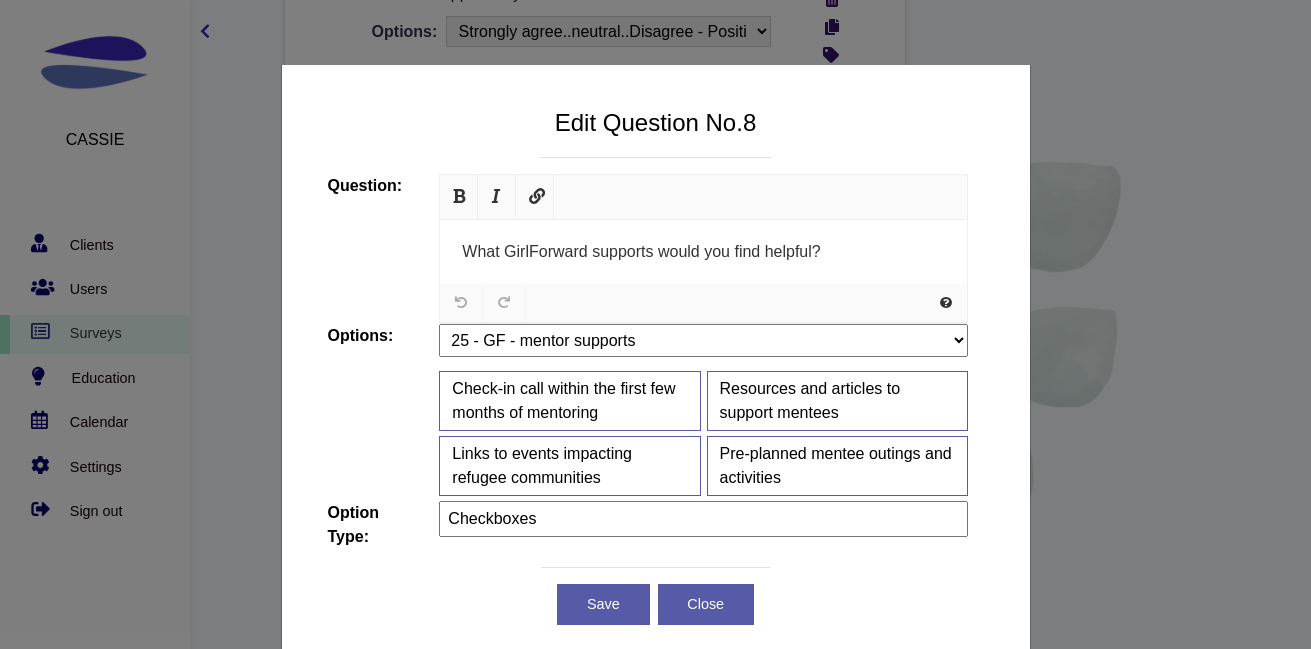 scroll, scrollTop: 60, scrollLeft: 0, axis: vertical 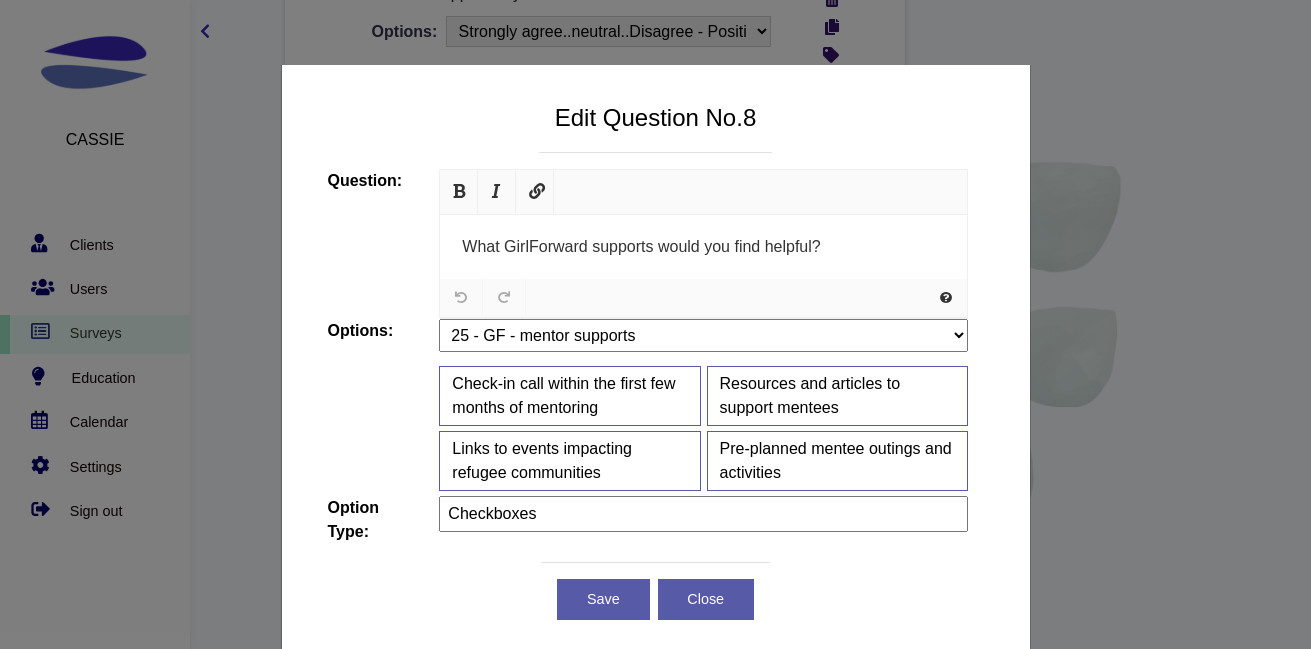click on "Edit Question No.  8
15618
0
999
Question:
URL Size <a href="https://www.jqueryscript.net/tags.php?/Responsive/">Responsive</a> 640x360 560x315 480x270 320x180 Add URL Text Open in Same tab New tab Add What GirlForward supports would you find helpful? <span id="docs-internal-guid-998dceb3-7fff-587c-fec3-62685ad2a35b"><span xss="removed">What GirlForward supports would you find helpful?</span></span>
Hint:
Options:
No Options - Text Input    Is there anything else you’d like to share?    What did you help your mentee - Categories    How old are you - GF Mentee    social media - GFMentee    Check all things your mentor has helped you with. - GFMentee3    you and your mentee meet since last survey     top 3 workplace challenges - RemoteWork      best describe your work situation?" at bounding box center (655, 389) 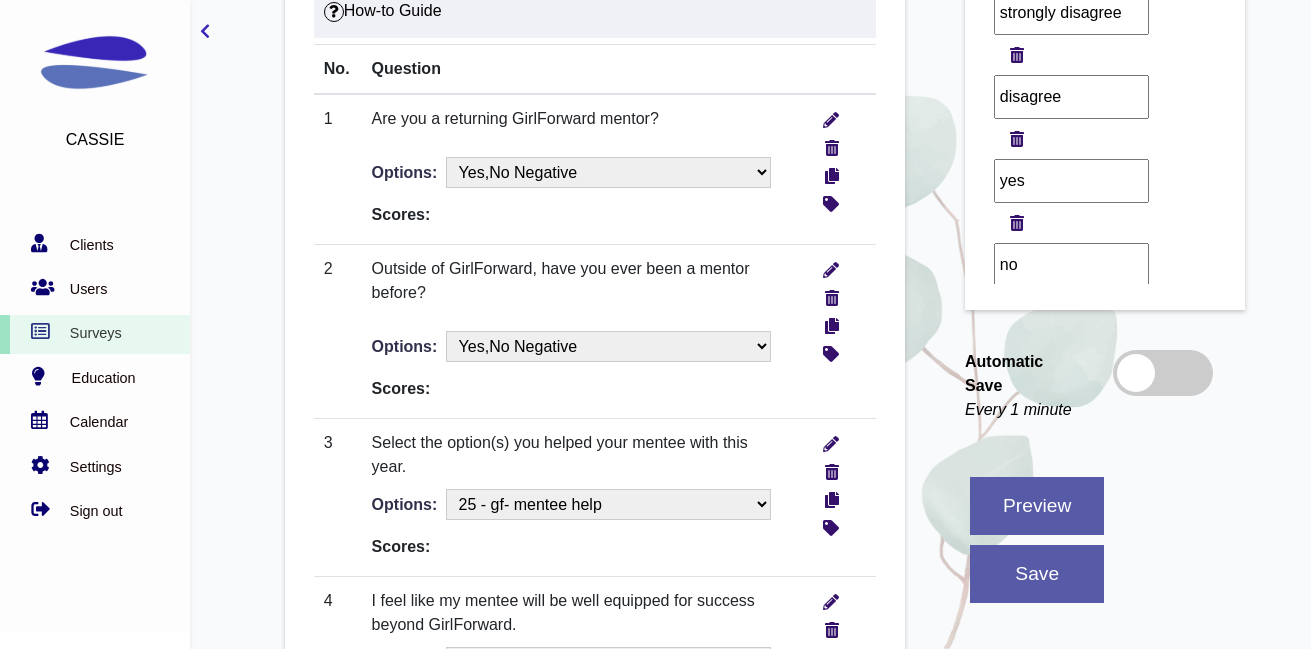 scroll, scrollTop: 918, scrollLeft: 0, axis: vertical 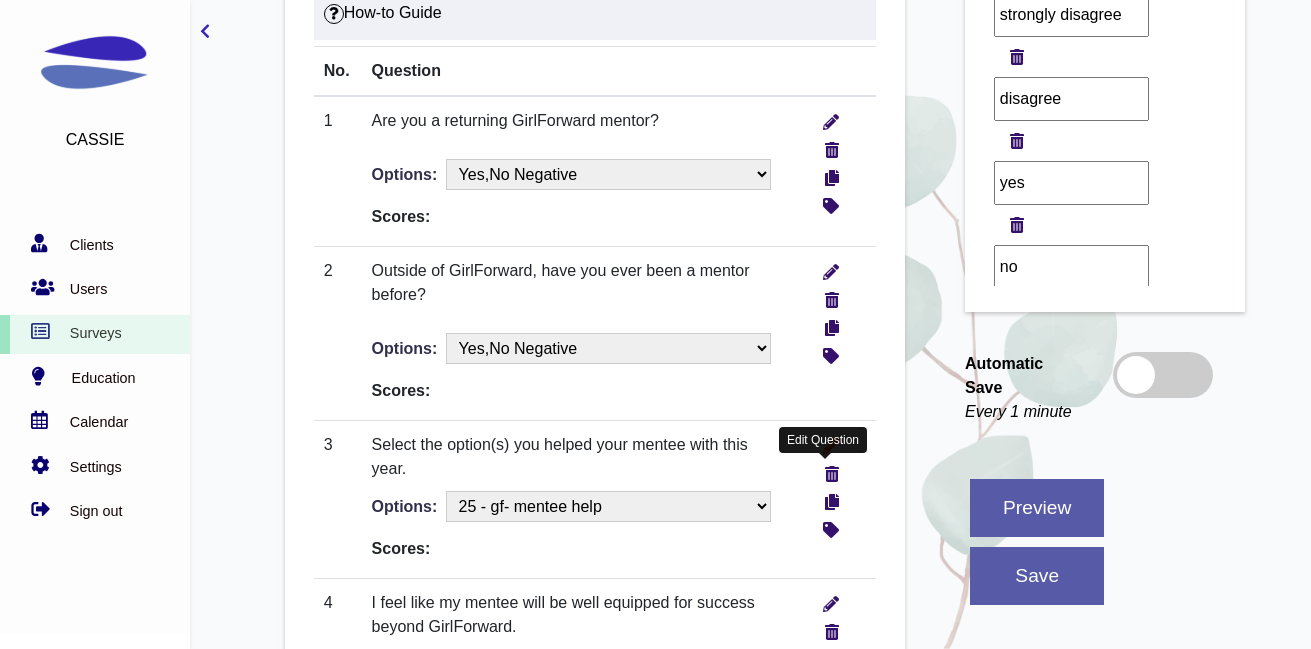 click at bounding box center [831, 443] 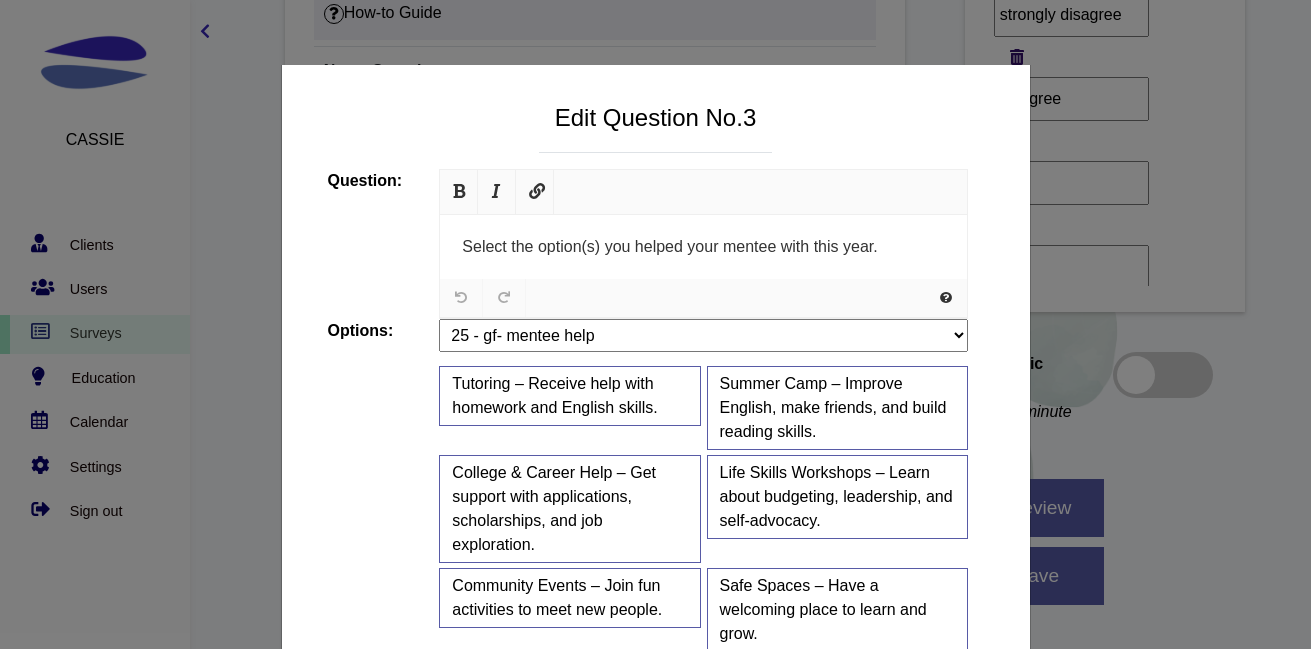 scroll, scrollTop: 0, scrollLeft: 0, axis: both 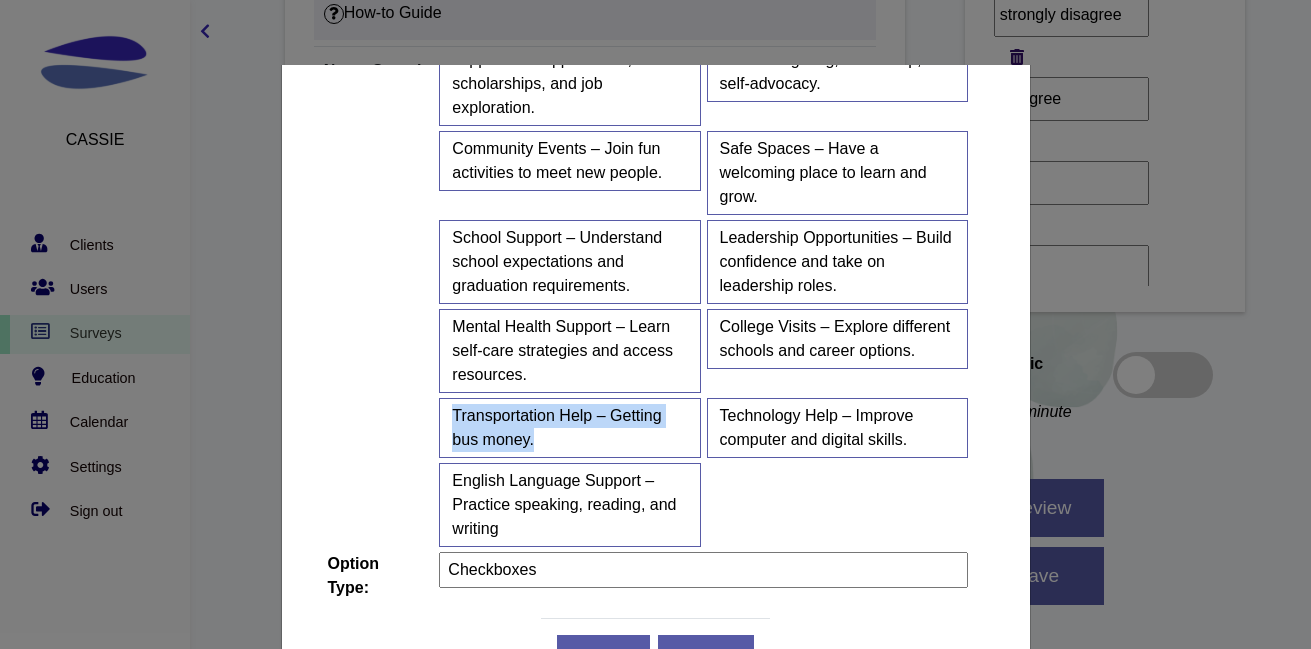 drag, startPoint x: 579, startPoint y: 436, endPoint x: 439, endPoint y: 416, distance: 141.42136 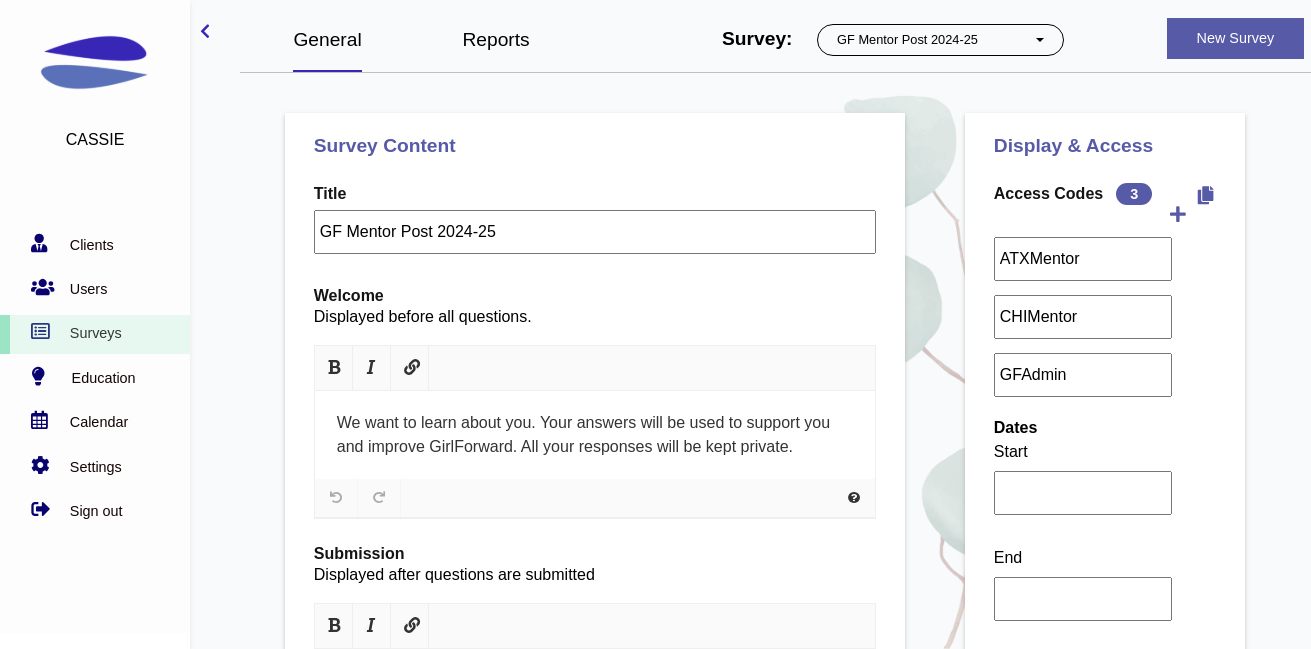 select on "5" 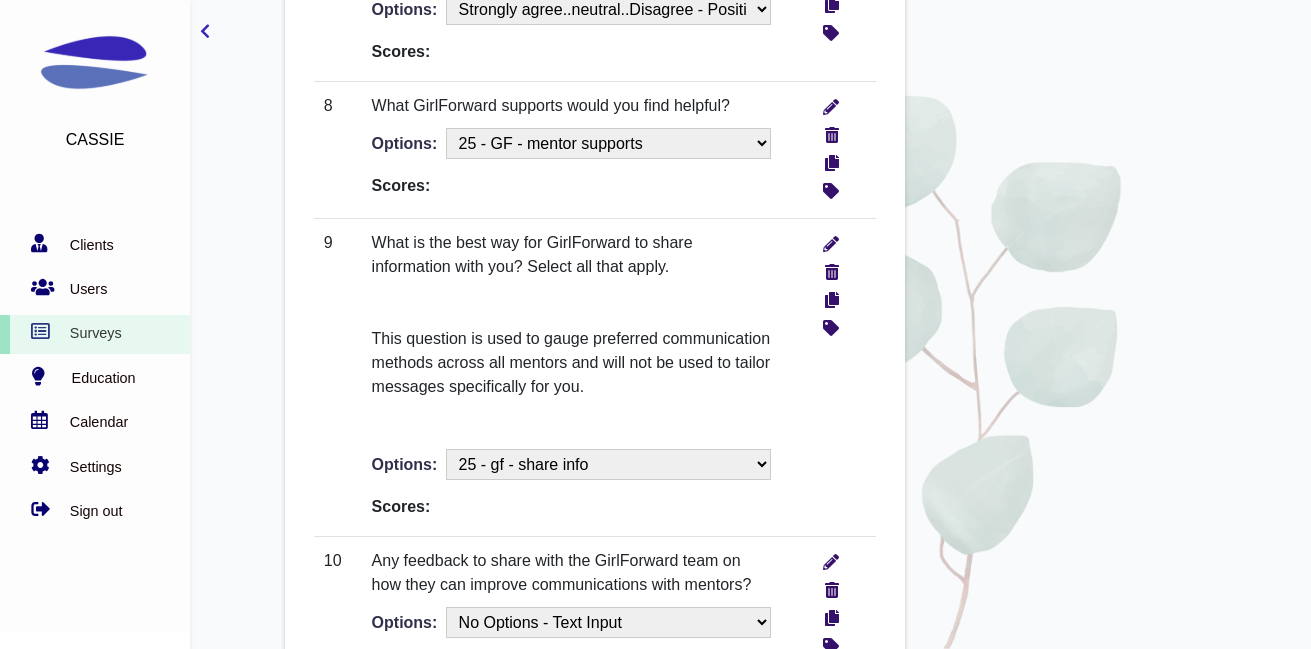 scroll, scrollTop: 1908, scrollLeft: 0, axis: vertical 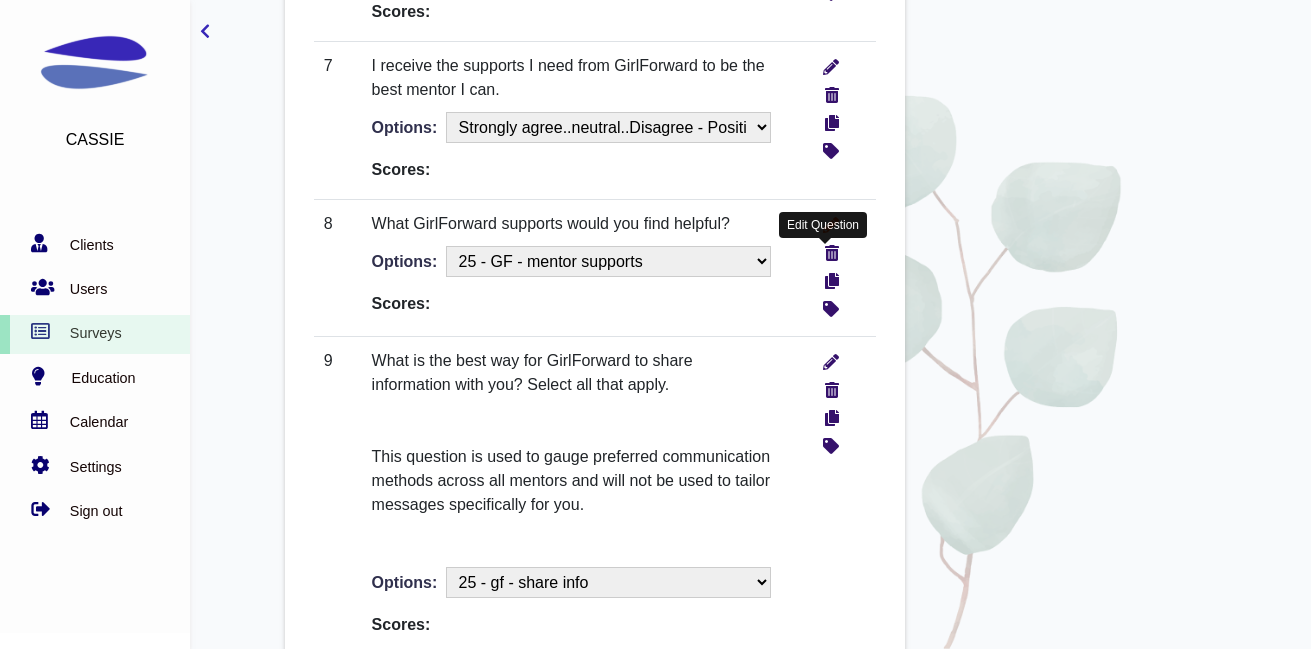 click at bounding box center (831, 222) 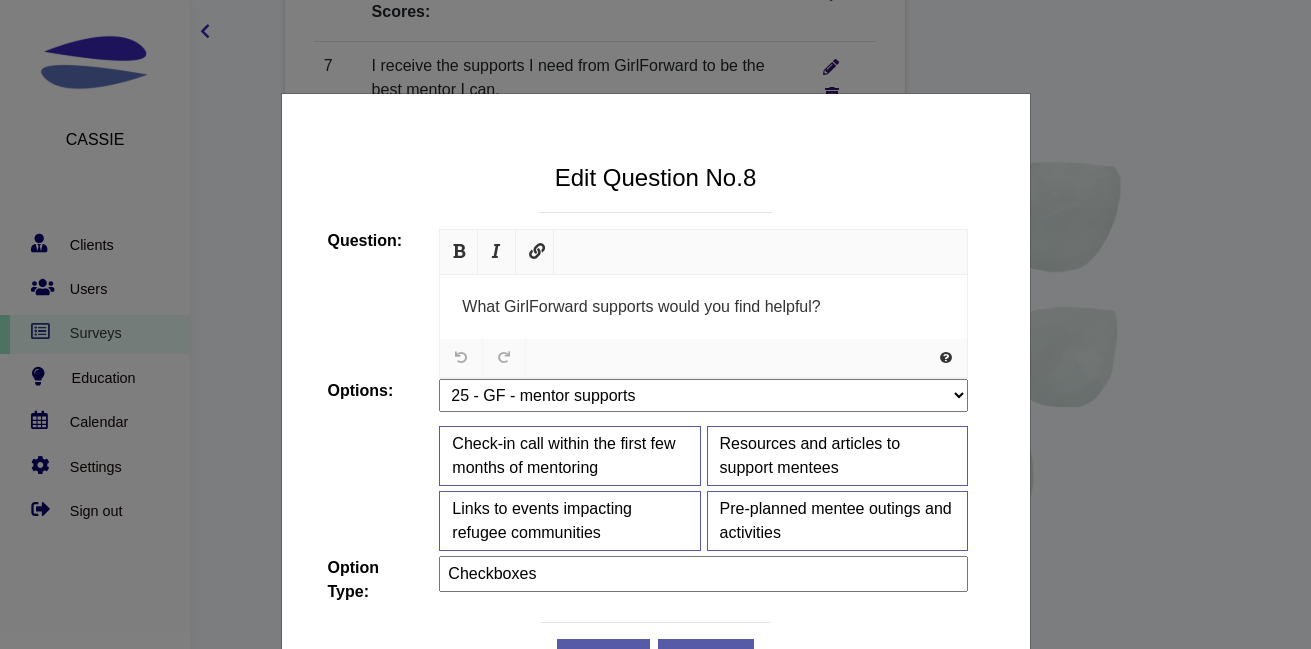 click on "Edit Question No.  8
15618
0
999
Question:
URL Size <a href="https://www.jqueryscript.net/tags.php?/Responsive/">Responsive</a> 640x360 560x315 480x270 320x180 Add URL Text Open in Same tab New tab Add What GirlForward supports would you find helpful? <span id="docs-internal-guid-998dceb3-7fff-587c-fec3-62685ad2a35b"><span xss="removed">What GirlForward supports would you find helpful?</span></span>
Hint:
Options:
No Options - Text Input    Is there anything else you’d like to share?    What did you help your mentee - Categories    How old are you - GF Mentee    social media - GFMentee    Check all things your mentor has helped you with. - GFMentee3    you and your mentee meet since last survey     top 3 workplace challenges - RemoteWork      best describe your work situation?" at bounding box center [655, 389] 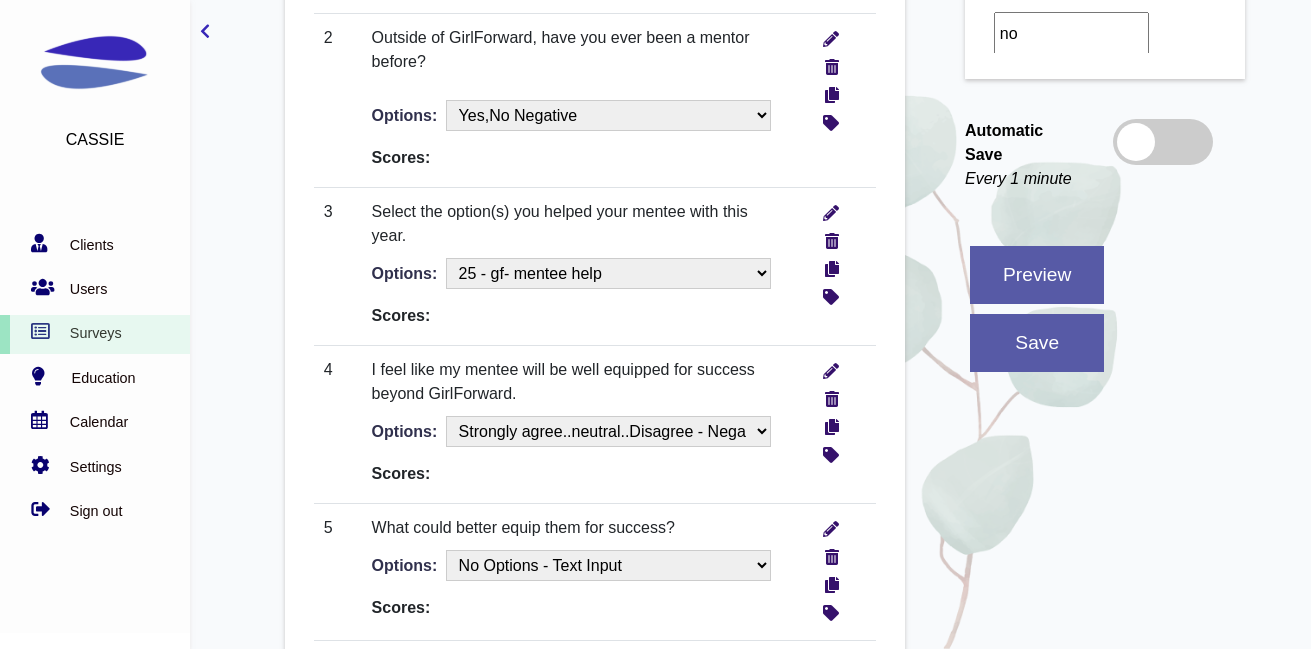 scroll, scrollTop: 1128, scrollLeft: 0, axis: vertical 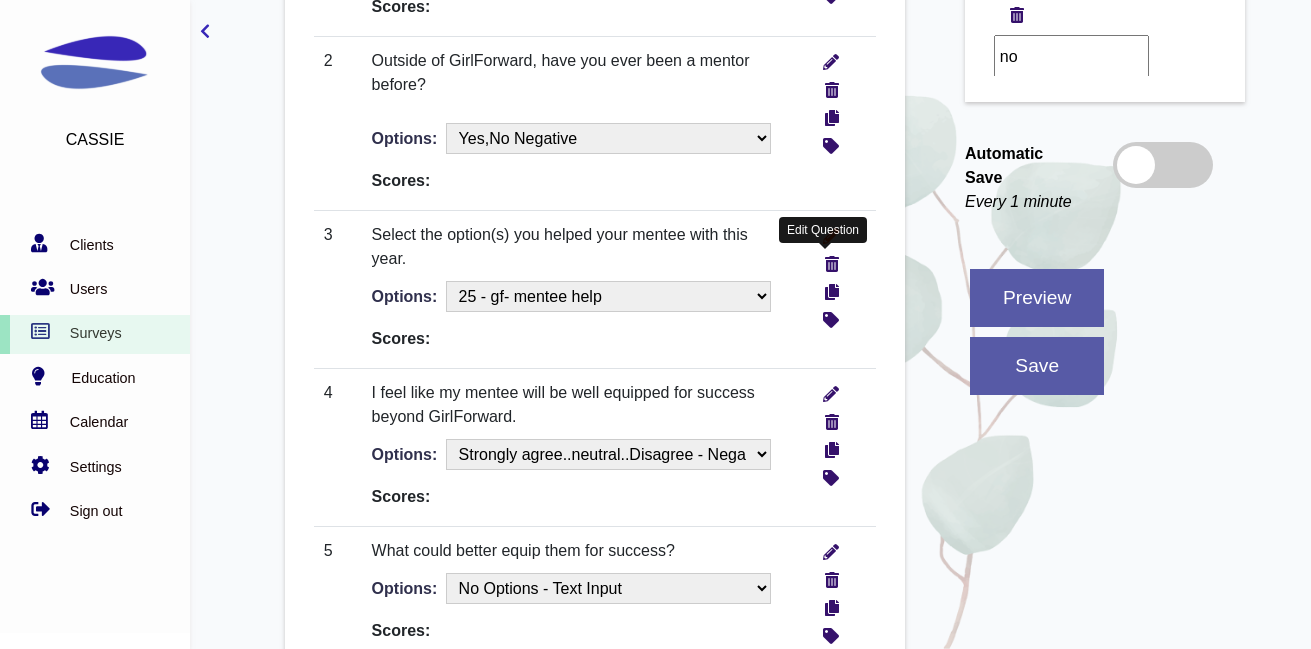 click at bounding box center [831, 233] 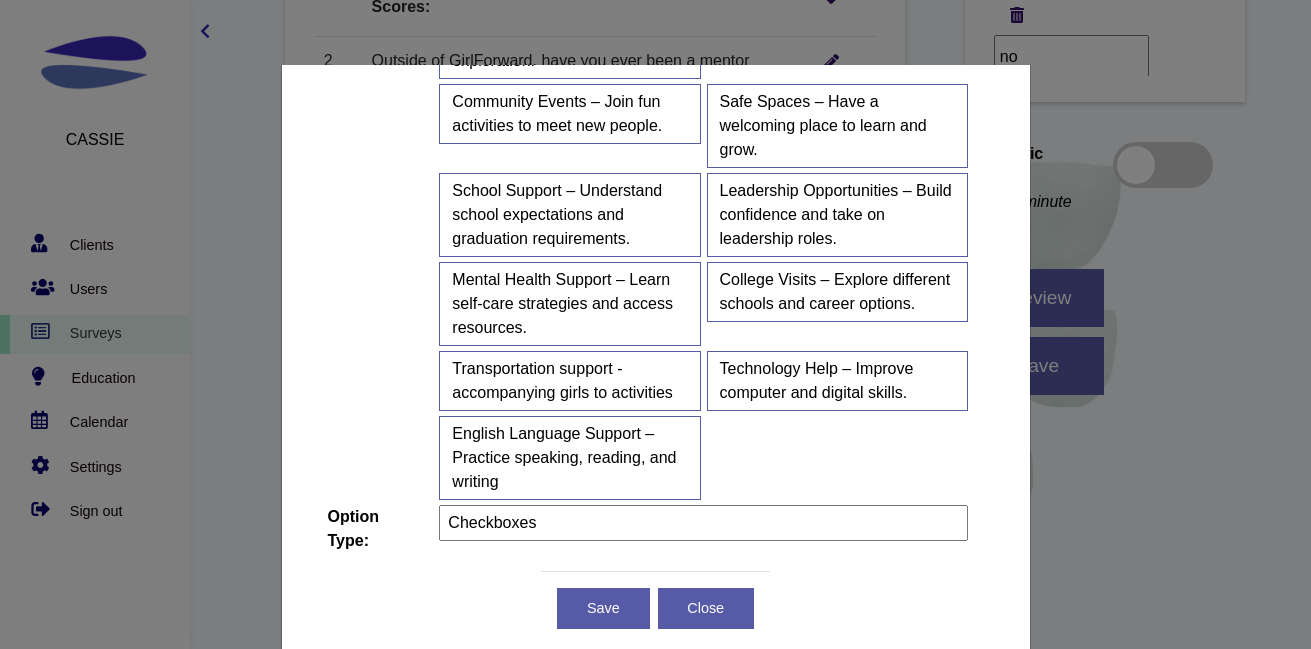 scroll, scrollTop: 556, scrollLeft: 0, axis: vertical 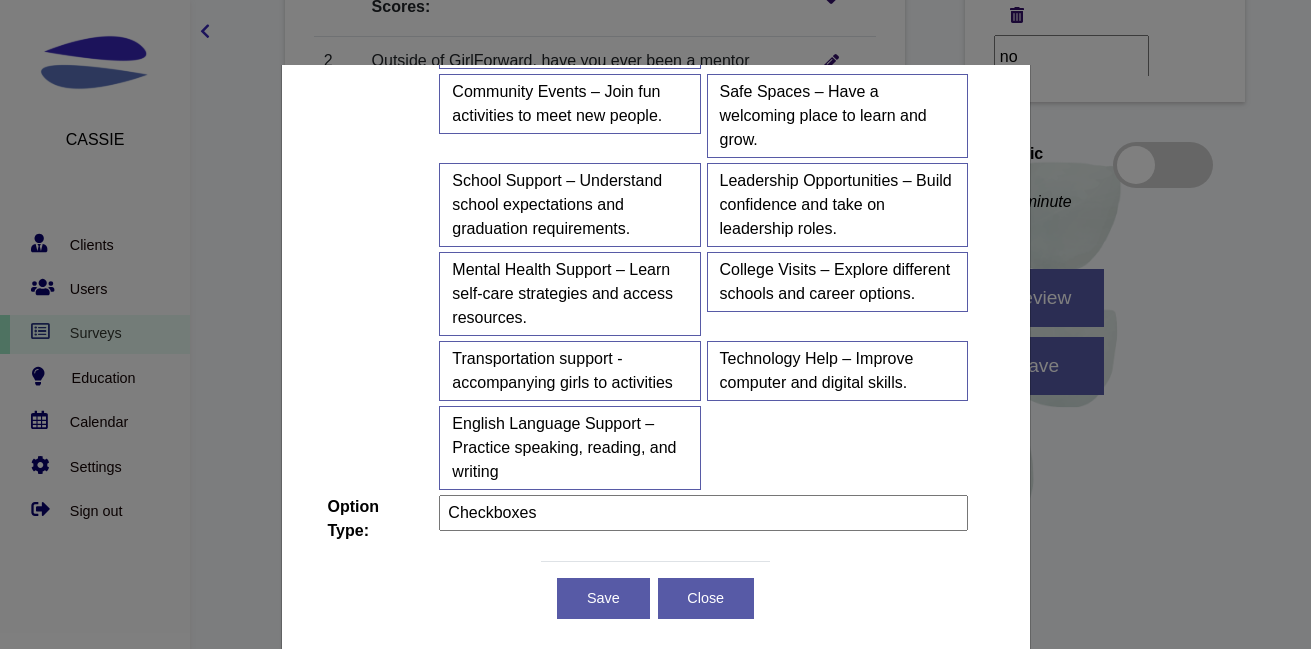 click on "Edit Question No.  3
15614
0
999
Question:
URL Size <a href="https://www.jqueryscript.net/tags.php?/Responsive/">Responsive</a> 640x360 560x315 480x270 320x180 Add URL Text Open in Same tab New tab Add Select the option(s) you helped your mentee with this year.  <span id="docs-internal-guid-472bcf11-7fff-66b0-b135-12b24a3b03f9"><span xss="removed">Select the option(s) you helped your mentee with this year. </span></span>
Hint:
Options:
No Options - Text Input    Is there anything else you’d like to share?    What did you help your mentee - Categories    How old are you - GF Mentee    social media - GFMentee    Check all things your mentor has helped you with. - GFMentee3    you and your mentee meet since last survey     top 3 workplace challenges - RemoteWork" at bounding box center [655, 389] 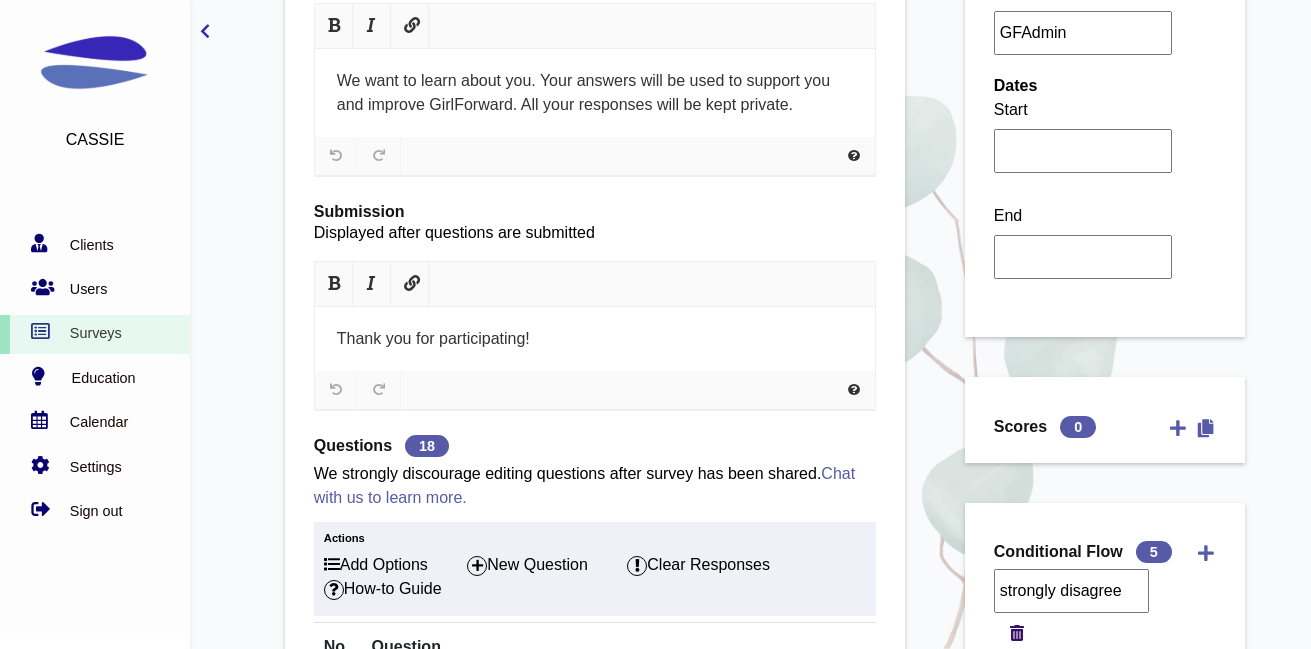 scroll, scrollTop: 0, scrollLeft: 0, axis: both 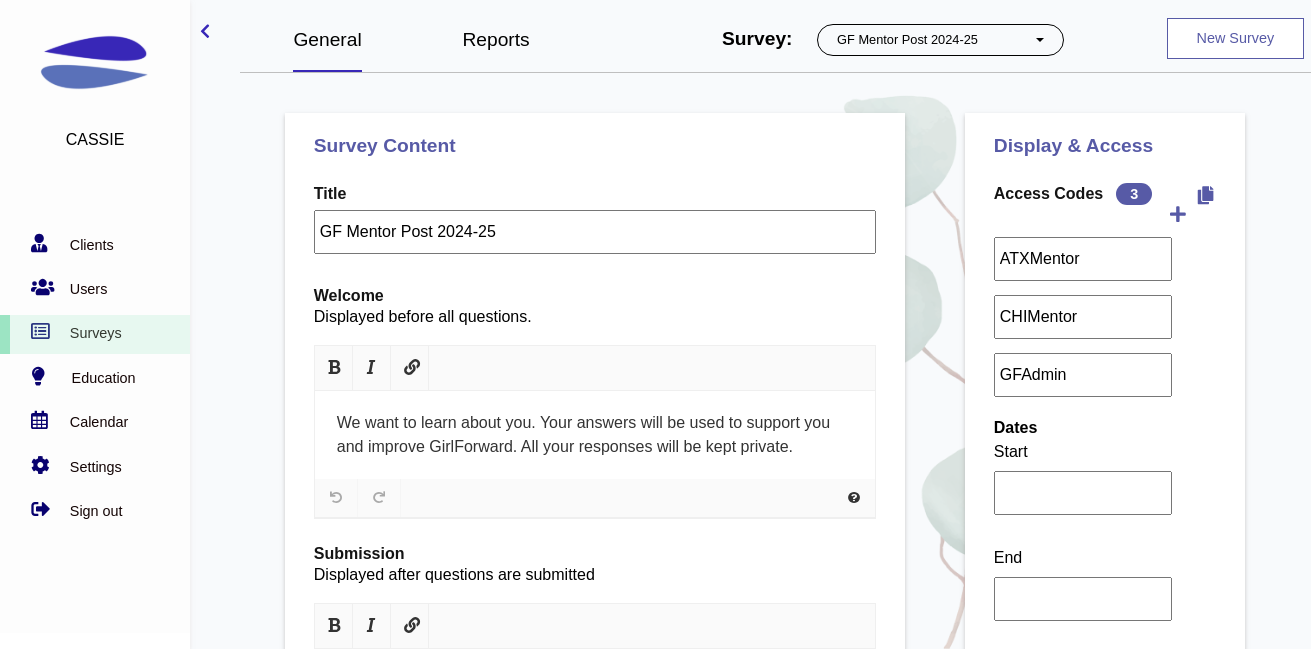 click on "New Survey" at bounding box center (1235, 38) 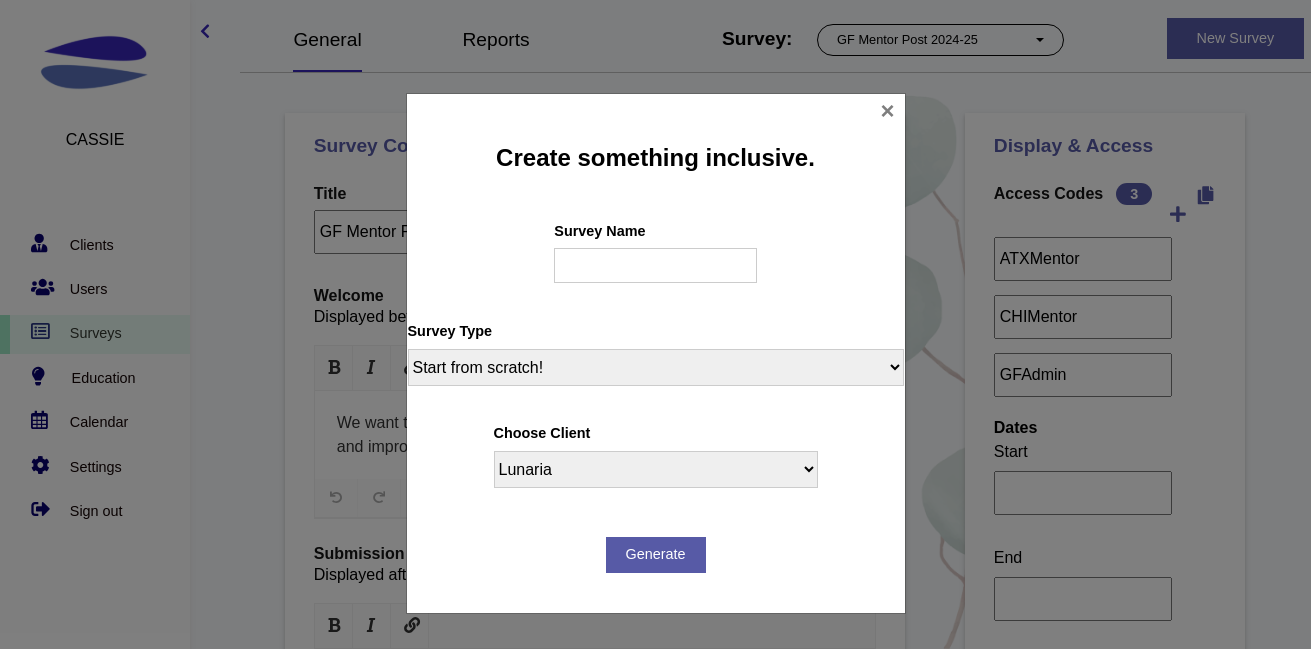 click at bounding box center (655, 266) 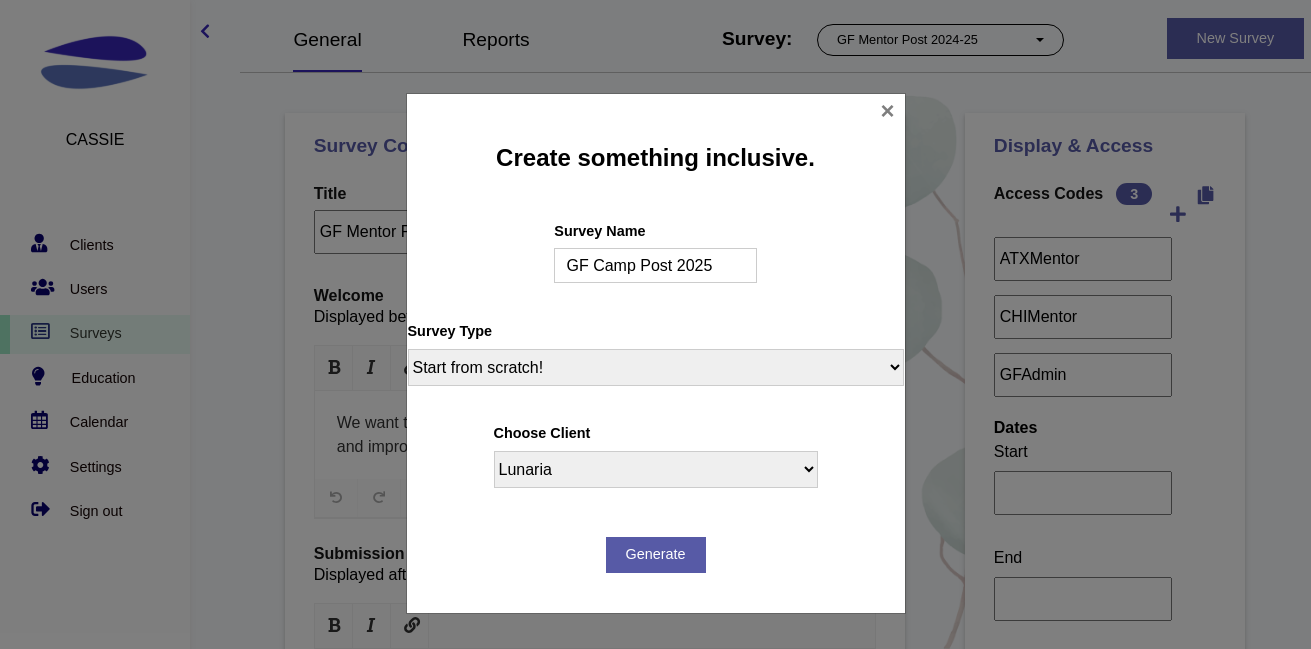 type on "GF Camp Post 2025" 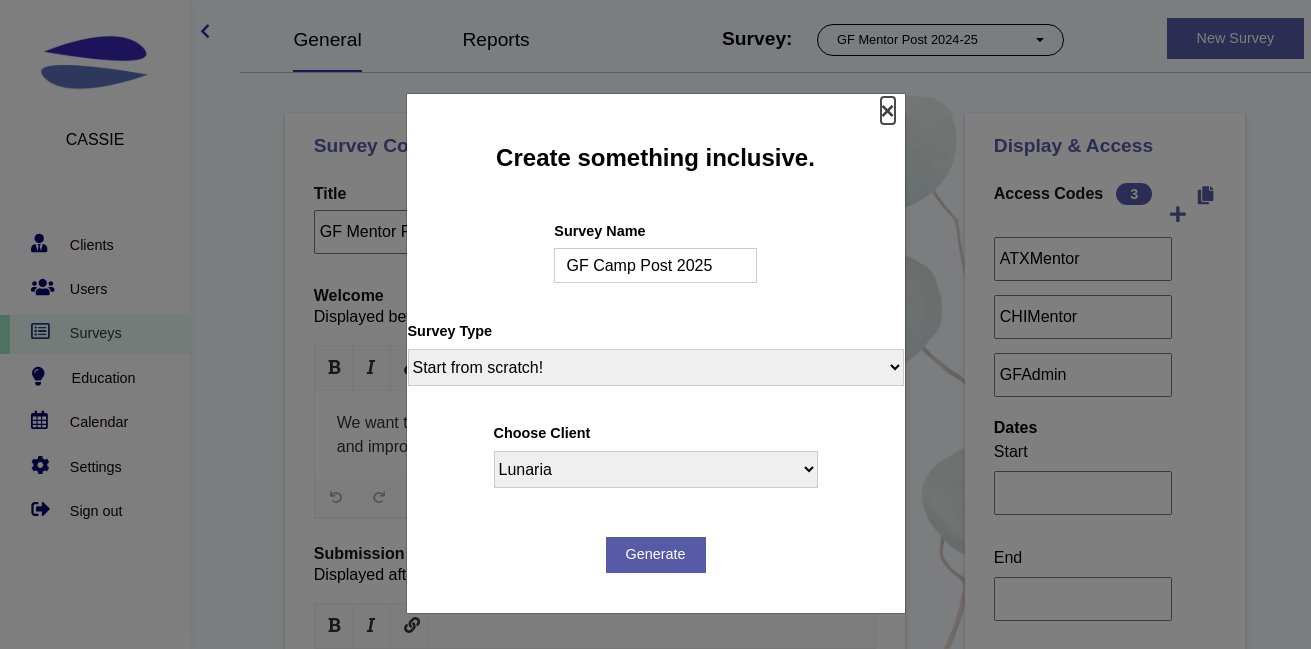 click on "×" at bounding box center (888, 111) 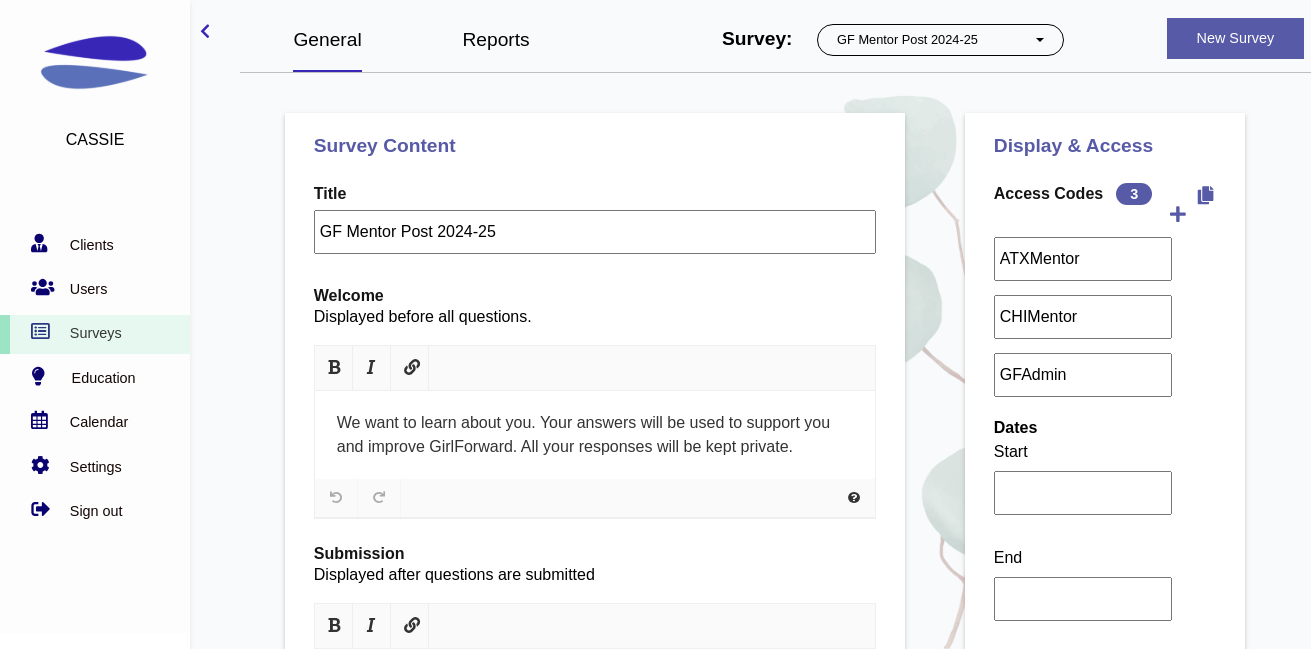 click on "Survey:
GF Mentor Post 2024-25
PostROX PreROX YWCAHamiltonWEC AlumnaeSurvey GFMentor2 GFMentee2 YWCA2019 GFMentee3 GFMentor3 RemoteWork CampGF Pre-Survey Coopstudents Coopmanager PSParent PostCampGF KindredCU KindredCULeader PSPost PSStudent PSTeacher PostYWCAHamiltonWEC GFMentee4 GFMentor4 Betterup BetterUpLeader studentleader Pre Test 2020 SurveyDemo Pulse townhallQA GFMentorsurveyDec2020 GFMenteesurveyDec2020 Post ROX 2020 STEMClub PSParent Dec 2020 employeeaudit leadersaudit GFMenteeMarch2021 GFMentorMarch2021 WULeagueteam WULeagueplayer PSParent Mar 2021 STEMClub Mar 2021 demo ggflteam ggflleader KCUPulse1 CFGBteam CFGBleader Survey Guide TFTeam TFLeaders TFBoard anbiostudentEDI anbioEDI CJI GirlsIndex2021 Test Associate 500WSLeader 500WSPod GFMentorJune2021 GFMenteeJune2021 HFHTeam HFHTLeader WicketTeam RMTroop RMAlumi RMAlumni PSScholars EDIpostsurvey" at bounding box center (909, 36) 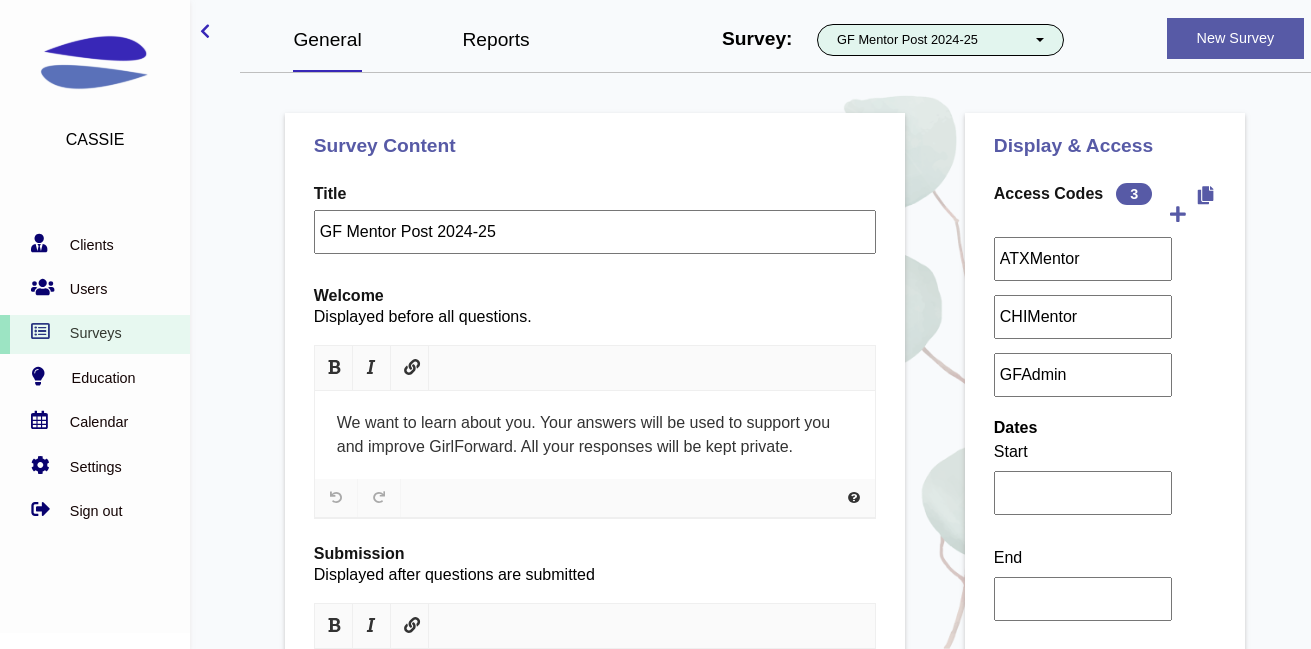 click on "GF Mentor Post 2024-25" at bounding box center (940, 40) 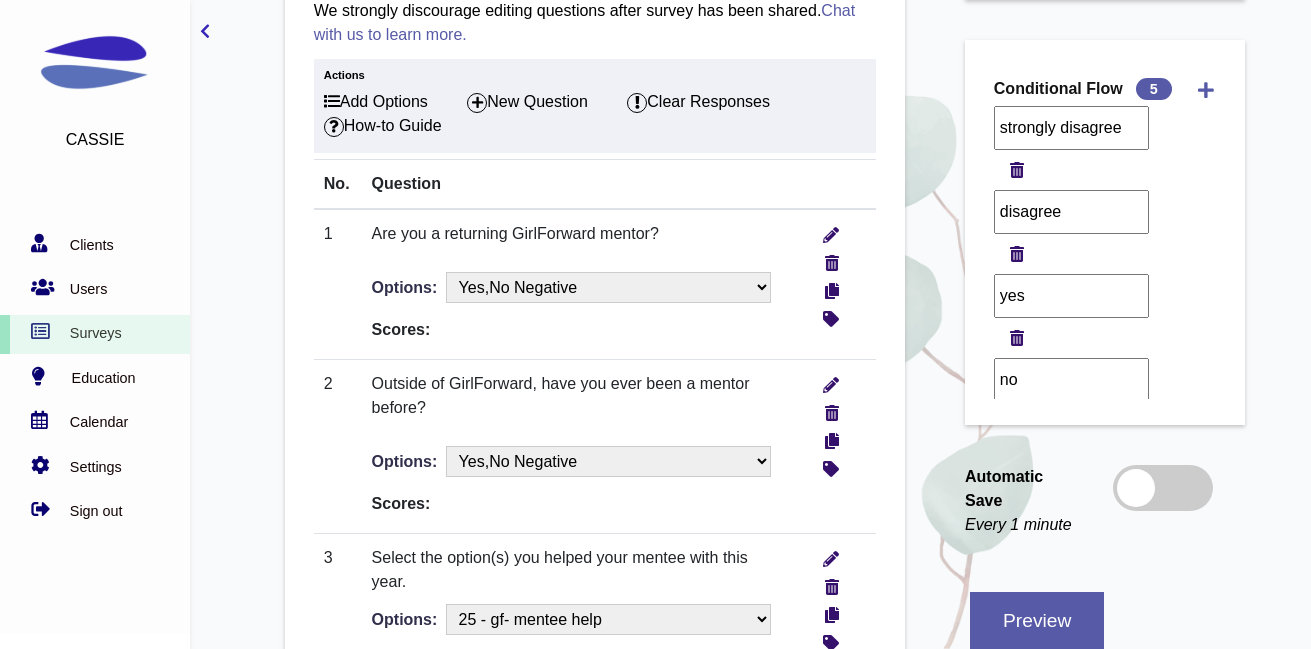 scroll, scrollTop: 0, scrollLeft: 0, axis: both 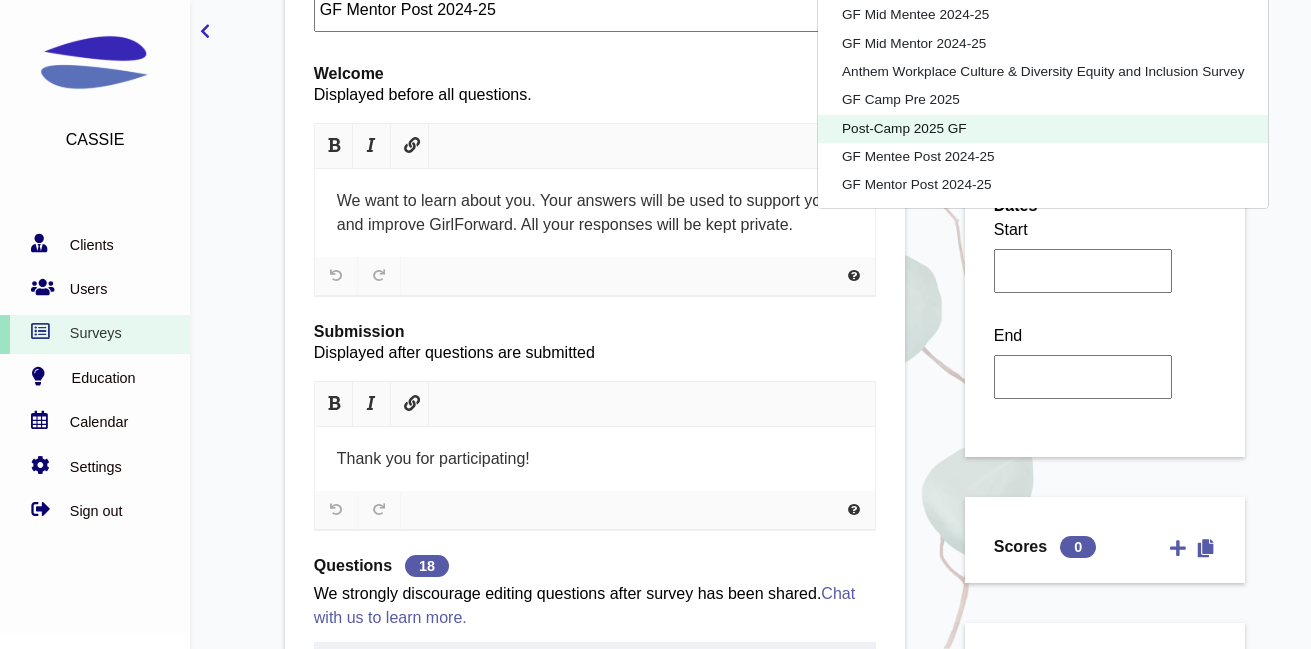 click on "Post-Camp 2025 GF" at bounding box center (1043, 128) 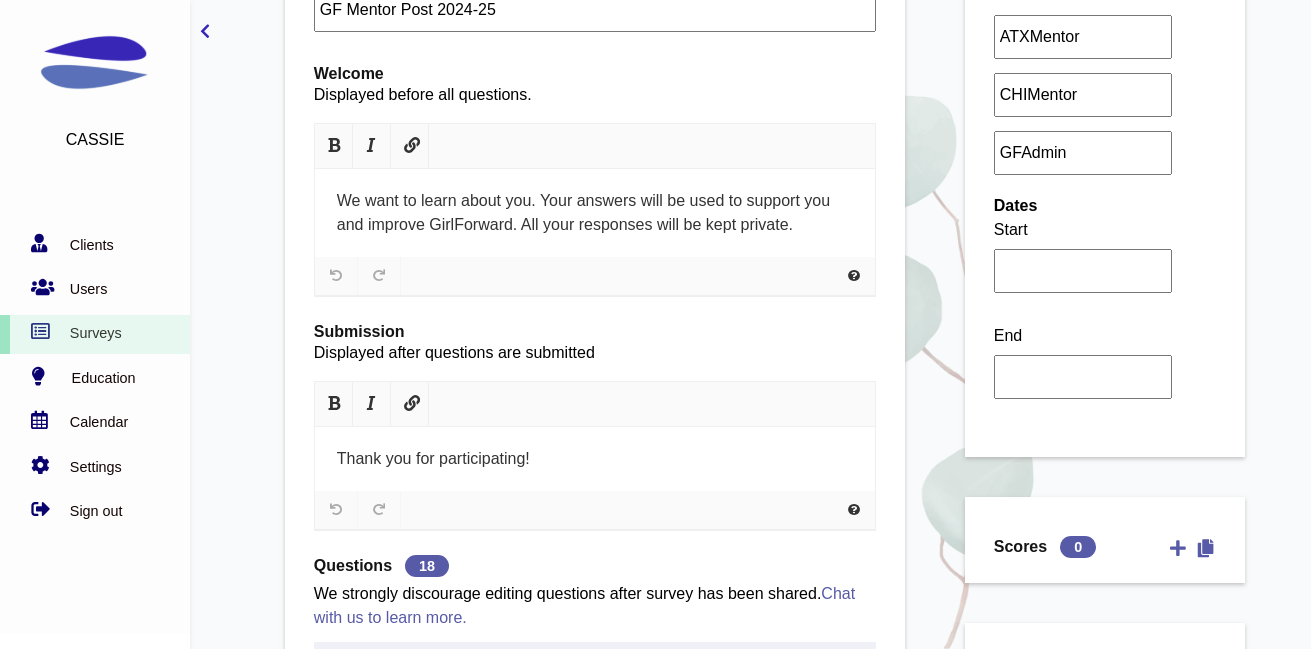 scroll, scrollTop: 157, scrollLeft: 0, axis: vertical 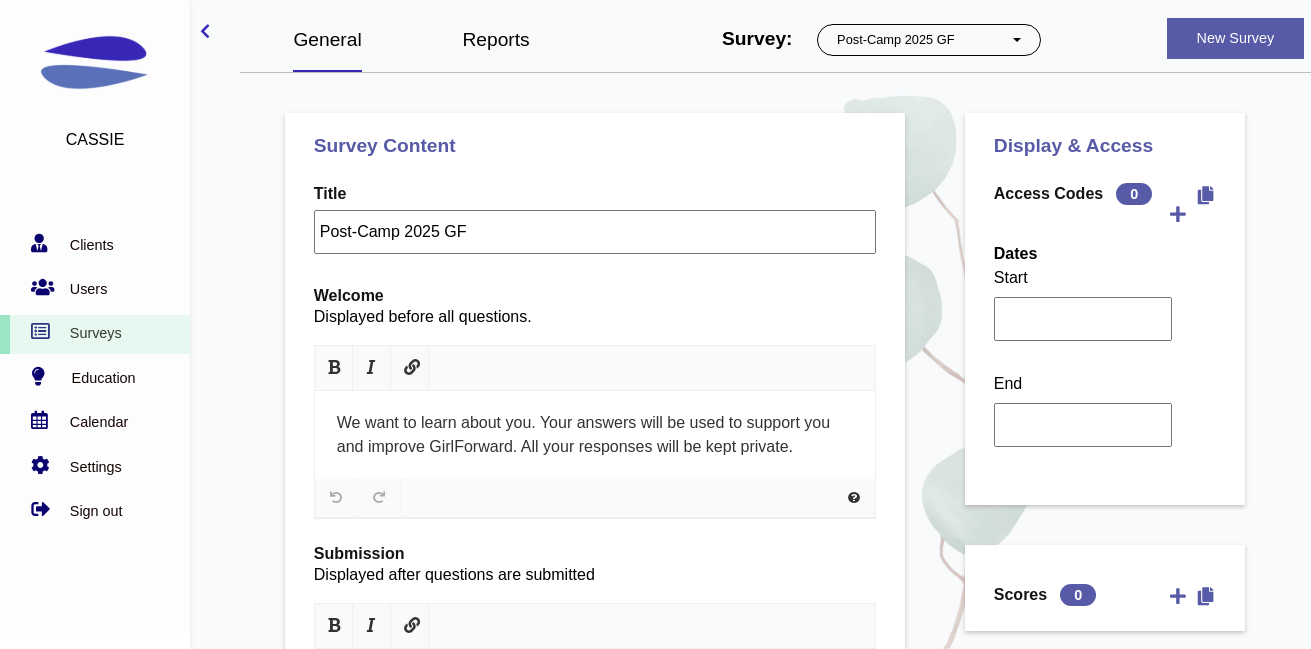 select on "1233" 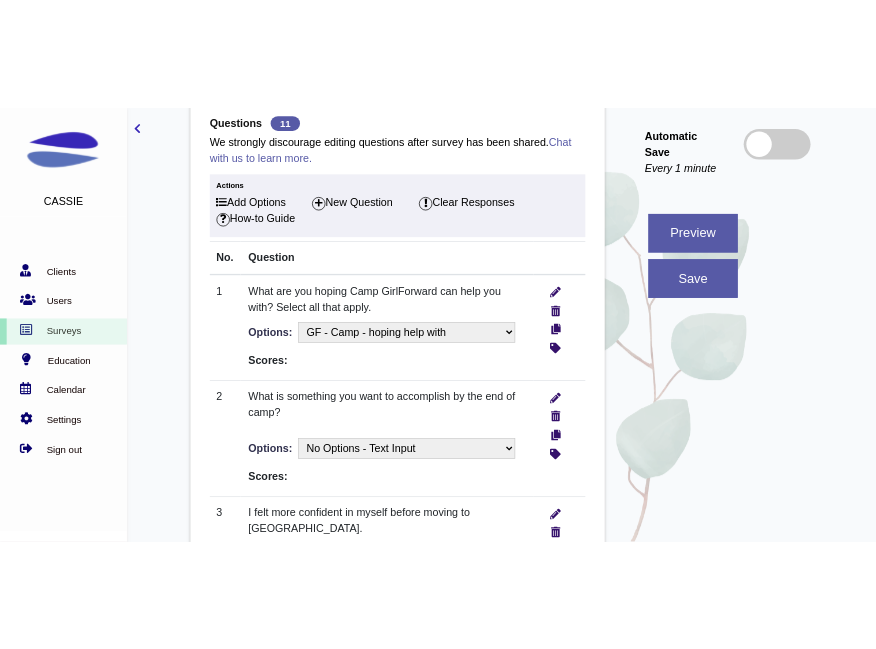 scroll, scrollTop: 793, scrollLeft: 0, axis: vertical 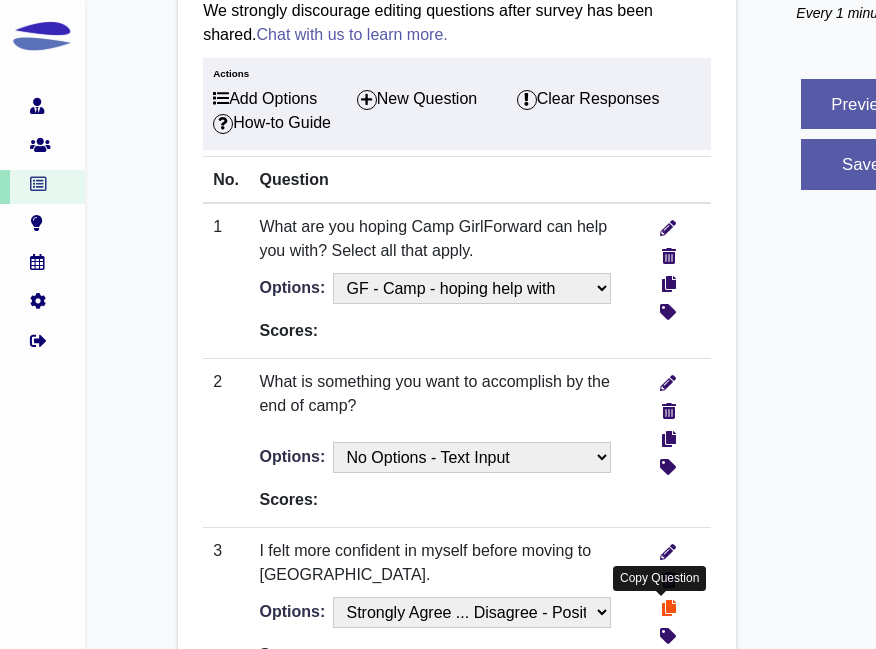 click at bounding box center (669, 605) 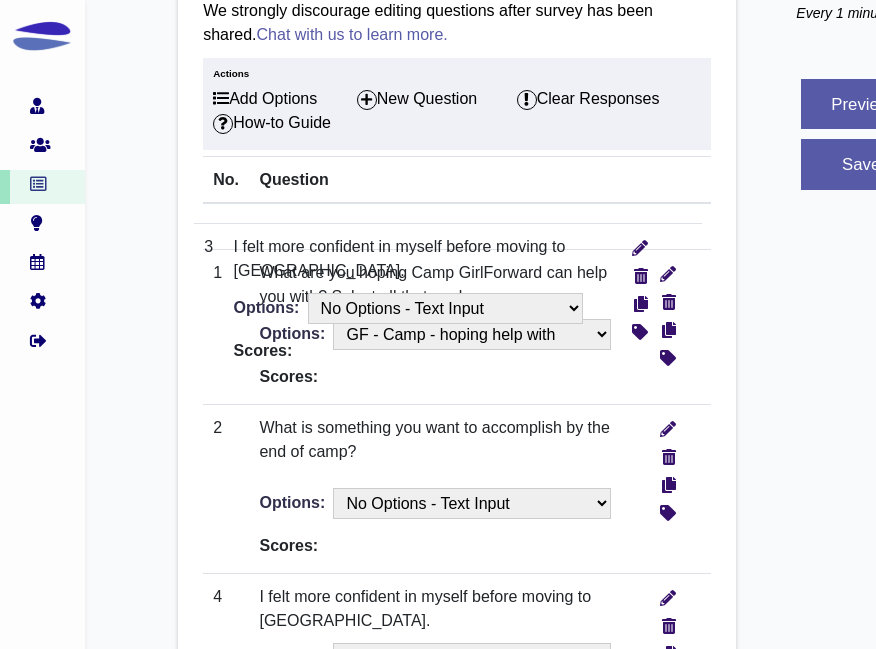 drag, startPoint x: 247, startPoint y: 562, endPoint x: 235, endPoint y: 253, distance: 309.2329 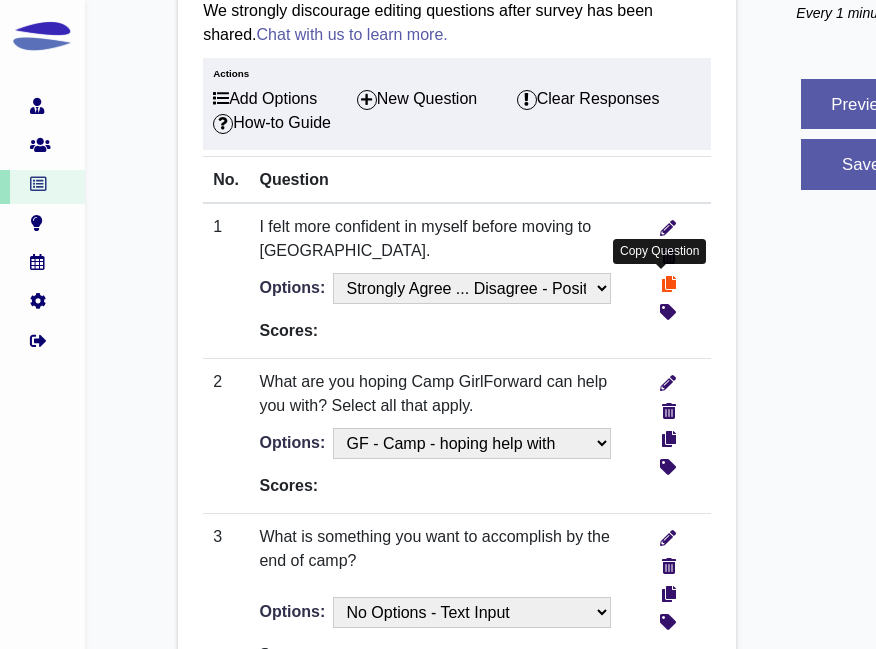 click at bounding box center (669, 281) 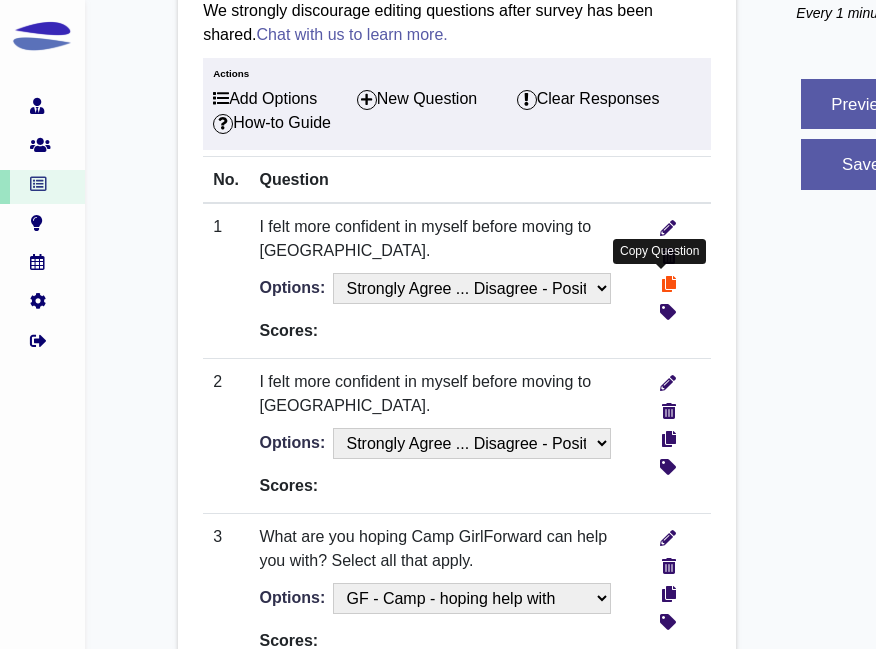 click at bounding box center (669, 281) 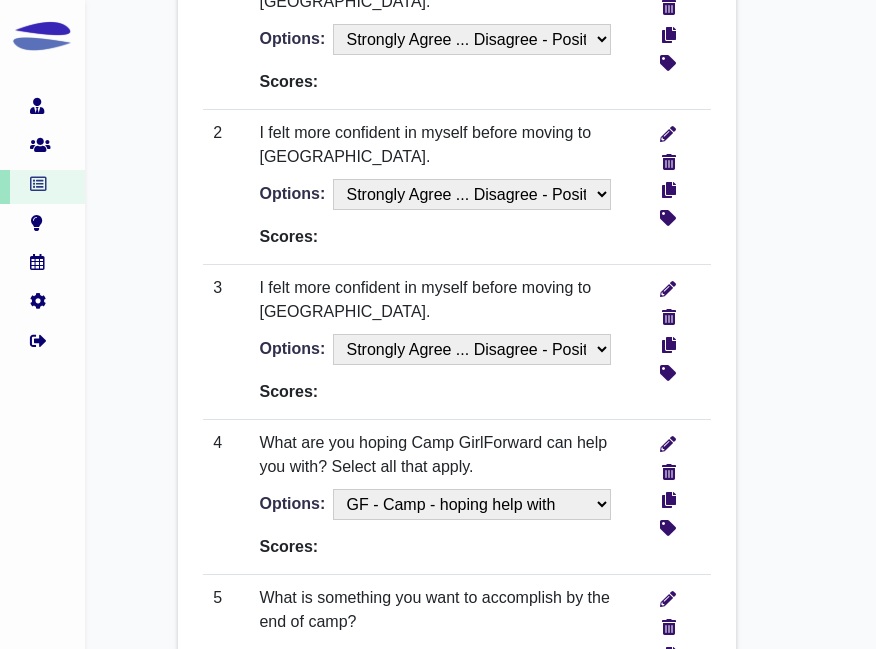 scroll, scrollTop: 1045, scrollLeft: 0, axis: vertical 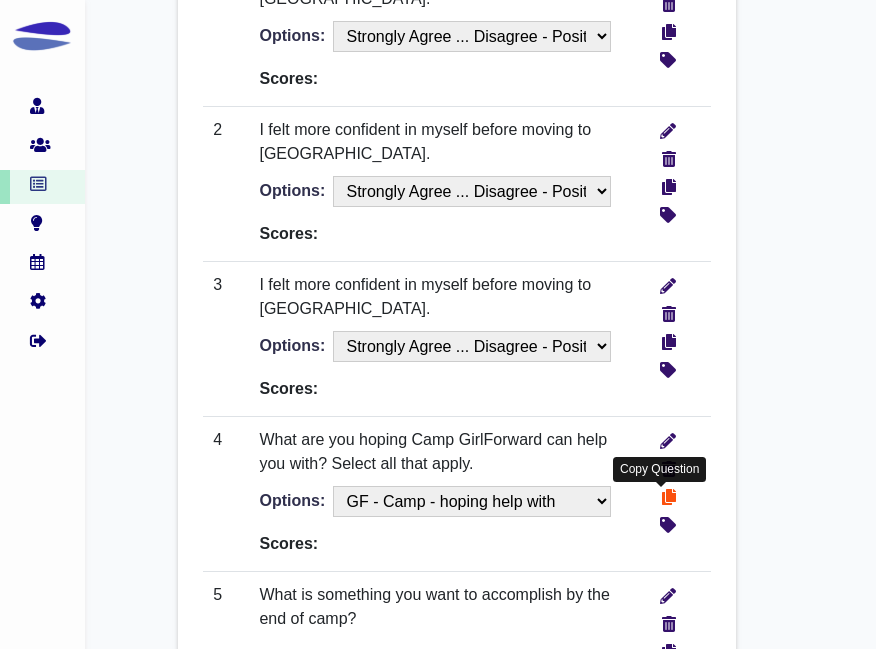 click at bounding box center [669, 494] 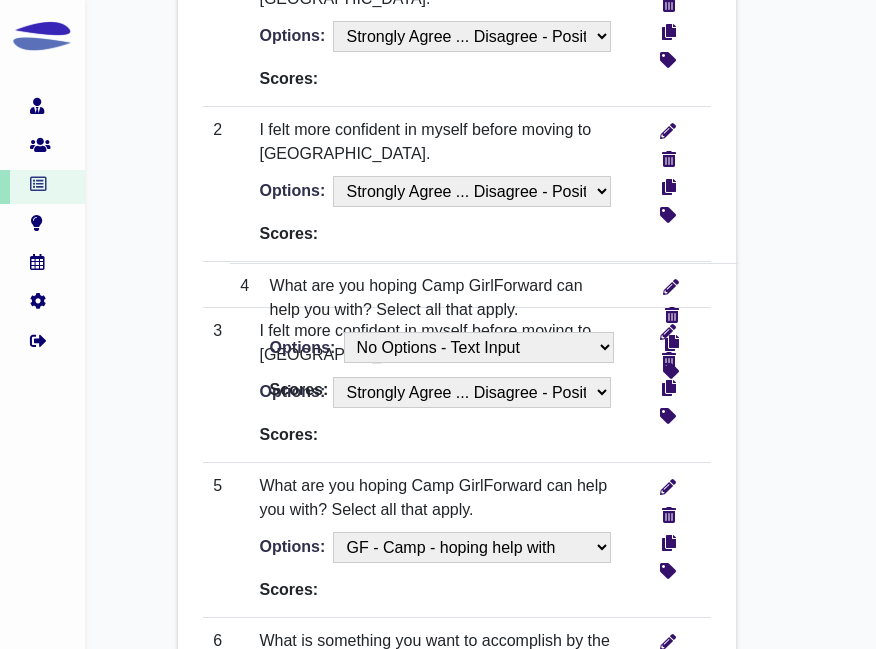 drag, startPoint x: 286, startPoint y: 448, endPoint x: 310, endPoint y: 290, distance: 159.8124 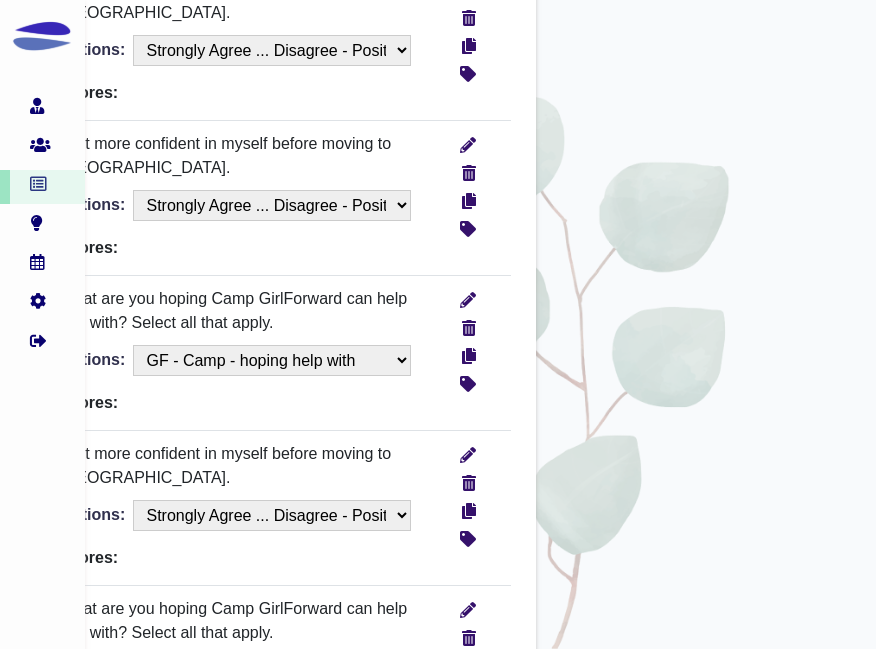 scroll, scrollTop: 560, scrollLeft: 200, axis: both 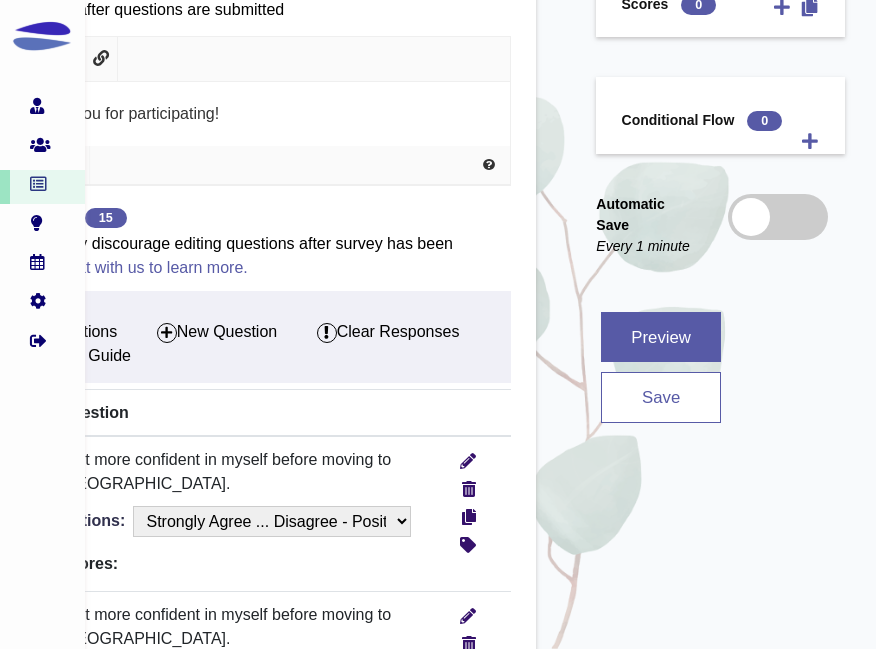 click on "save" at bounding box center [661, 397] 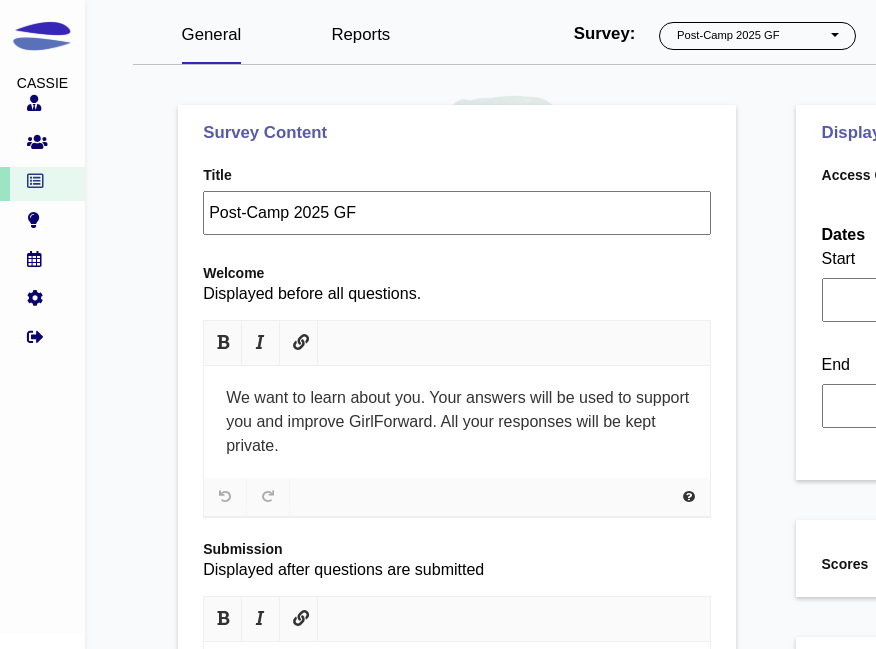 select on "1" 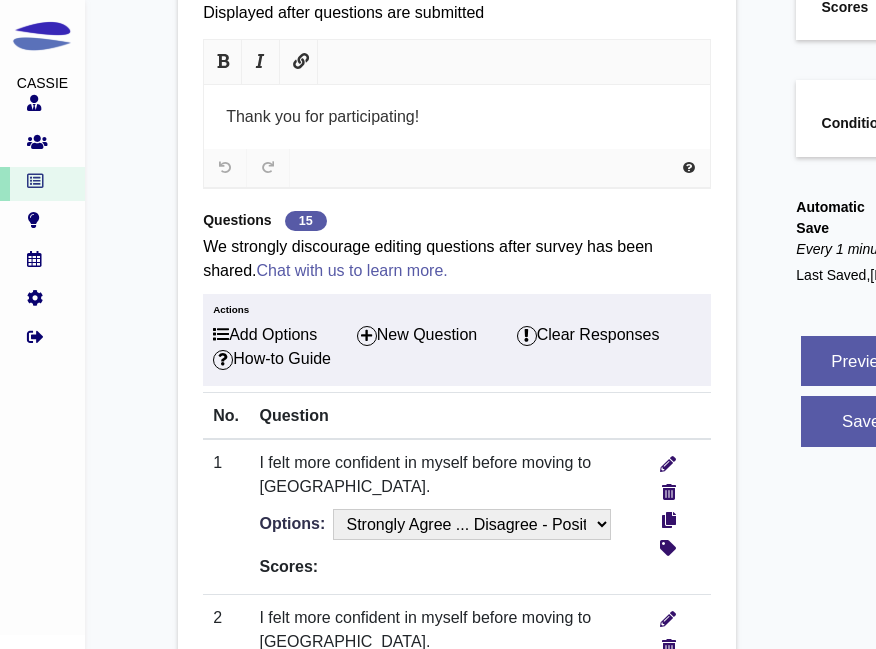 scroll, scrollTop: 560, scrollLeft: 0, axis: vertical 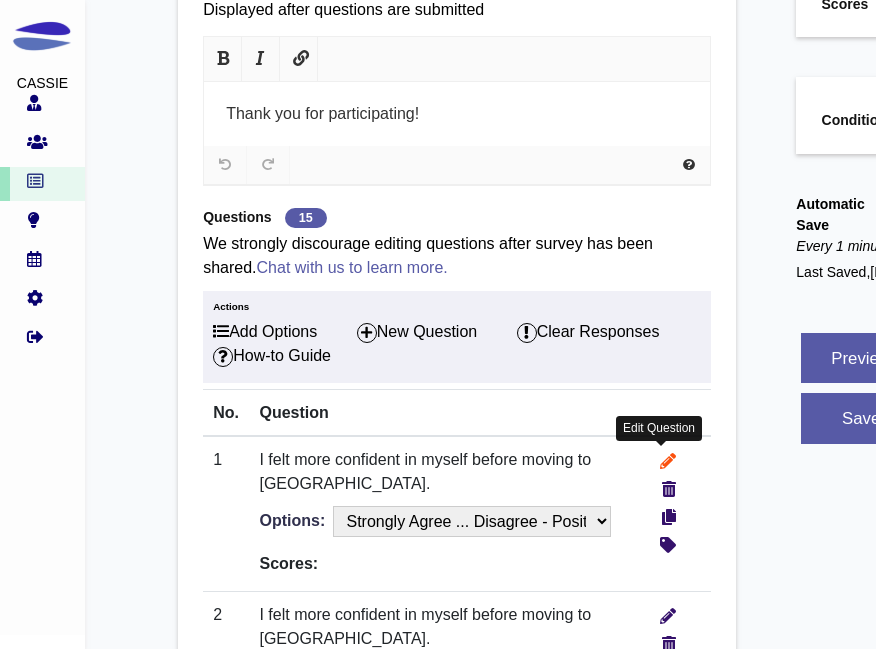 click at bounding box center [662, 462] 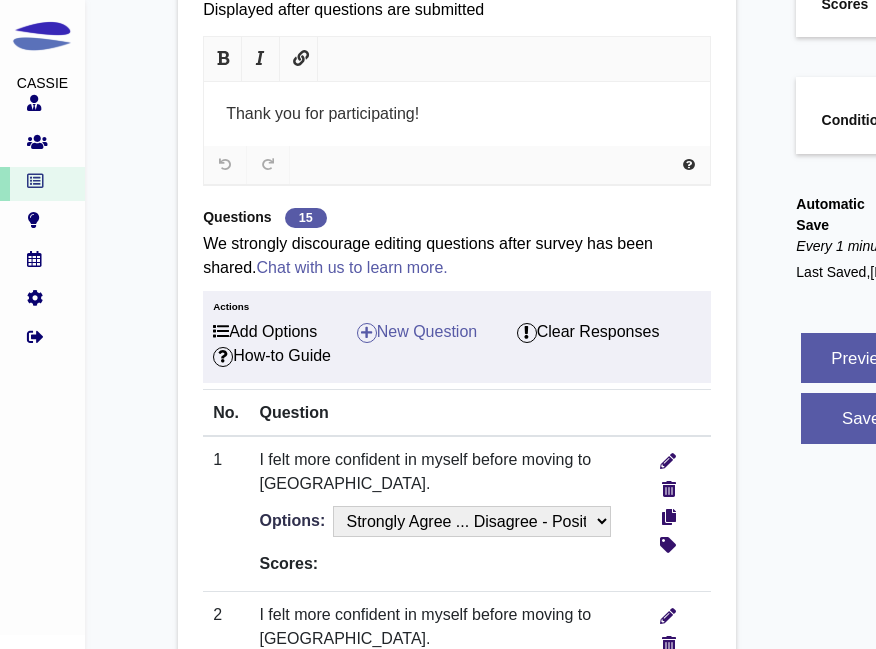 type on "Buttons in grid view" 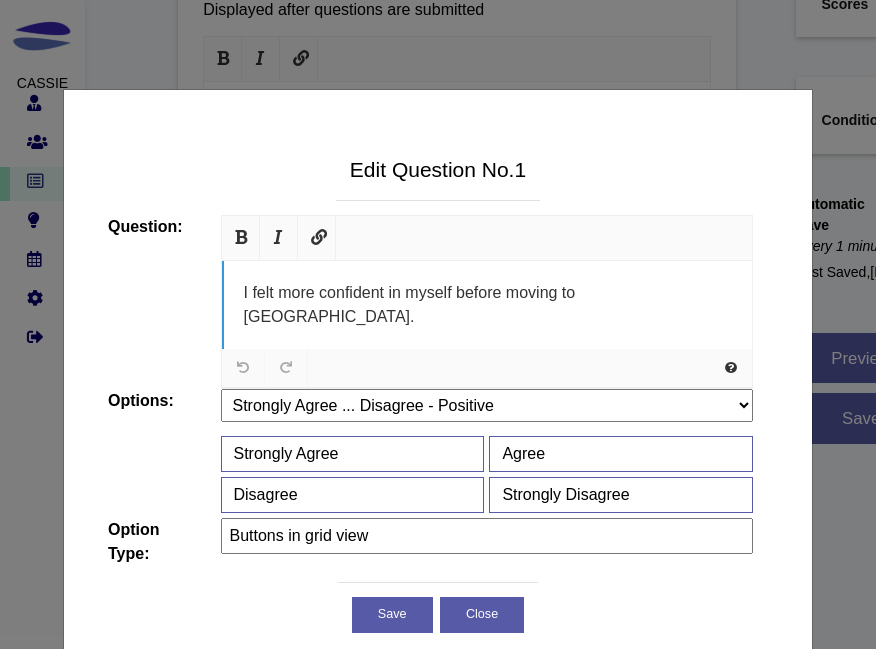 click on "I felt more confident in myself before moving to [GEOGRAPHIC_DATA]." at bounding box center [487, 305] 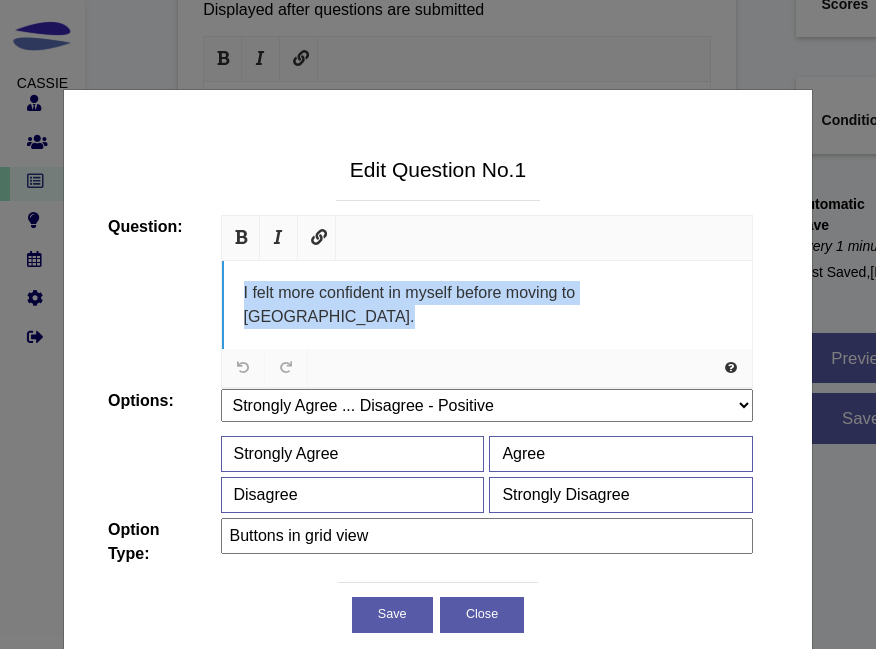paste 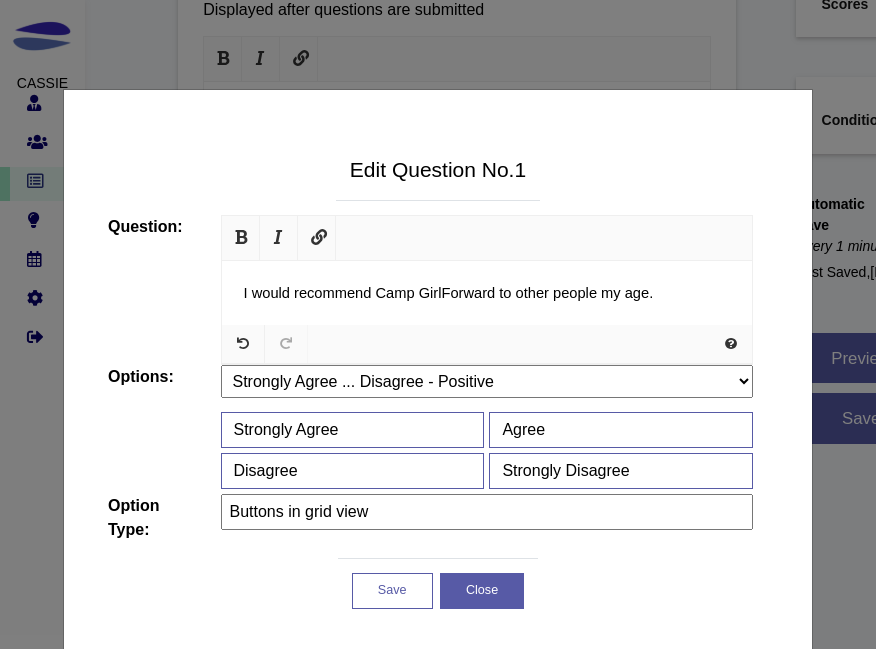 click on "Save" at bounding box center (392, 591) 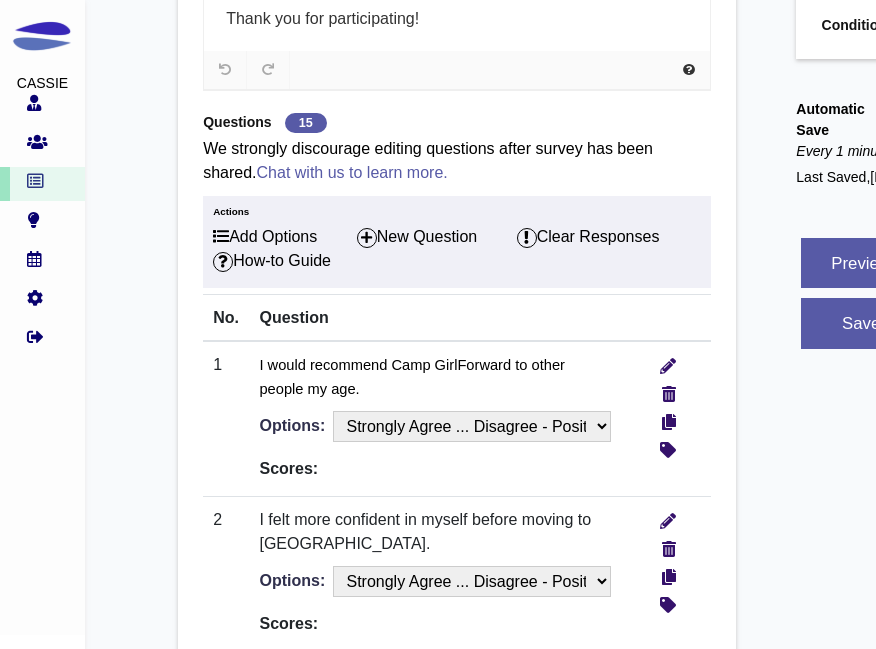 scroll, scrollTop: 759, scrollLeft: 0, axis: vertical 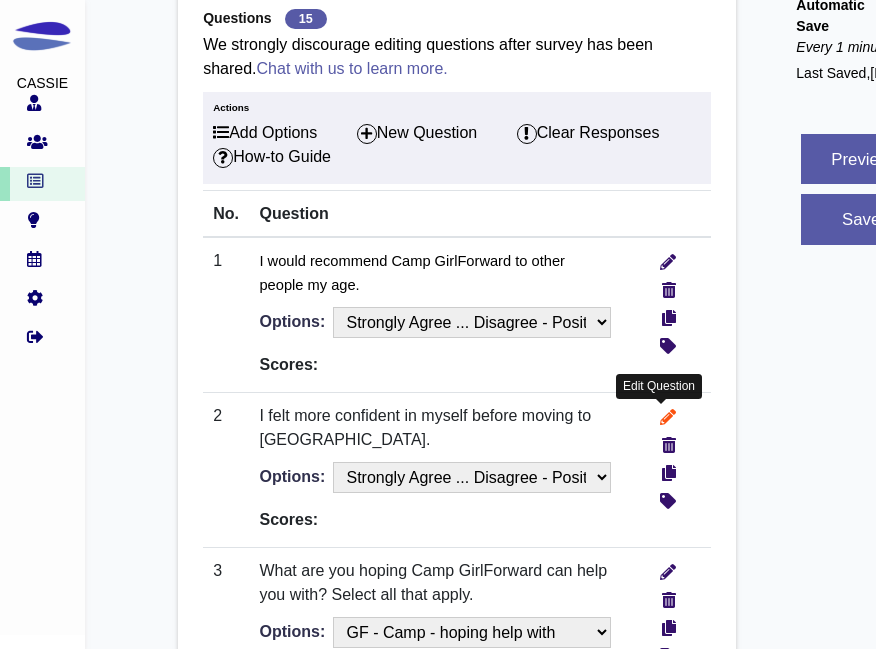 click at bounding box center (668, 414) 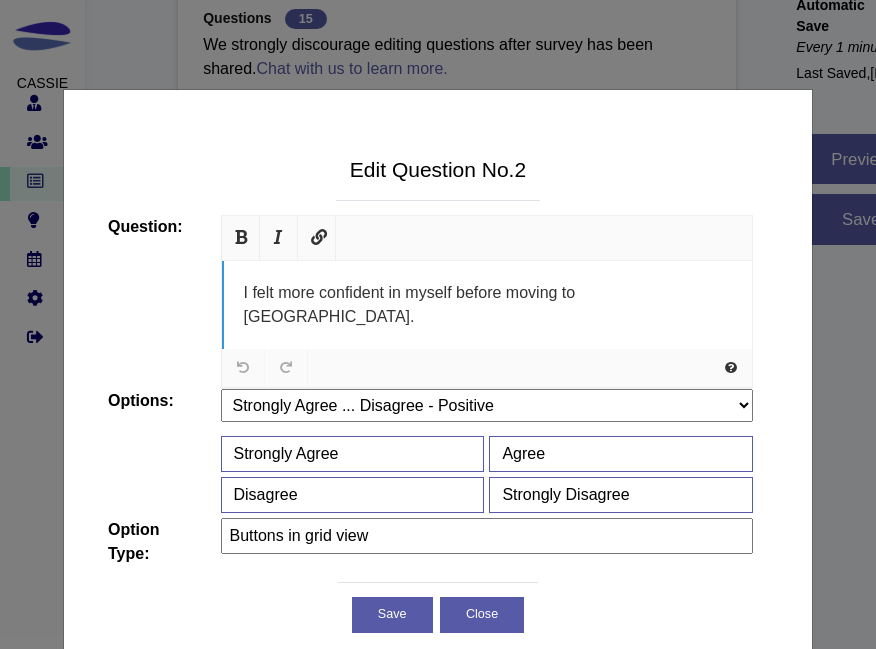 click on "I felt more confident in myself before moving to [GEOGRAPHIC_DATA]." at bounding box center (487, 305) 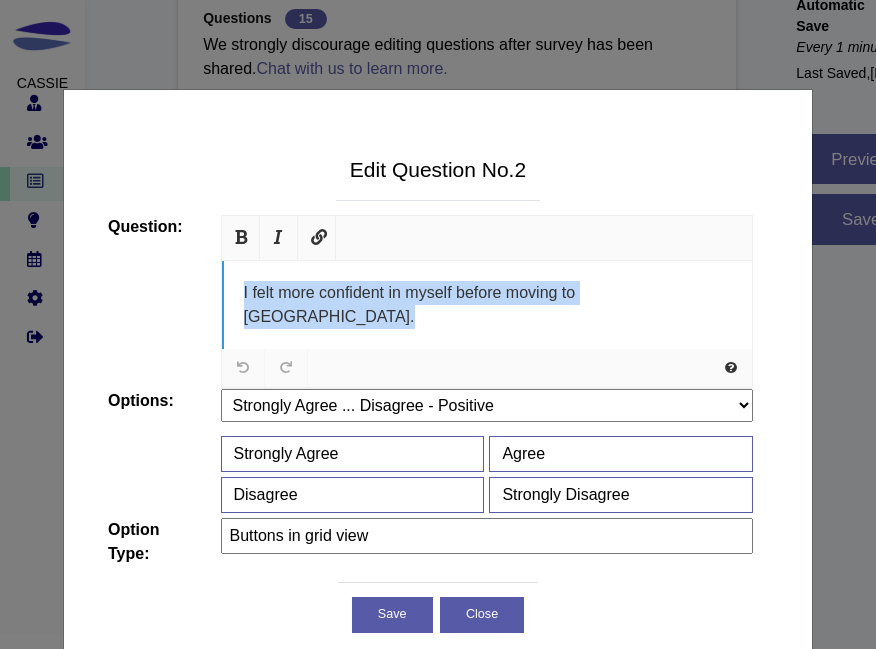 paste 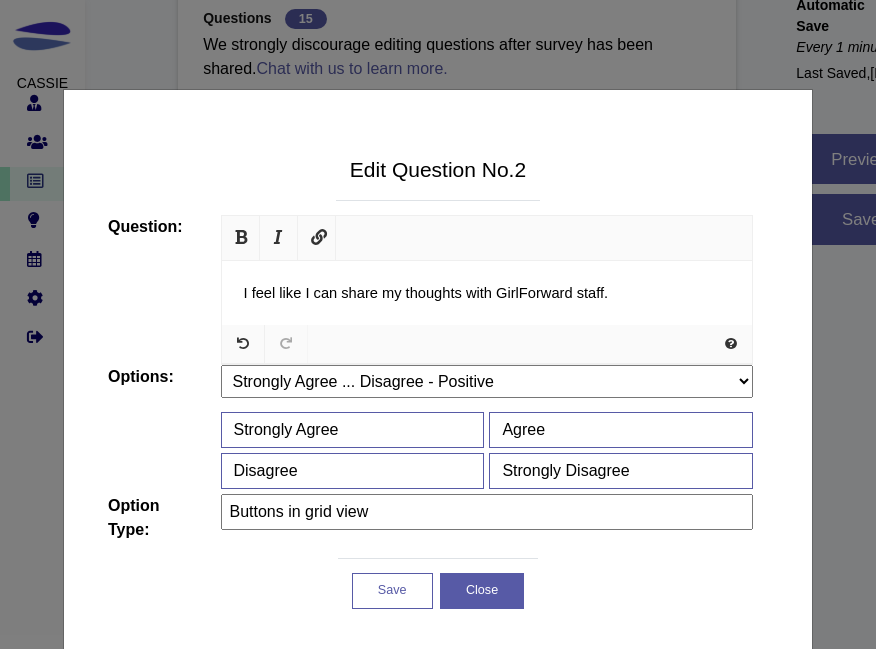 click on "Save" at bounding box center (392, 591) 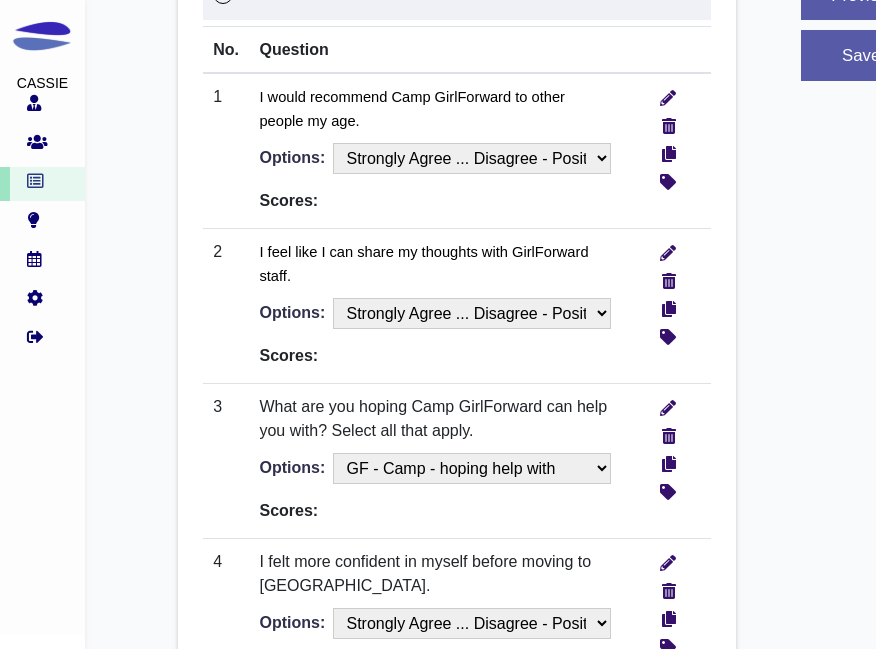 scroll, scrollTop: 968, scrollLeft: 0, axis: vertical 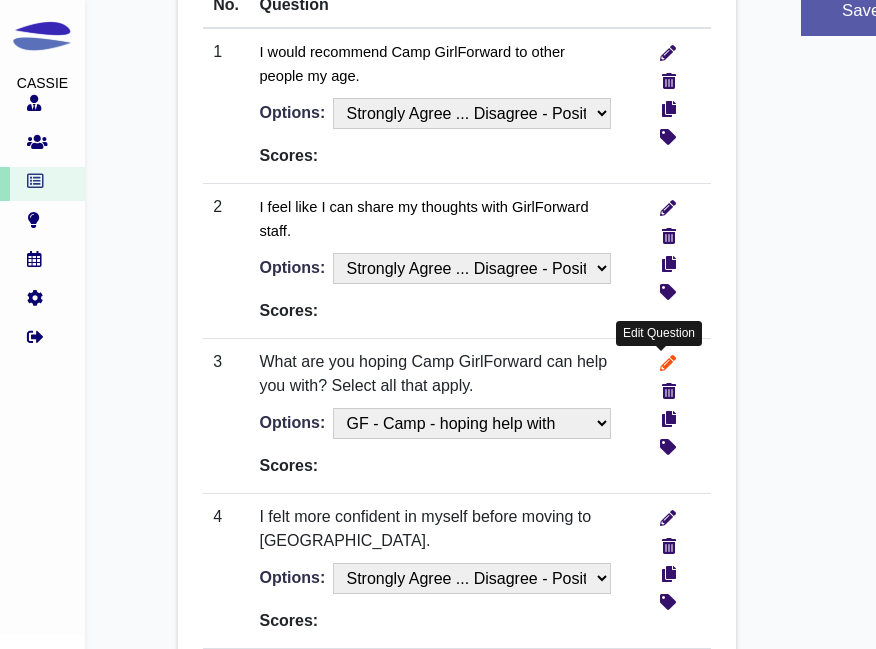 click at bounding box center (662, 364) 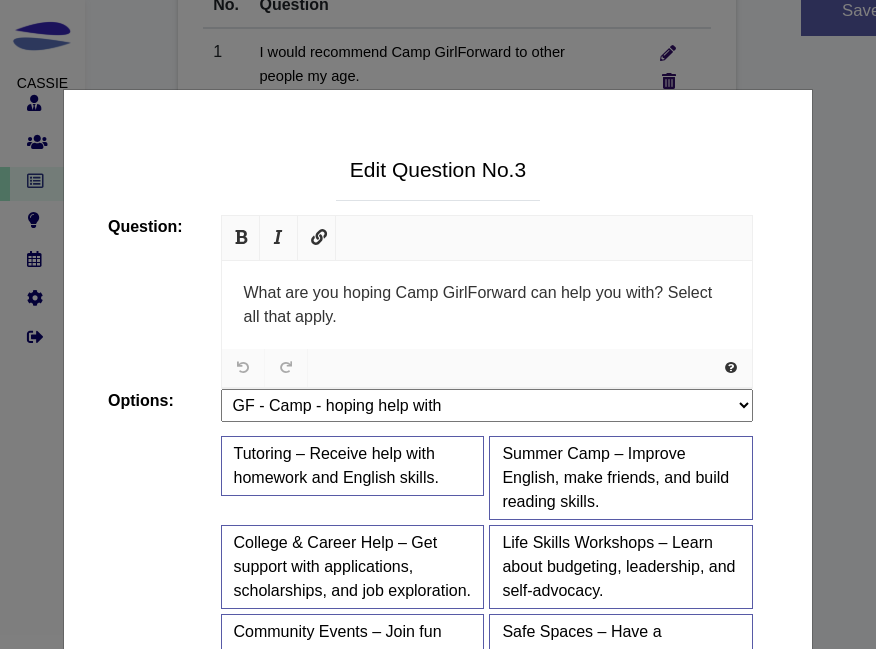 click at bounding box center [487, 368] 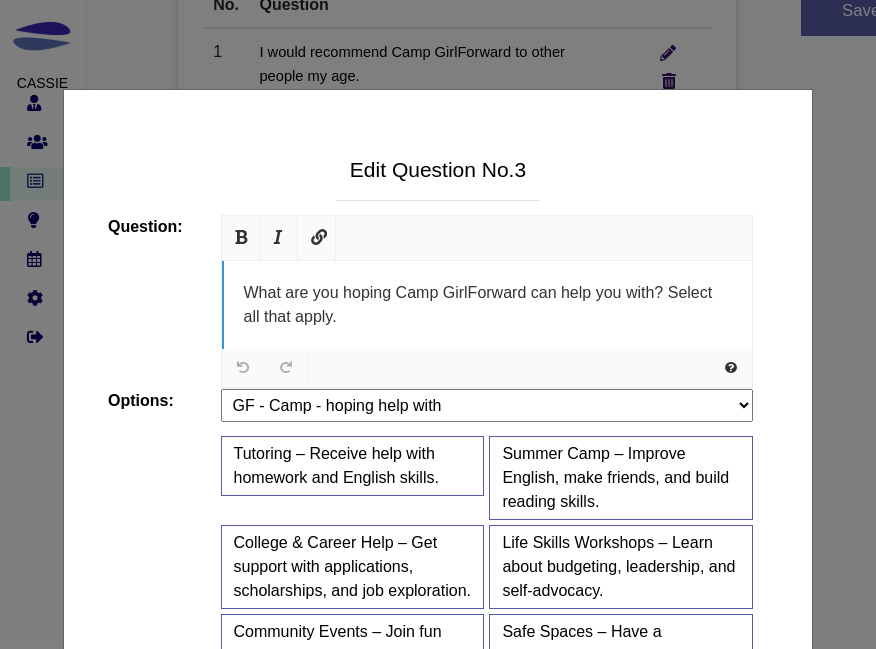 click on "What are you hoping Camp GirlForward can help you with? Select all that apply." at bounding box center (487, 305) 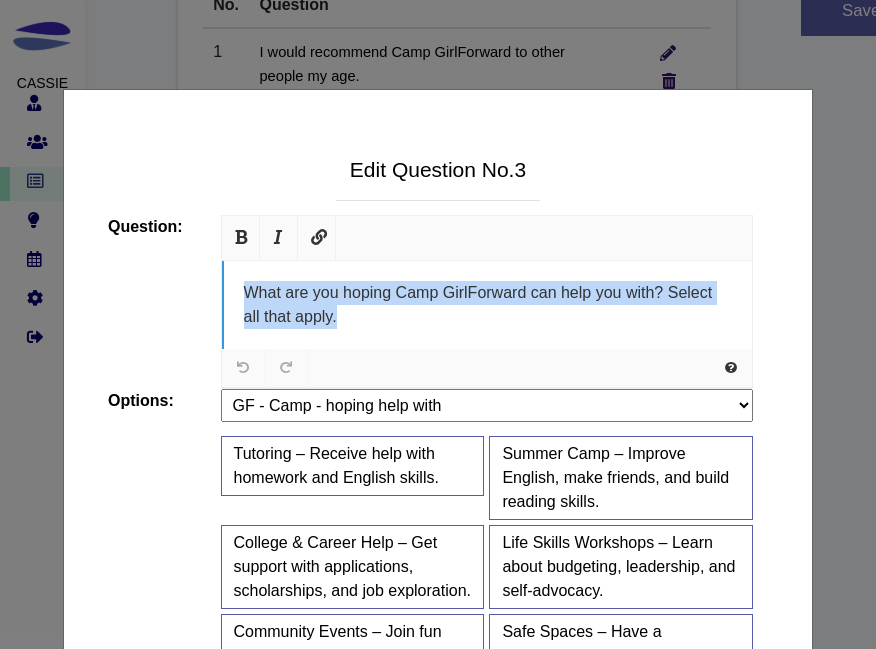 paste 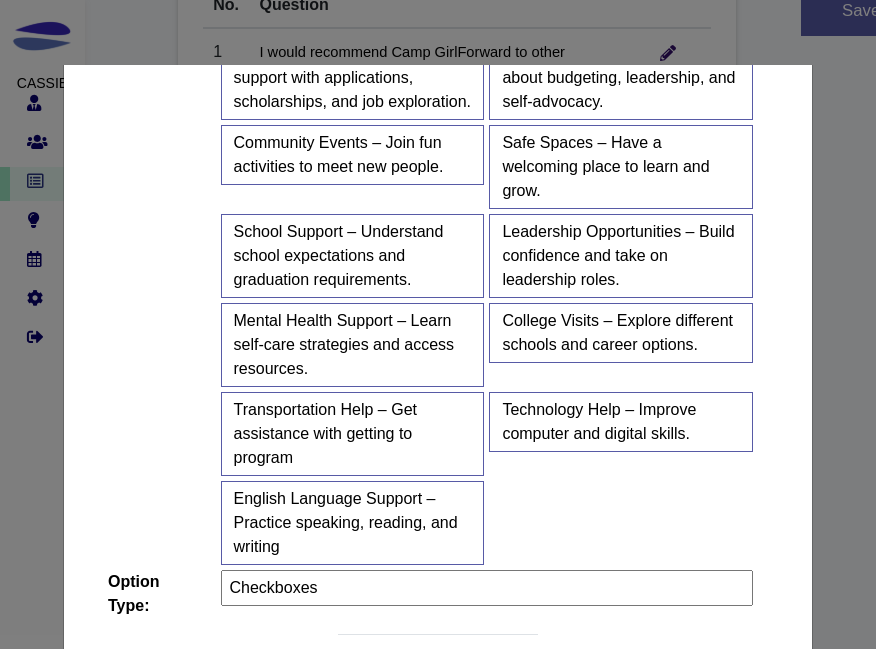 scroll, scrollTop: 528, scrollLeft: 0, axis: vertical 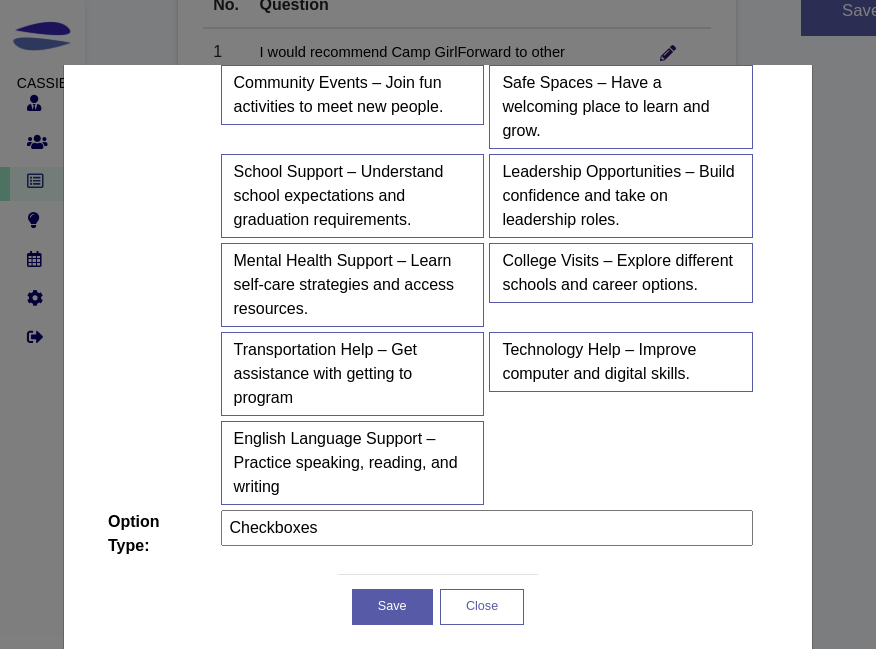 click on "Close" at bounding box center [482, 607] 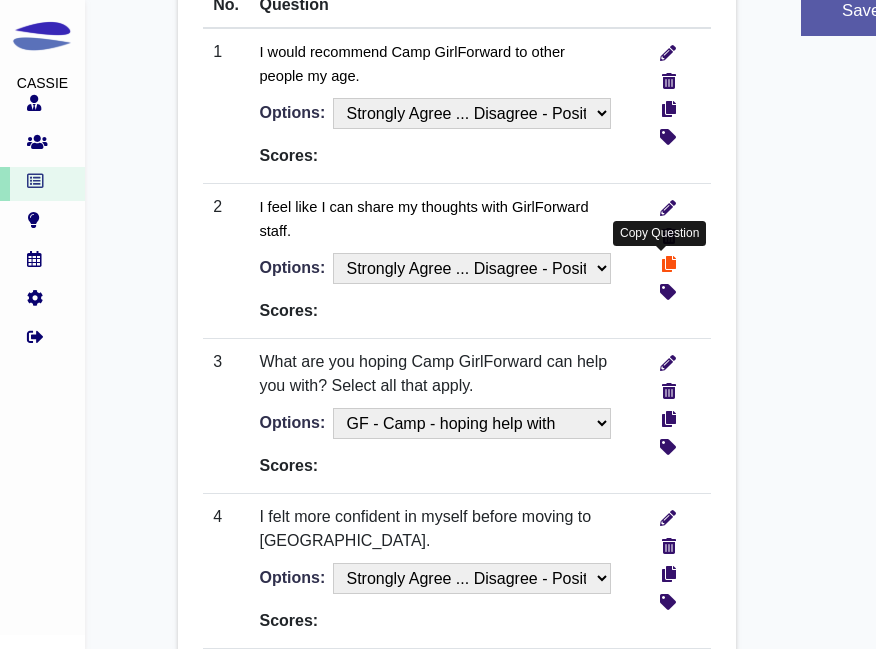 click at bounding box center [669, 261] 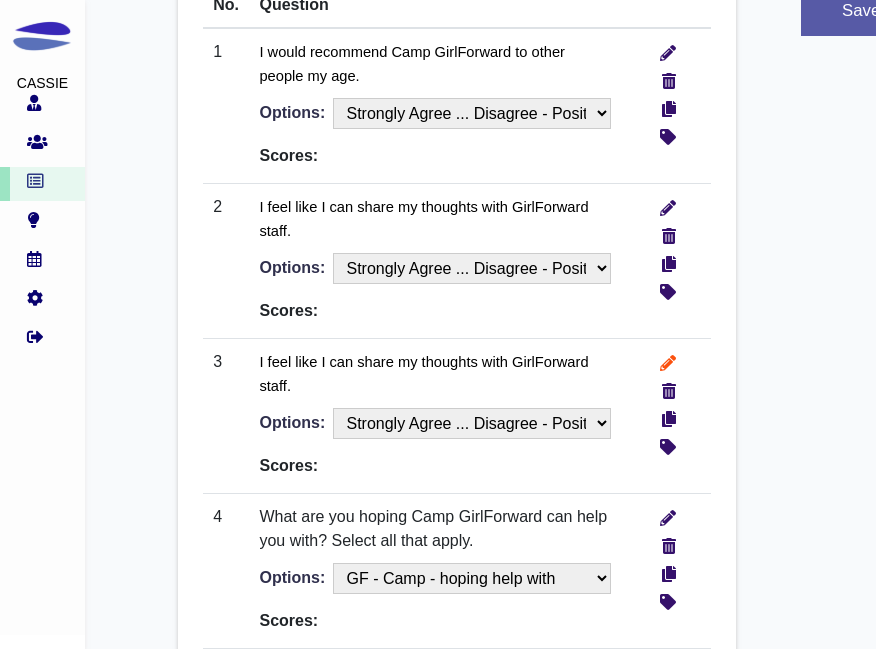 click at bounding box center (668, 360) 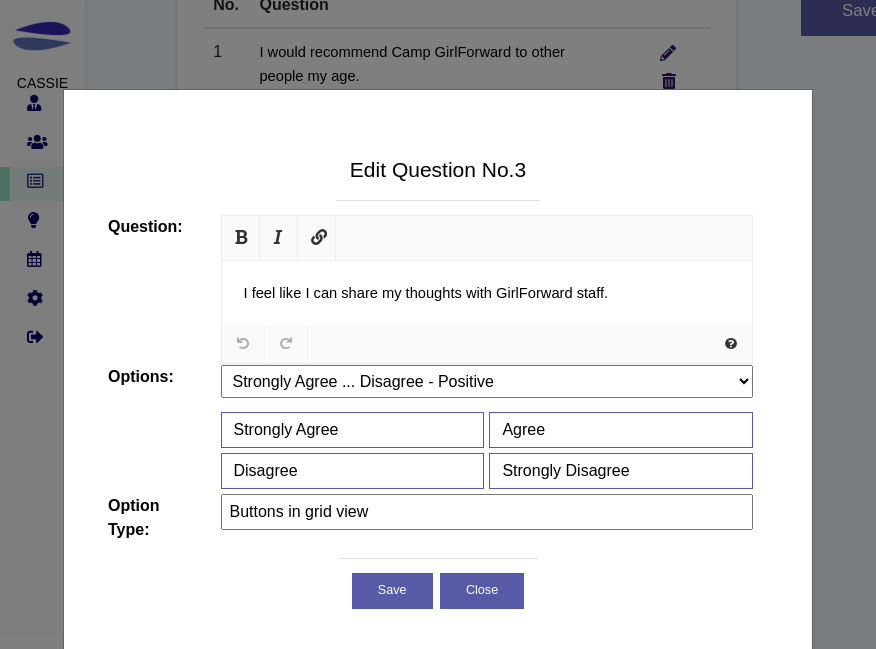 scroll, scrollTop: 0, scrollLeft: 0, axis: both 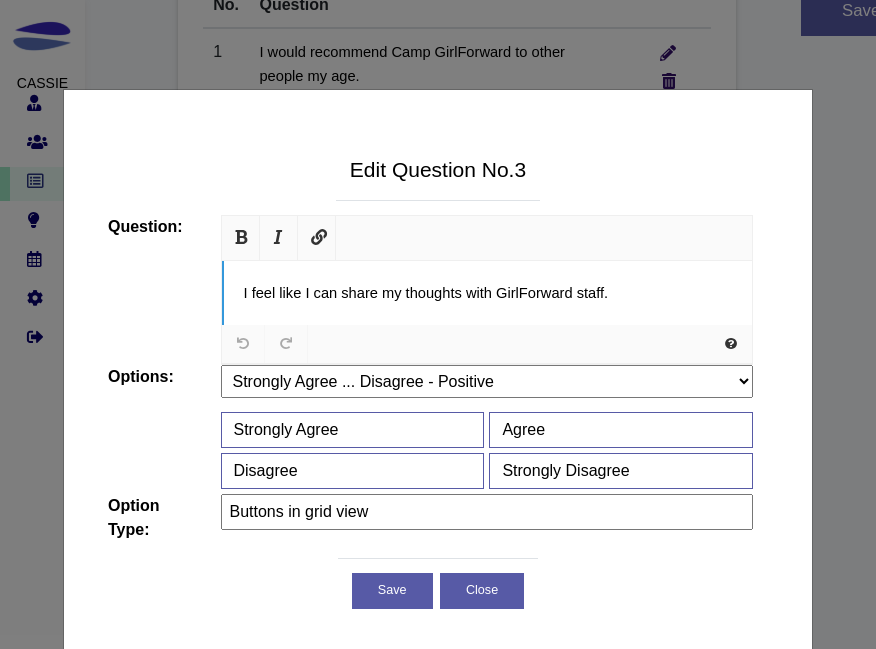 click on "I feel like I can share my thoughts with GirlForward staff." at bounding box center [426, 292] 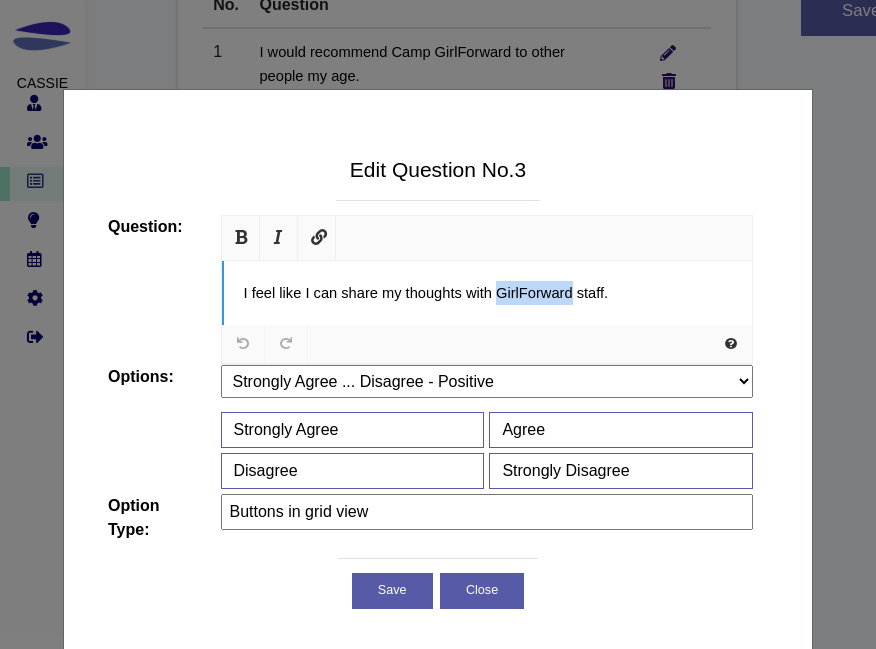 click on "I feel like I can share my thoughts with GirlForward staff." at bounding box center [426, 292] 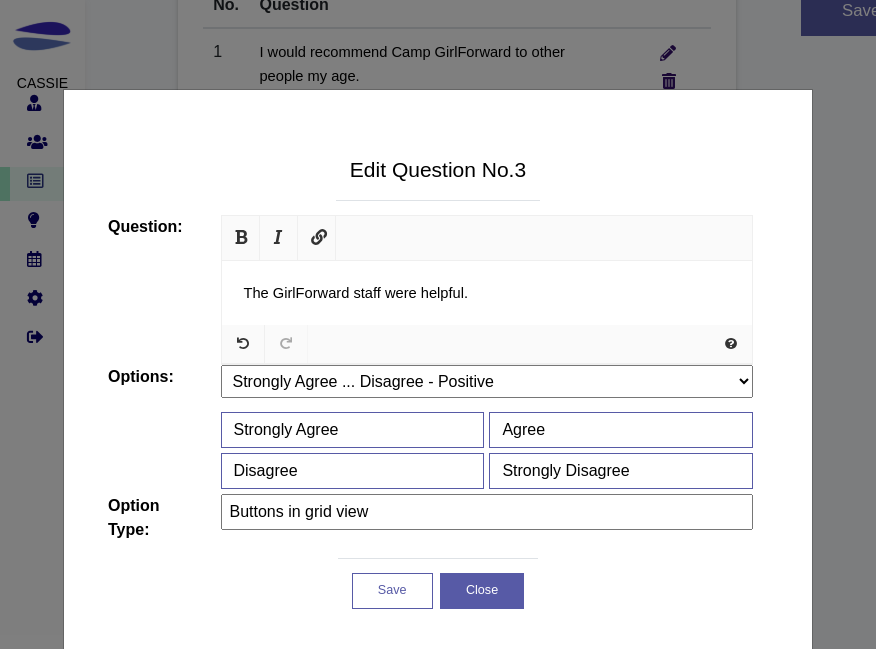 click on "Save" at bounding box center (392, 591) 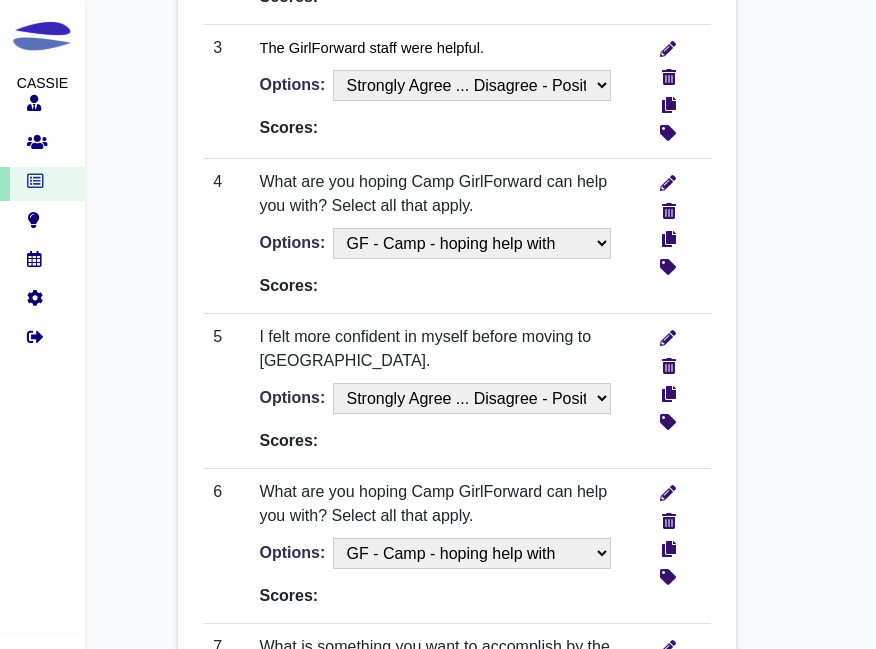 scroll, scrollTop: 1279, scrollLeft: 0, axis: vertical 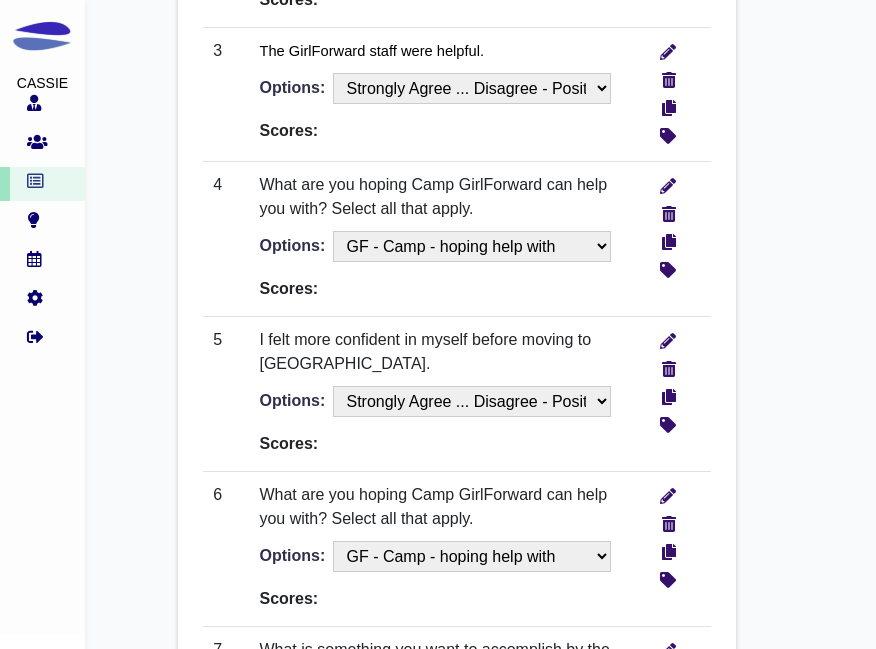 select on "1233" 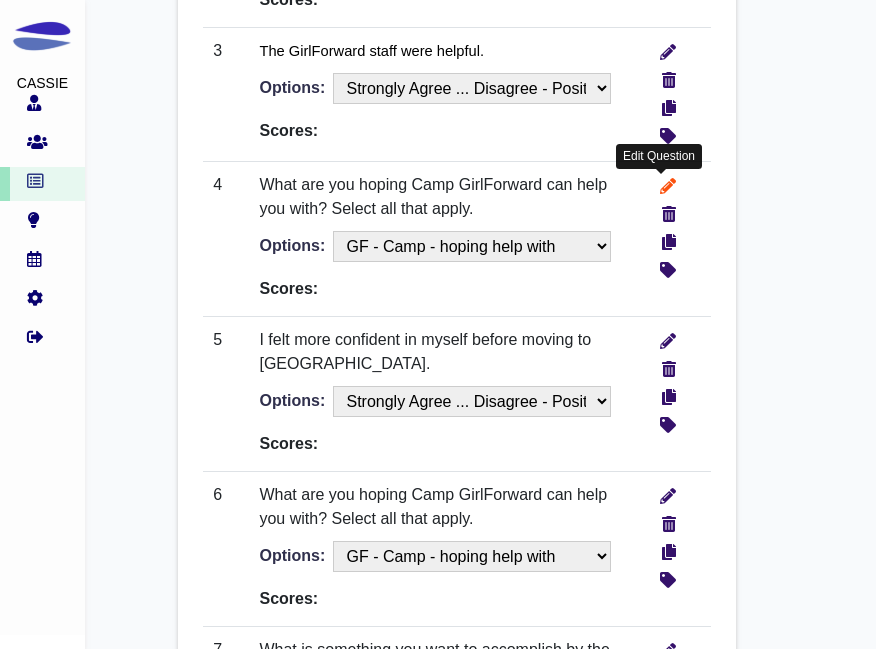 click at bounding box center (668, 183) 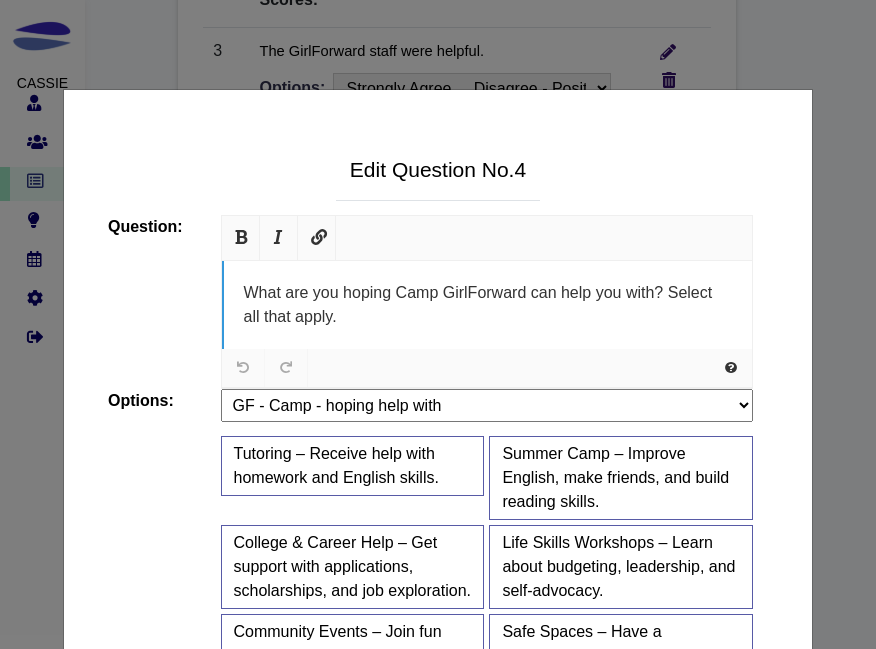click on "What are you hoping Camp GirlForward can help you with? Select all that apply." at bounding box center [487, 305] 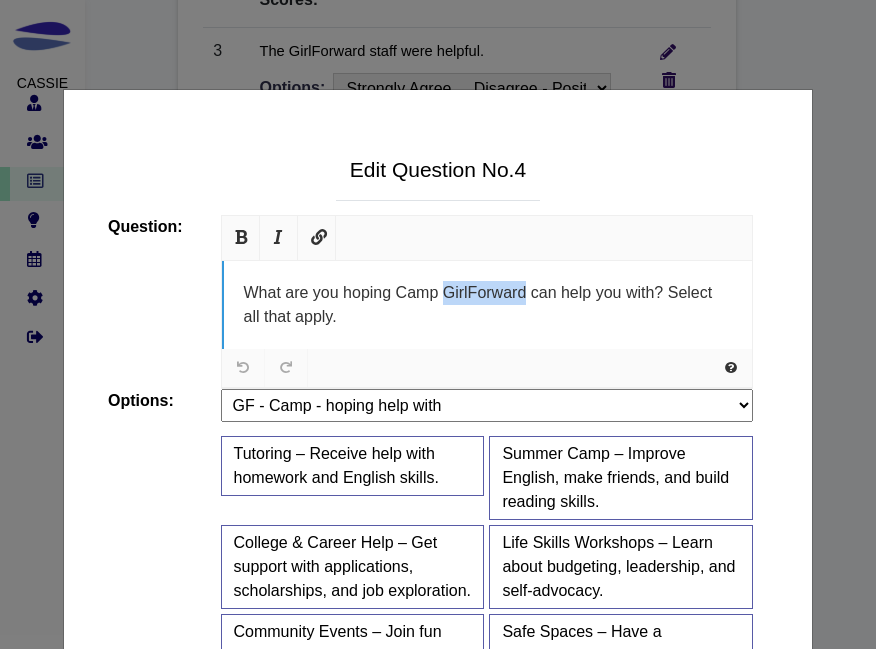 click on "What are you hoping Camp GirlForward can help you with? Select all that apply." at bounding box center (487, 305) 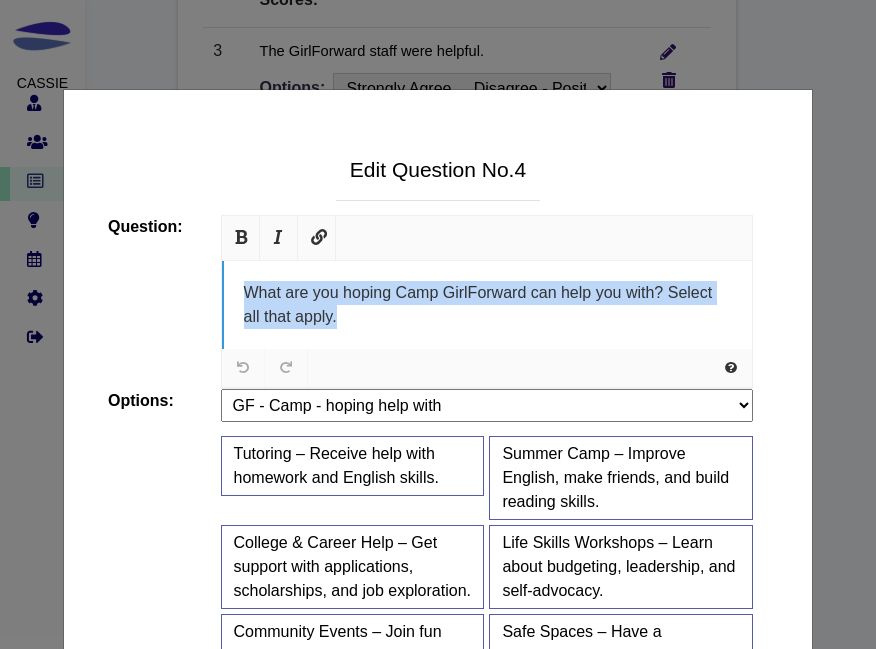 paste 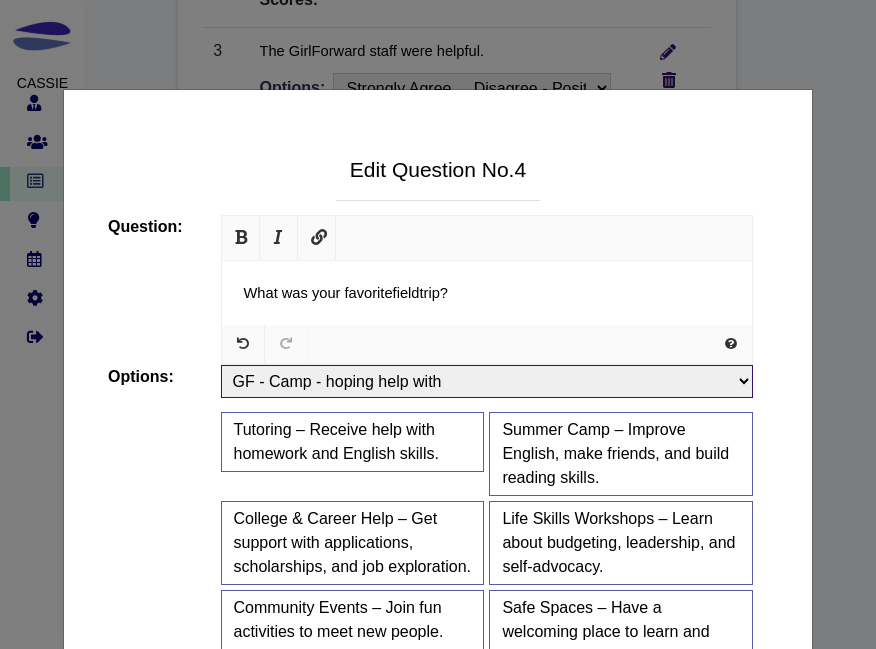 click on "No Options - Text Input    Is there anything else you’d like to share?    What did you help your mentee - Categories    How old are you - GF Mentee    social media - GFMentee    Check all things your mentor has helped you with. - GFMentee3    you and your mentee meet since last survey     top 3 workplace challenges - RemoteWork    did you and your mentor connect since last survey? This includes before and after social
distancing rules began.    best describe your work situation?    the things from the list that have become more/less difficult since covid    PS-What option(s) describe your ethnicity?    What option(s) best describe your identity?    What option(s) best describe your professional life?    What option(s) best describe your lifestyle?    What is your highest level of completed education?    Why did you choose to volunteer with GirlForward?    What have you primarily been helping your mentee with?    What option(s) best describe your current status? - Mentee" at bounding box center [487, 381] 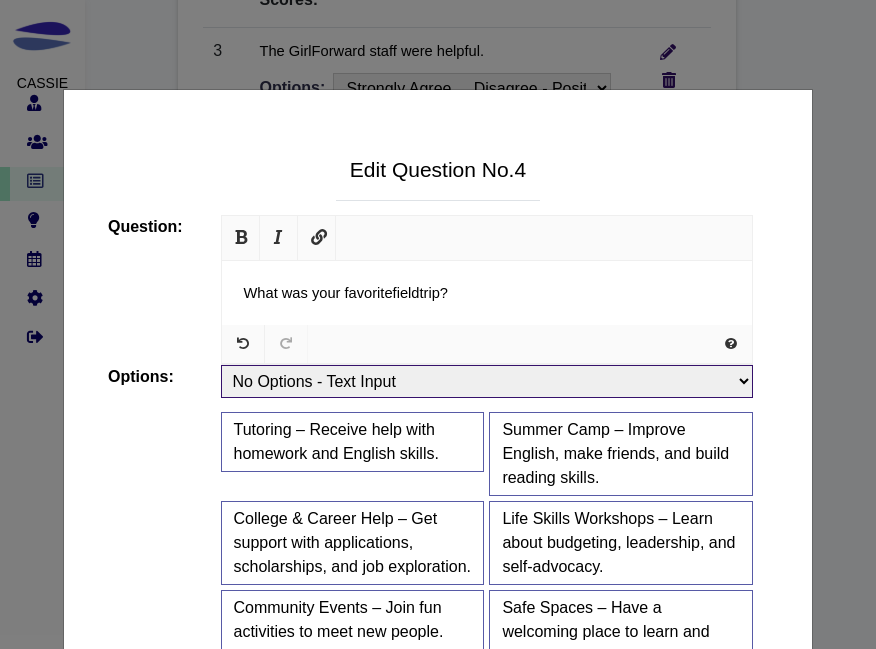 type on "Text Input" 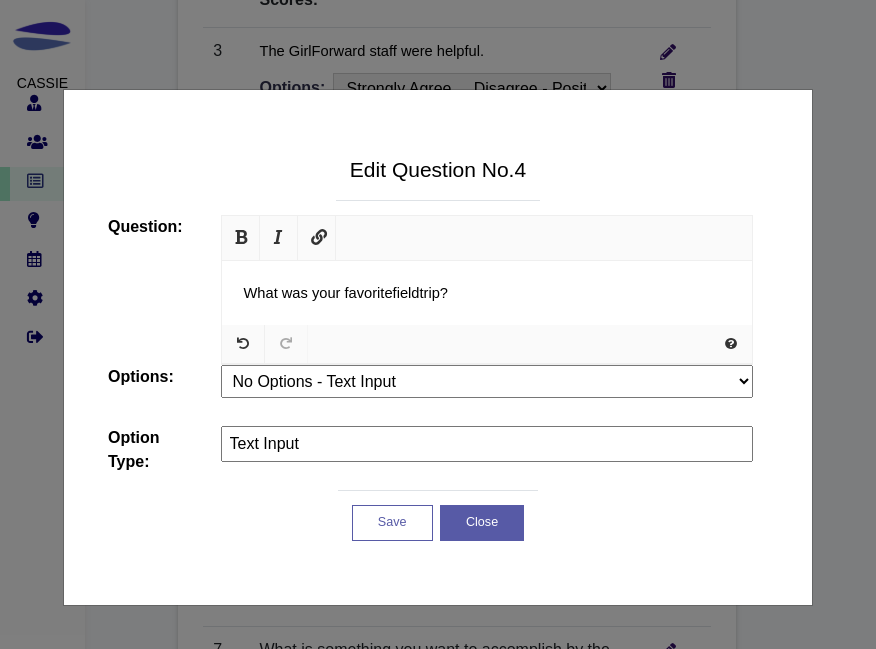 click on "Save" at bounding box center [392, 523] 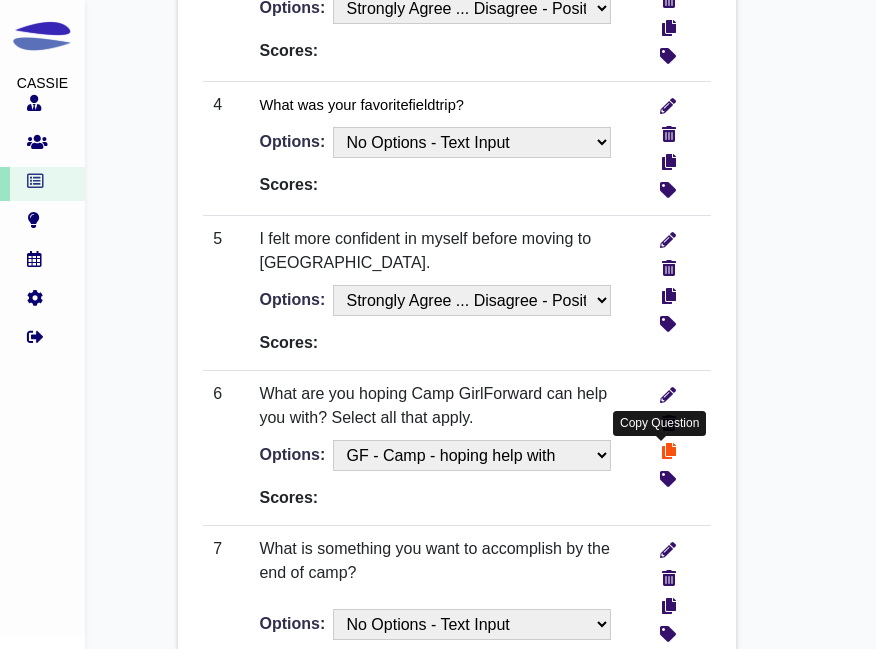 scroll, scrollTop: 1381, scrollLeft: 0, axis: vertical 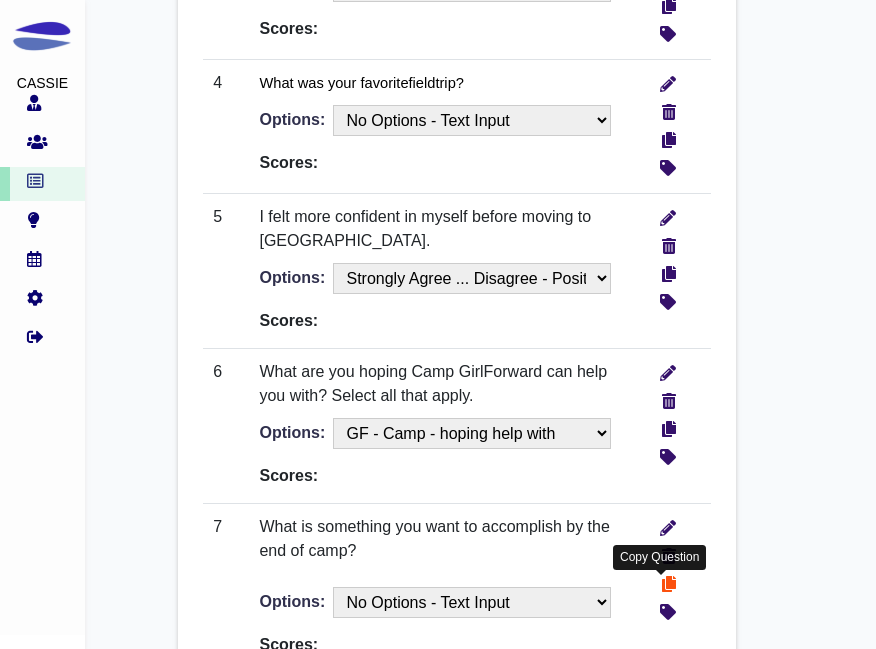 click at bounding box center [669, 581] 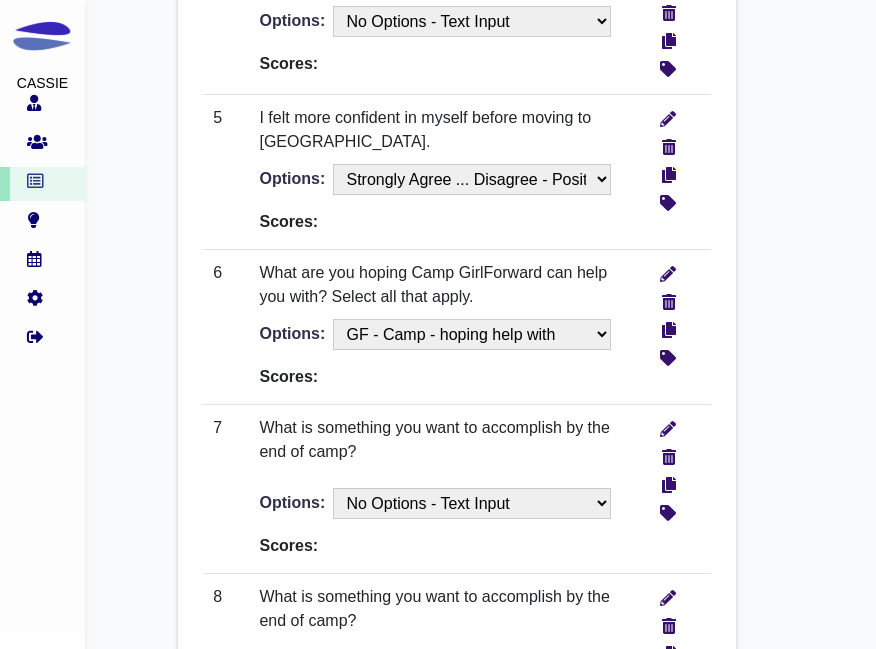 scroll, scrollTop: 1483, scrollLeft: 0, axis: vertical 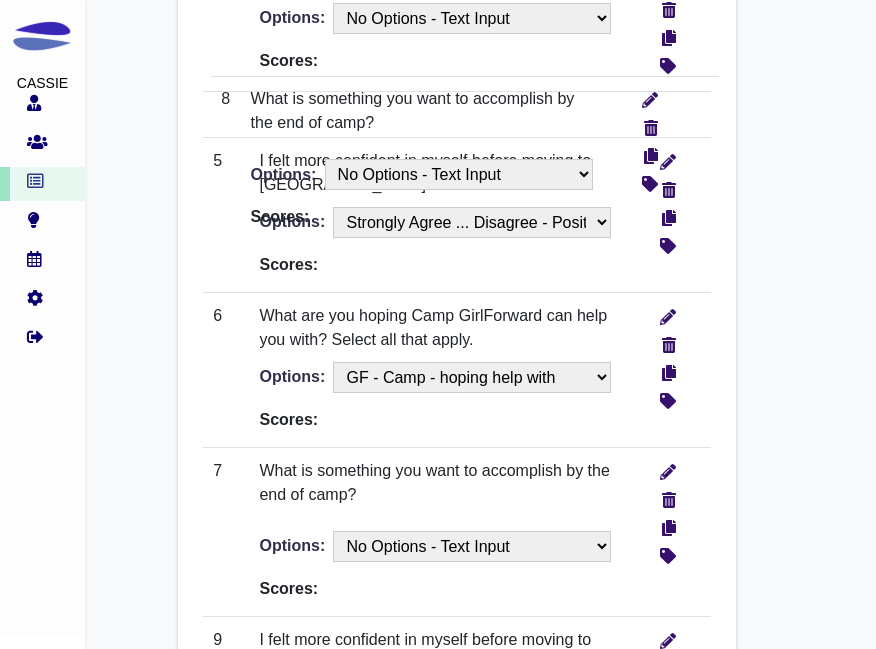 drag, startPoint x: 370, startPoint y: 601, endPoint x: 377, endPoint y: 106, distance: 495.0495 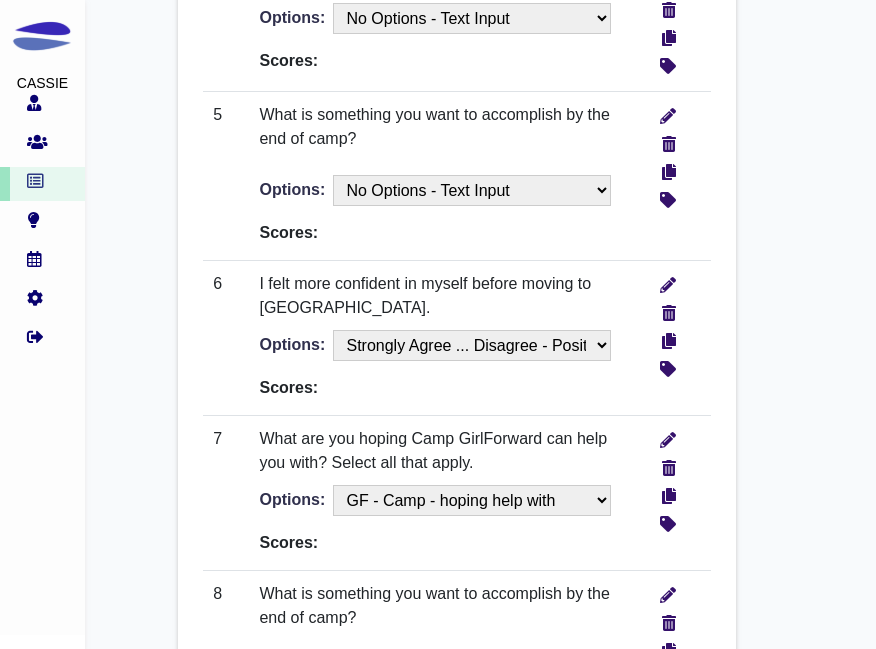 click on "Survey Content
Title
Post-Camp 2025 GF
Welcome
Displayed before all questions.
URL Size <a href="https://www.jqueryscript.net/tags.php?/Responsive/">Responsive</a> 640x360 560x315 480x270 320x180 Add URL Text Open in Same tab New tab Add  We want to learn about you. Your answers will be used to support you and improve GirlForward. All your responses will be kept private.  We want to learn about you. Your answers will be used to support you and improve GirlForward. All your responses will be kept private.
Submission
Displayed after questions are submitted
URL Size <a href="https://www.jqueryscript.net/tags.php?/Responsive/">Responsive</a> 640x360 560x315 480x270 320x180 Add URL Text Open in Same tab New tab Add Thank you for participating! Thank you for participating!
Questions  17
We strongly discourage editing questions after survey has been shared.
1" at bounding box center [457, 359] 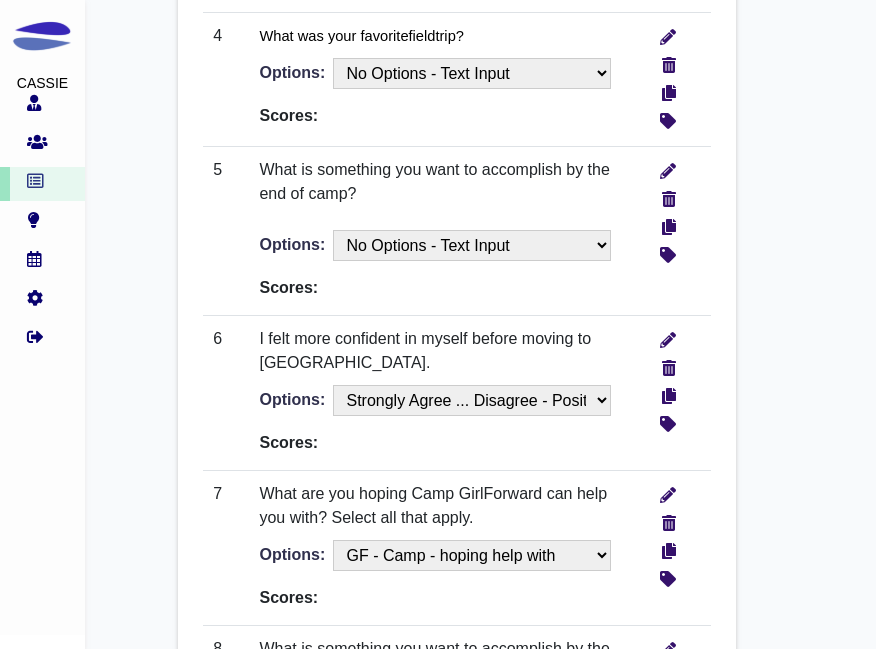scroll, scrollTop: 1384, scrollLeft: 0, axis: vertical 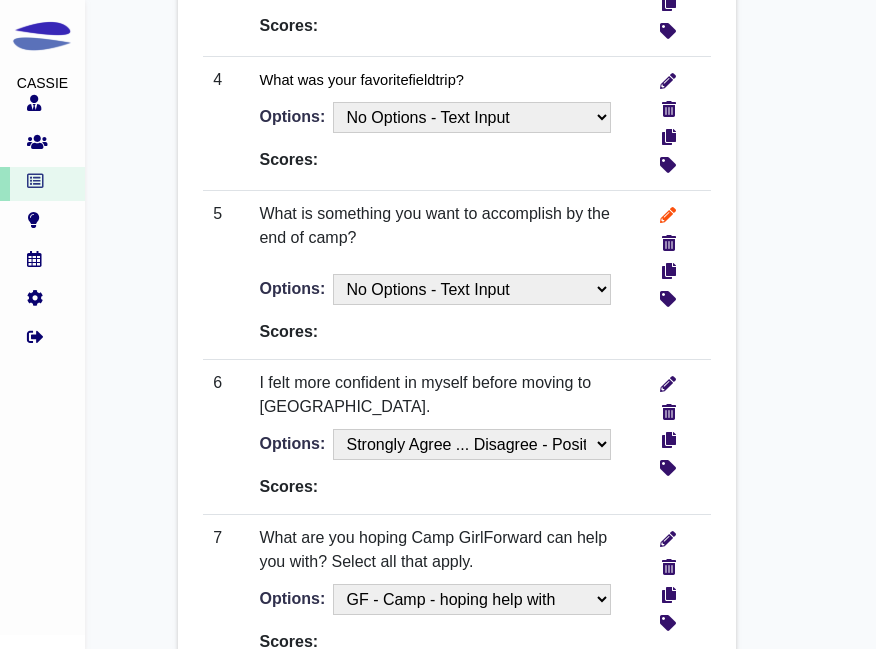 click at bounding box center (668, 212) 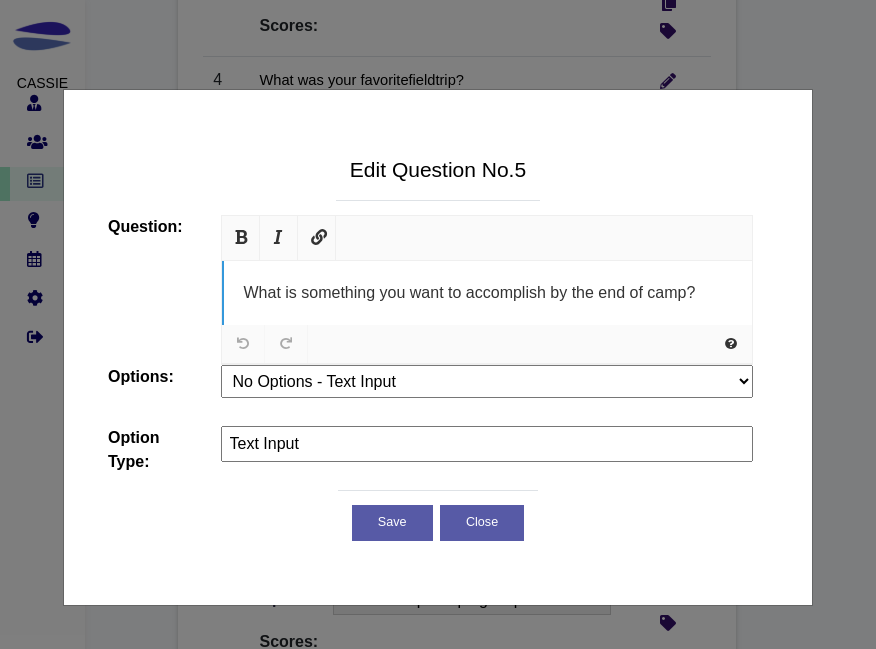 click on "What is something you want to accomplish by the end of camp?" at bounding box center (487, 293) 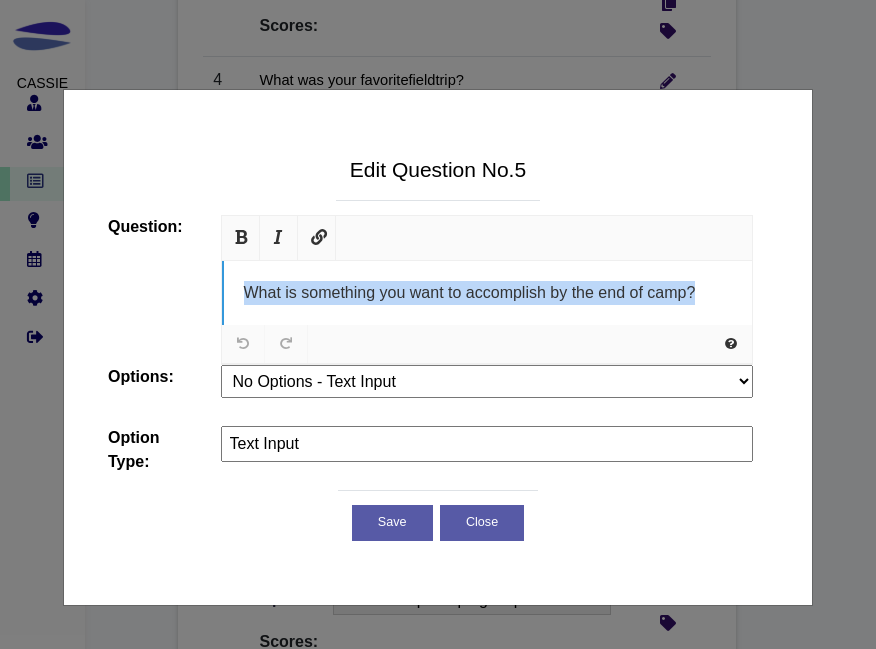 paste 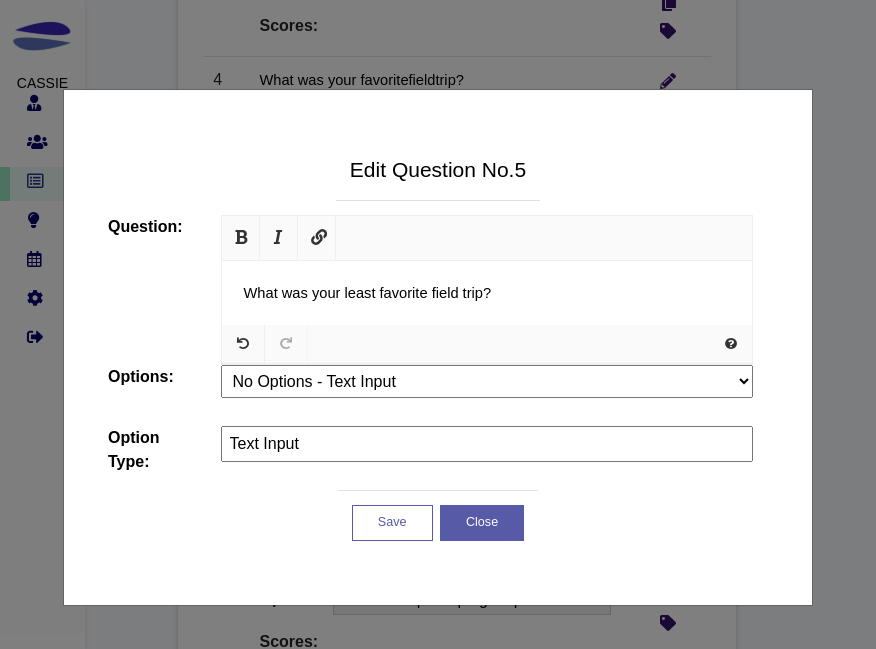 click on "Save" at bounding box center (392, 523) 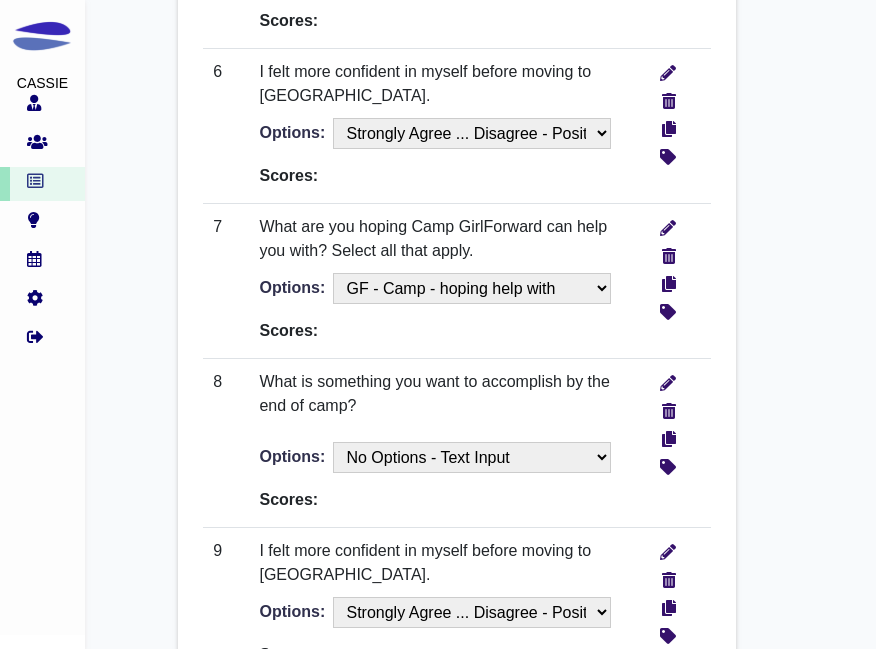 scroll, scrollTop: 1697, scrollLeft: 0, axis: vertical 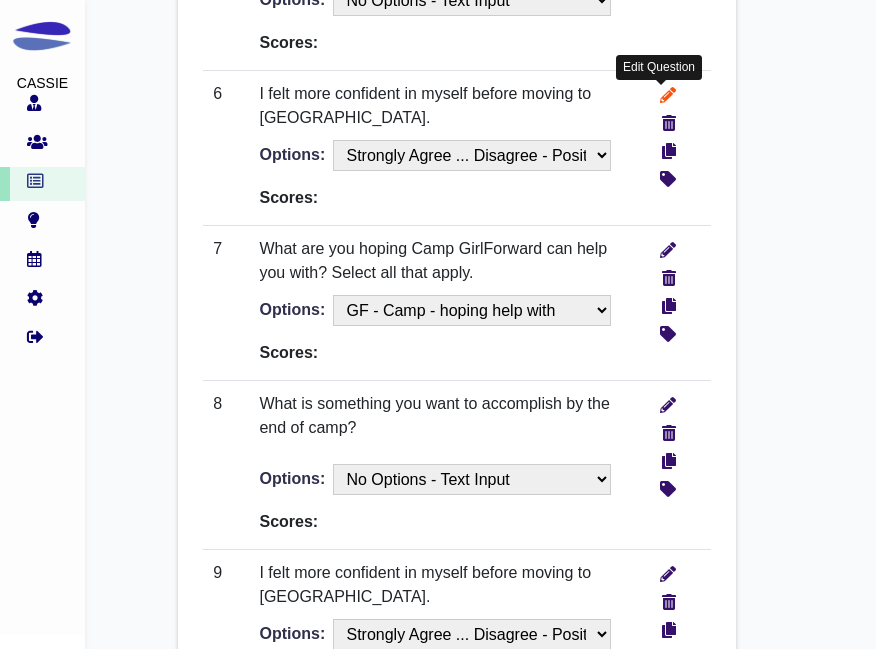 click at bounding box center [668, 92] 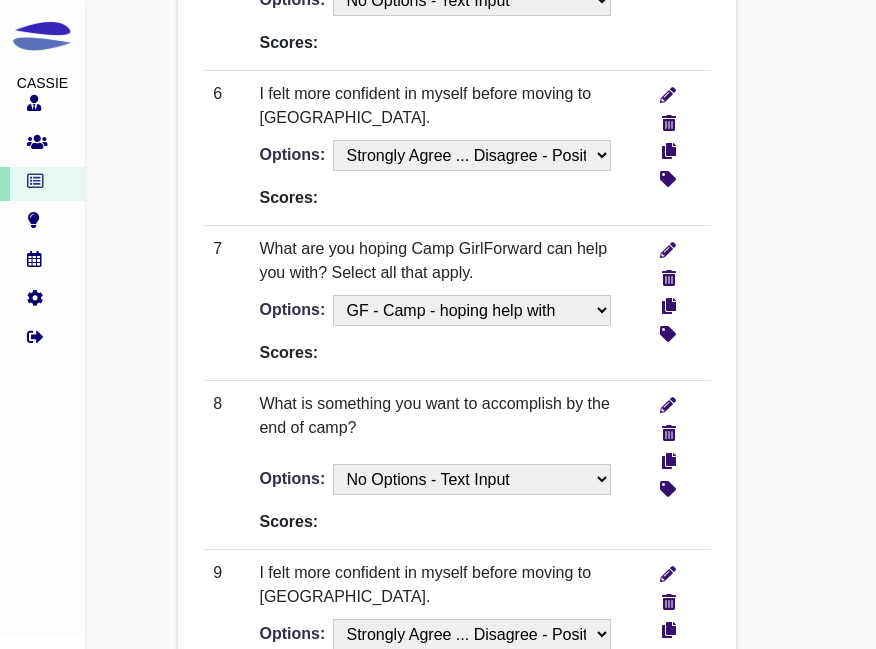 type on "Buttons in grid view" 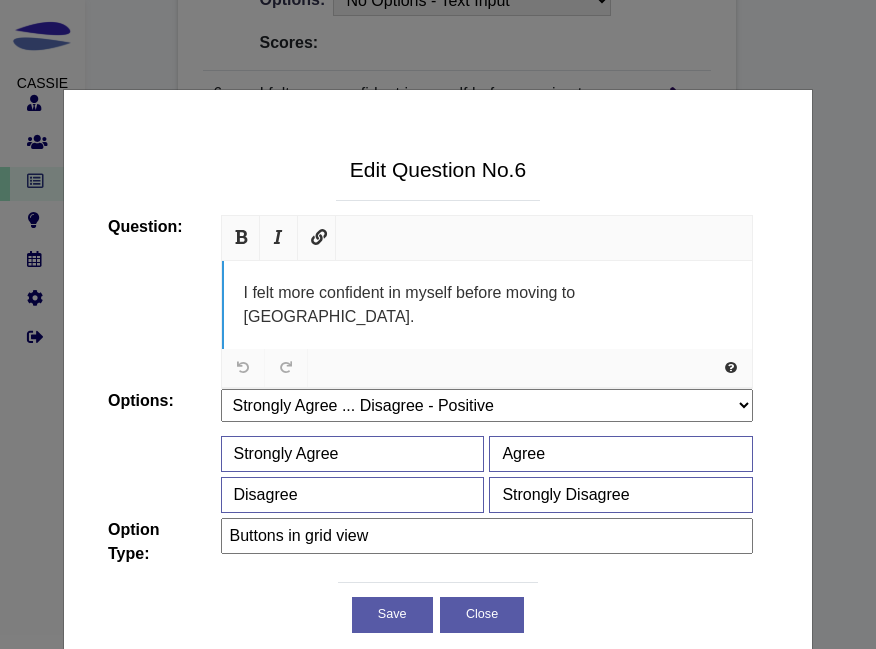 click on "I felt more confident in myself before moving to [GEOGRAPHIC_DATA]." at bounding box center [410, 304] 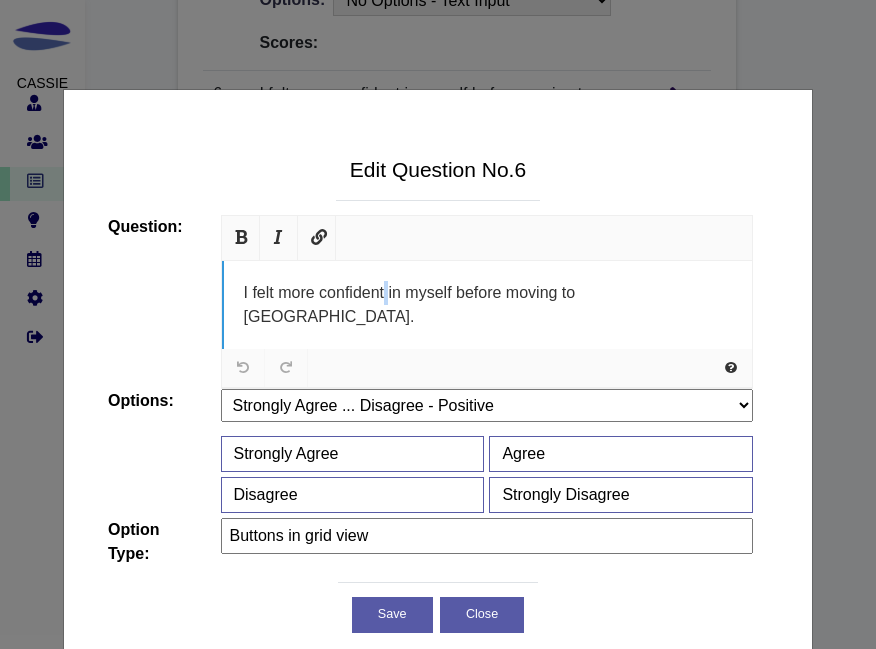 click on "I felt more confident in myself before moving to [GEOGRAPHIC_DATA]." at bounding box center (410, 304) 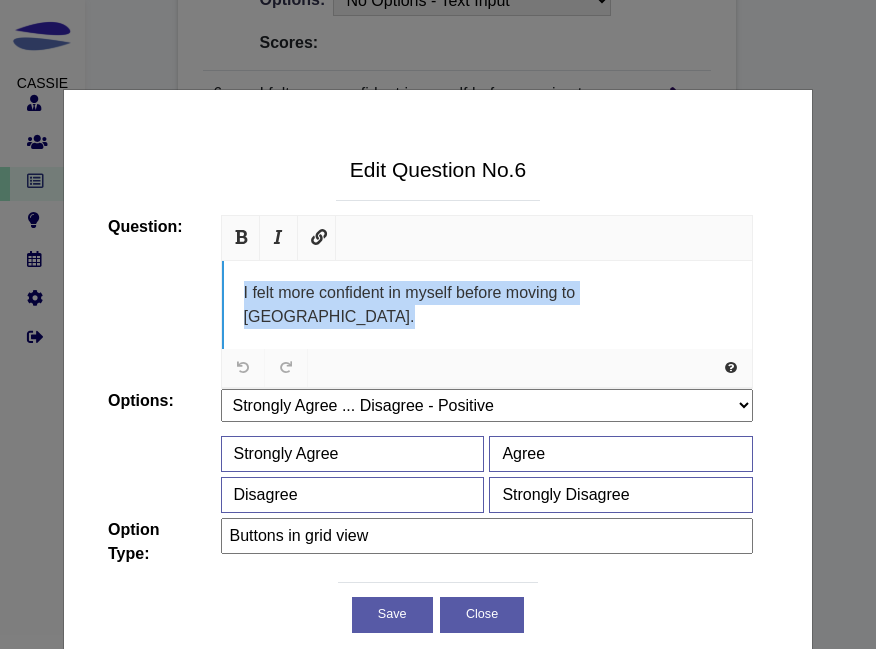 paste 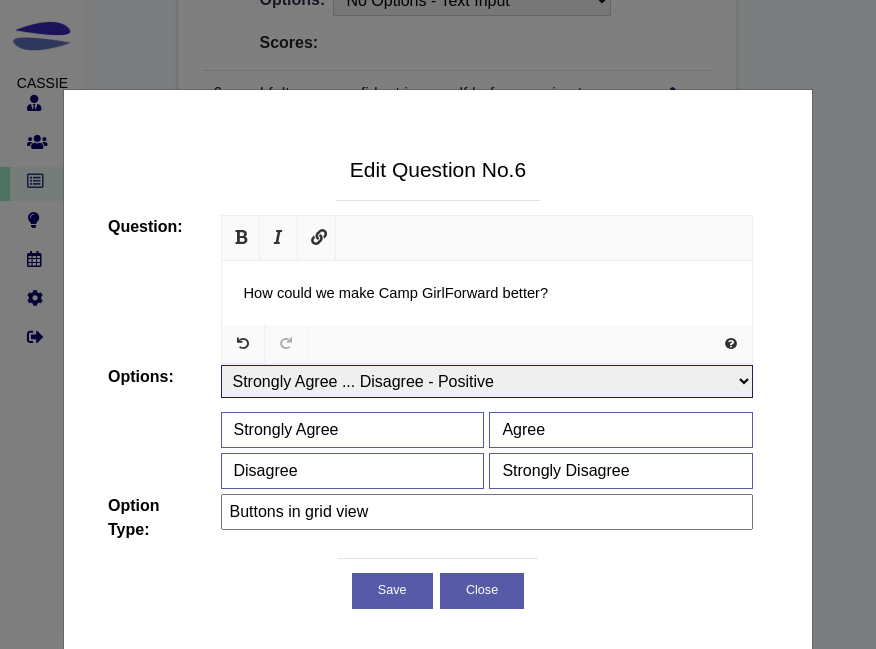 click on "No Options - Text Input    Is there anything else you’d like to share?    What did you help your mentee - Categories    How old are you - GF Mentee    social media - GFMentee    Check all things your mentor has helped you with. - GFMentee3    you and your mentee meet since last survey     top 3 workplace challenges - RemoteWork    did you and your mentor connect since last survey? This includes before and after social
distancing rules began.    best describe your work situation?    the things from the list that have become more/less difficult since covid    PS-What option(s) describe your ethnicity?    What option(s) best describe your identity?    What option(s) best describe your professional life?    What option(s) best describe your lifestyle?    What is your highest level of completed education?    Why did you choose to volunteer with GirlForward?    What have you primarily been helping your mentee with?    What option(s) best describe your current status? - Mentee" at bounding box center (487, 381) 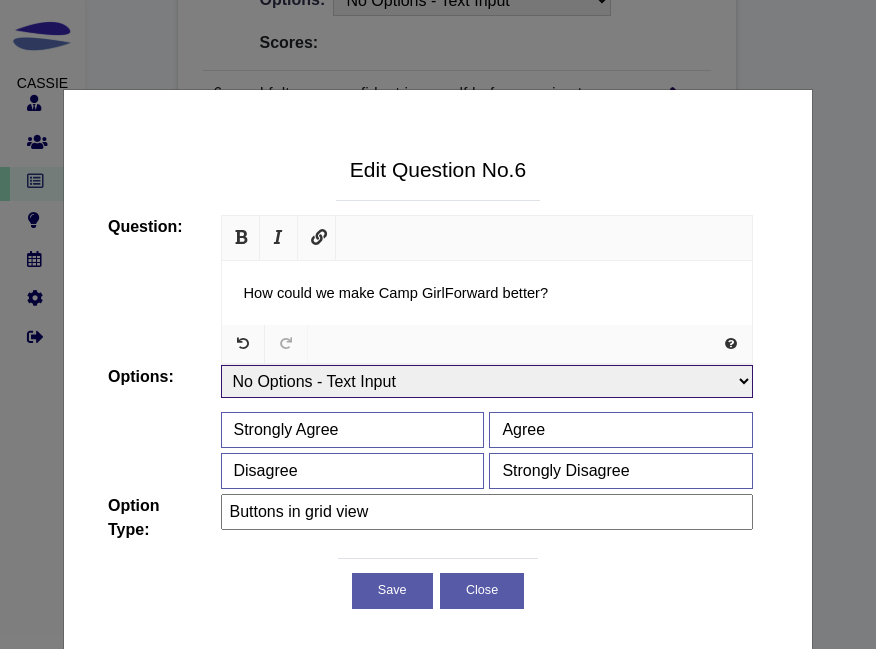 type on "Text Input" 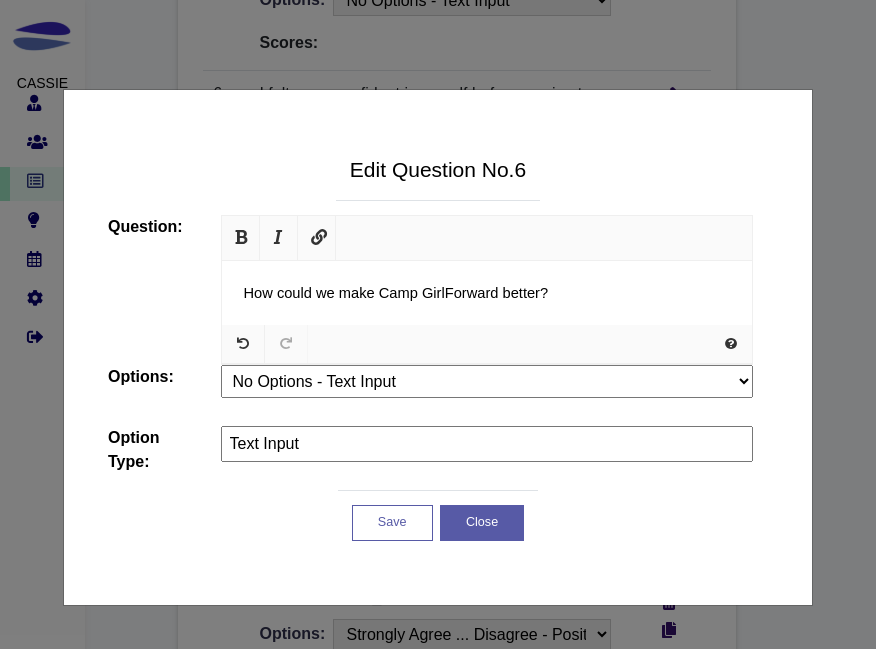click on "Save" at bounding box center (392, 523) 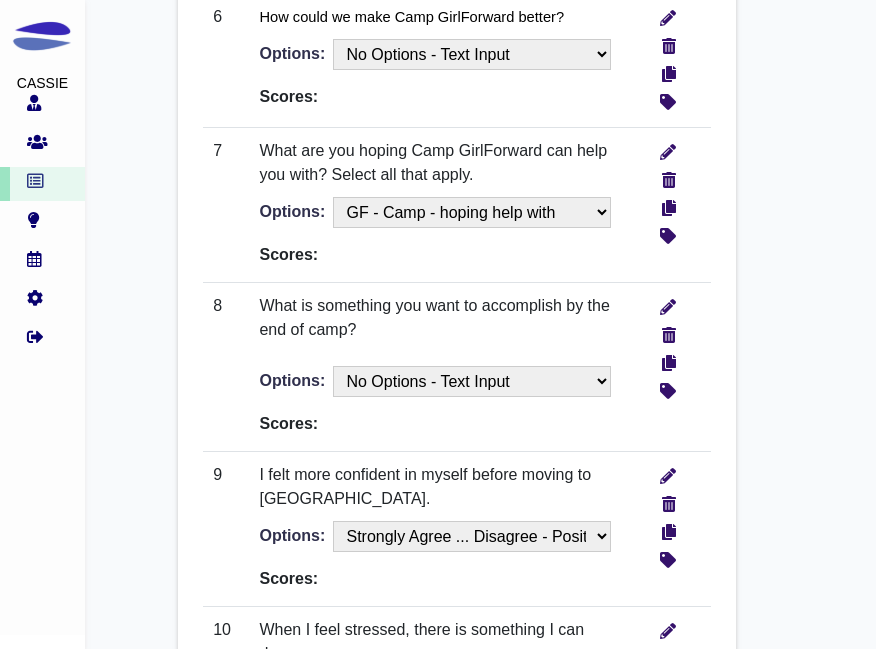 scroll, scrollTop: 1772, scrollLeft: 0, axis: vertical 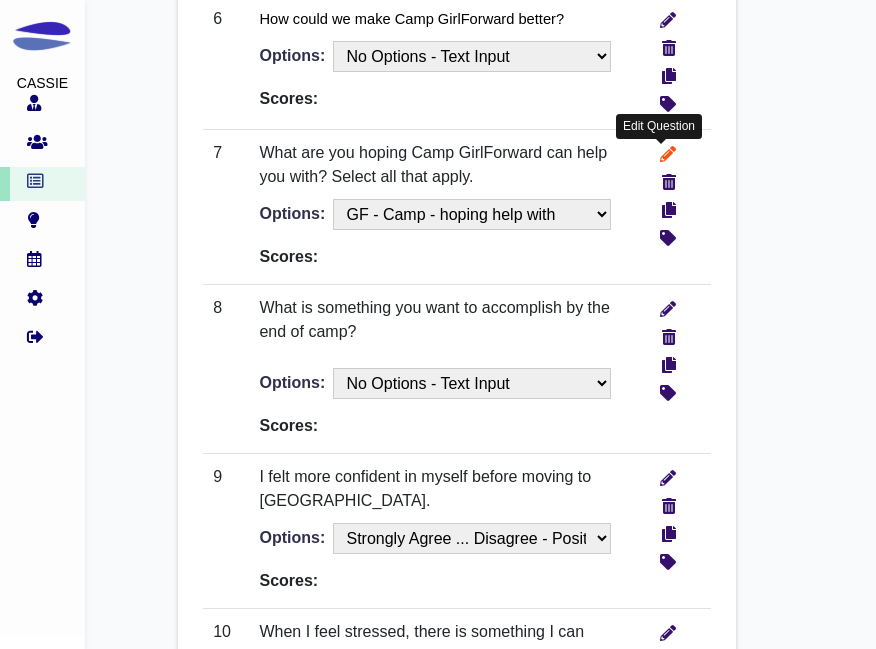 click at bounding box center (668, 151) 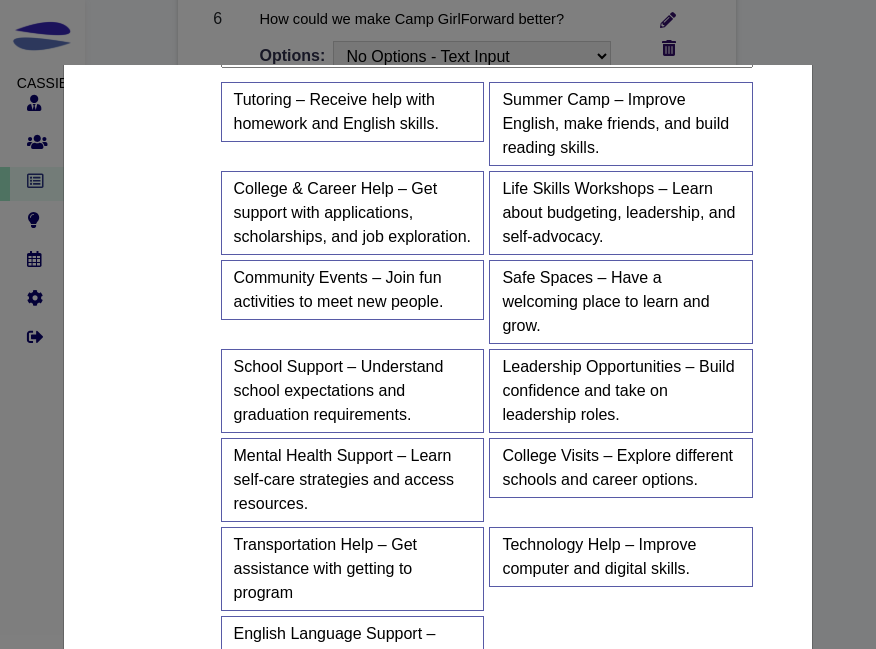 scroll, scrollTop: 552, scrollLeft: 0, axis: vertical 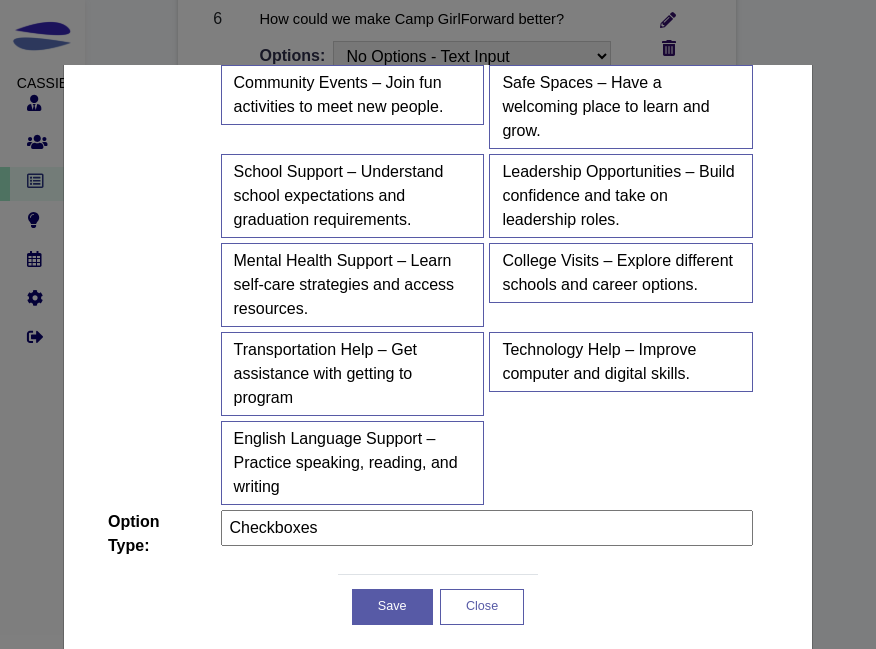 click on "Close" at bounding box center (482, 607) 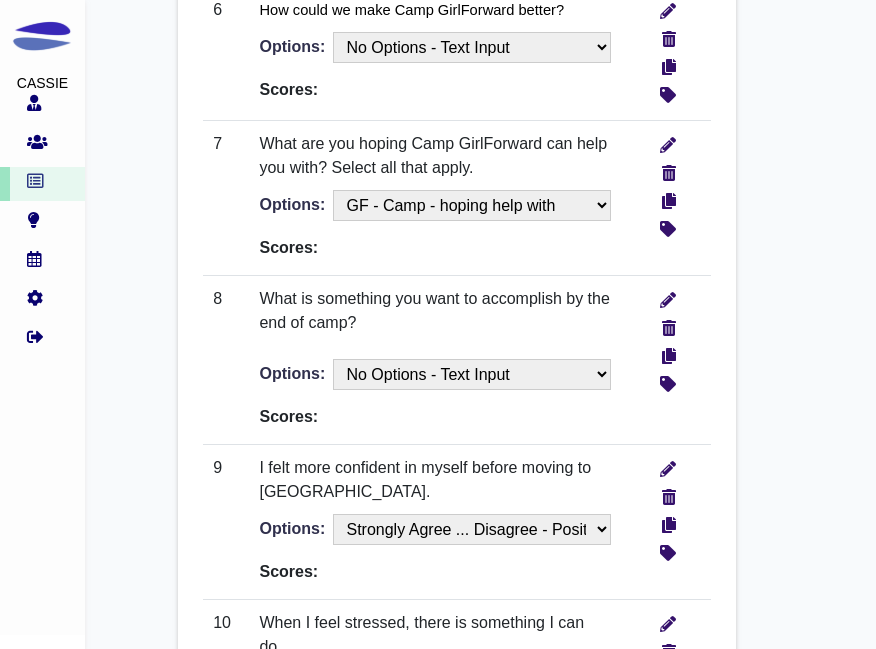 scroll, scrollTop: 1780, scrollLeft: 0, axis: vertical 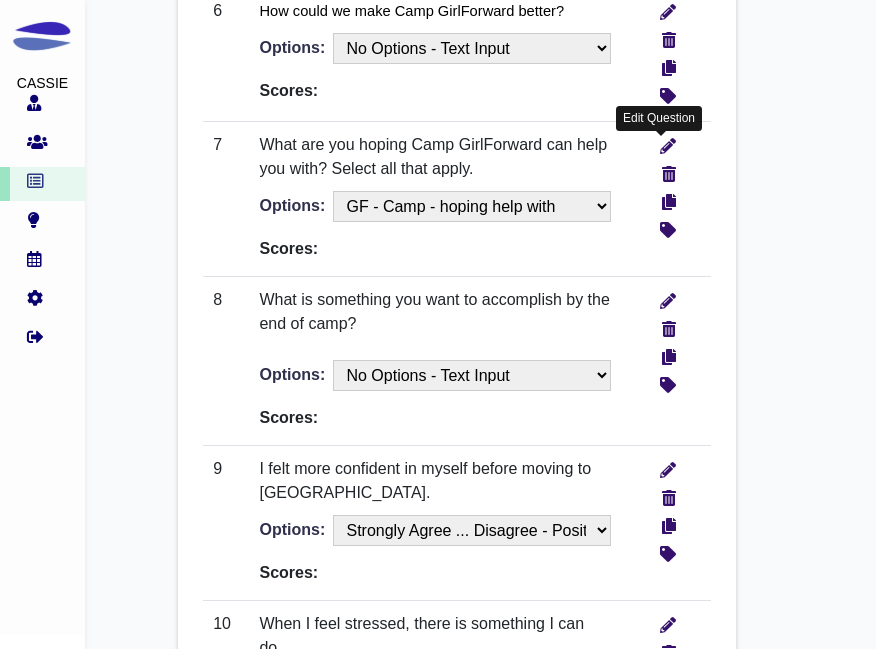 click at bounding box center [668, 143] 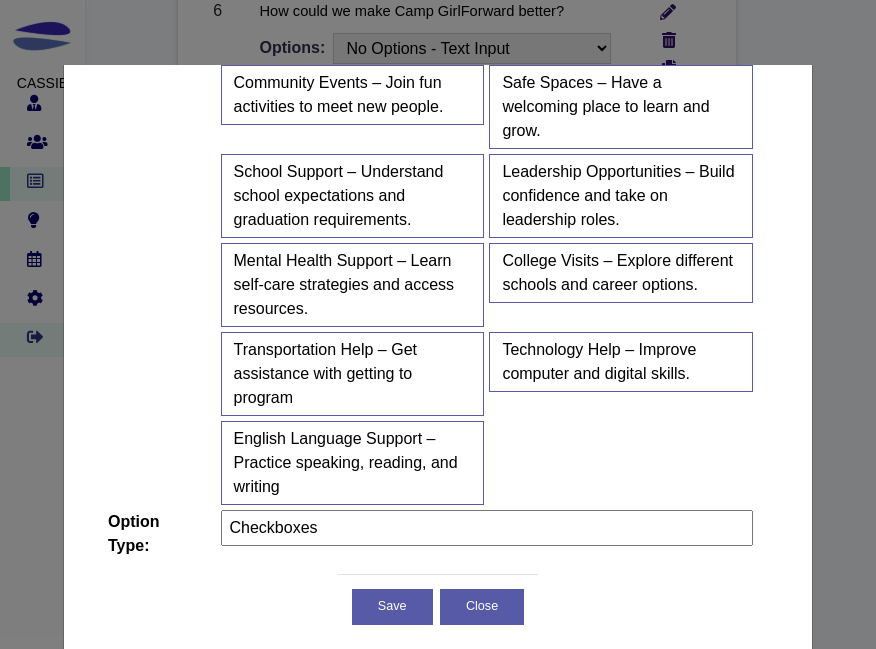 scroll, scrollTop: 0, scrollLeft: 0, axis: both 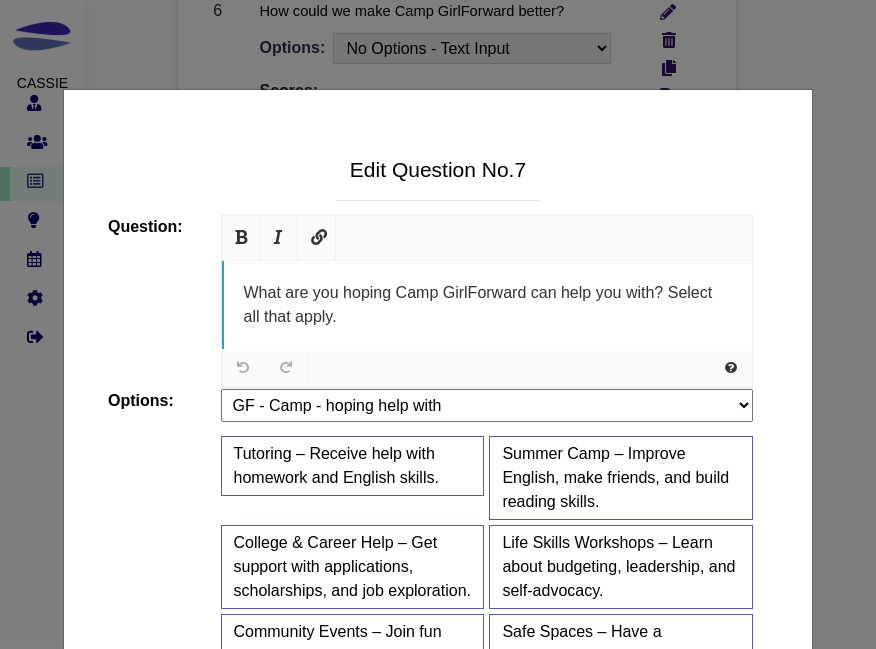 click on "What are you hoping Camp GirlForward can help you with? Select all that apply." at bounding box center (487, 305) 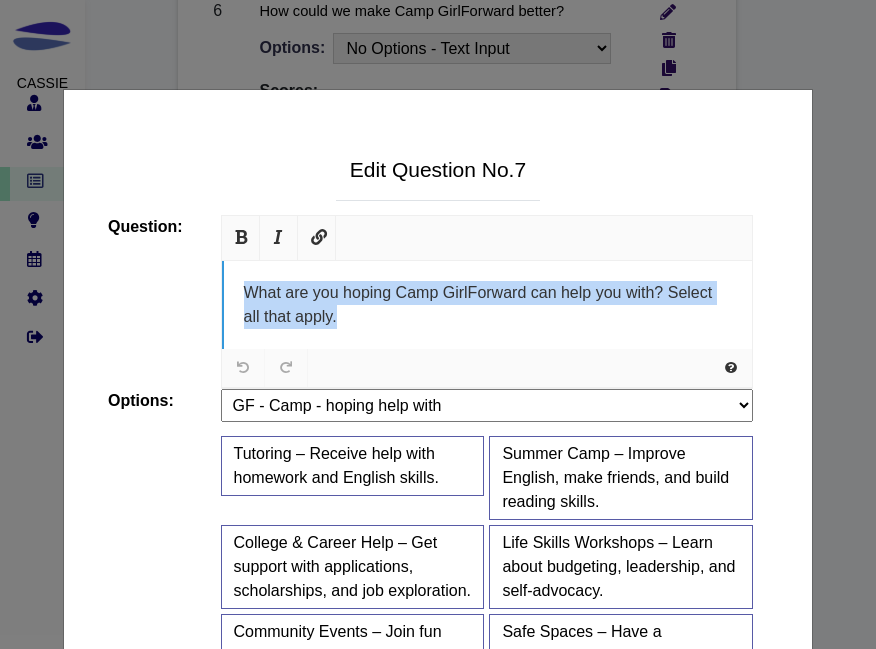 paste 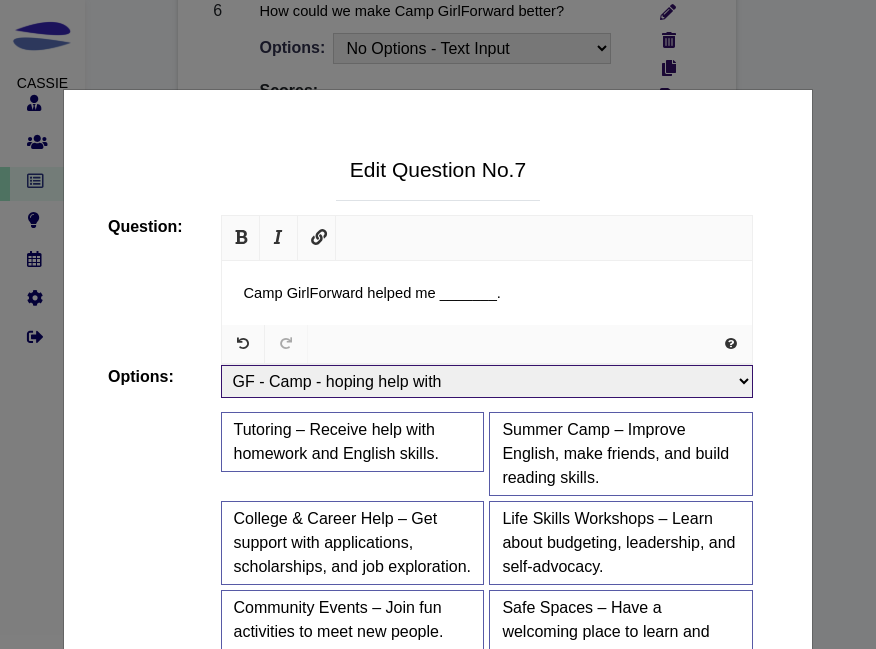click on "No Options - Text Input    Is there anything else you’d like to share?    What did you help your mentee - Categories    How old are you - GF Mentee    social media - GFMentee    Check all things your mentor has helped you with. - GFMentee3    you and your mentee meet since last survey     top 3 workplace challenges - RemoteWork    did you and your mentor connect since last survey? This includes before and after social
distancing rules began.    best describe your work situation?    the things from the list that have become more/less difficult since covid    PS-What option(s) describe your ethnicity?    What option(s) best describe your identity?    What option(s) best describe your professional life?    What option(s) best describe your lifestyle?    What is your highest level of completed education?    Why did you choose to volunteer with GirlForward?    What have you primarily been helping your mentee with?    What option(s) best describe your current status? - Mentee" at bounding box center [487, 381] 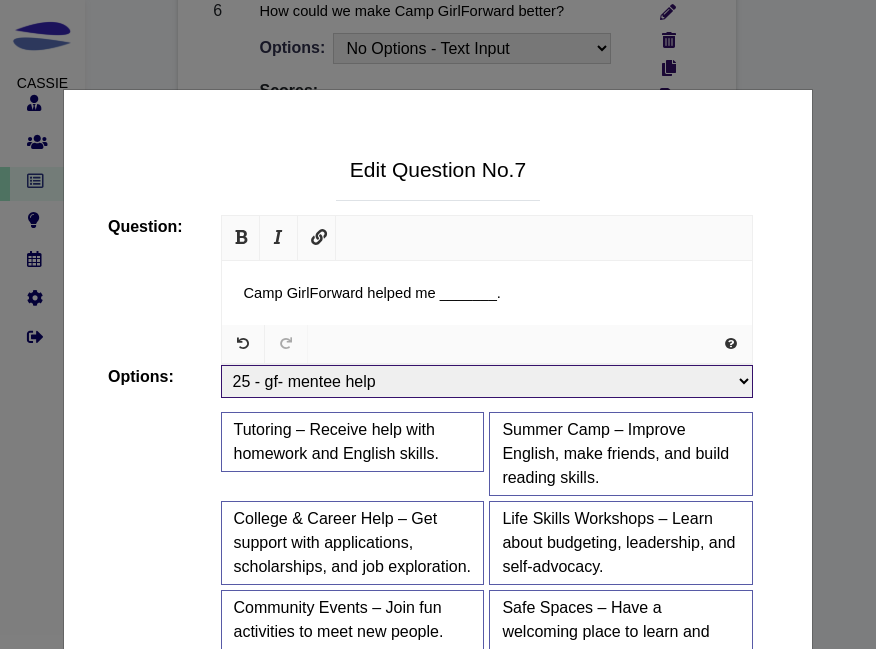 click on "No Options - Text Input    Is there anything else you’d like to share?    What did you help your mentee - Categories    How old are you - GF Mentee    social media - GFMentee    Check all things your mentor has helped you with. - GFMentee3    you and your mentee meet since last survey     top 3 workplace challenges - RemoteWork    did you and your mentor connect since last survey? This includes before and after social
distancing rules began.    best describe your work situation?    the things from the list that have become more/less difficult since covid    PS-What option(s) describe your ethnicity?    What option(s) best describe your identity?    What option(s) best describe your professional life?    What option(s) best describe your lifestyle?    What is your highest level of completed education?    Why did you choose to volunteer with GirlForward?    What have you primarily been helping your mentee with?    What option(s) best describe your current status? - Mentee" at bounding box center (487, 381) 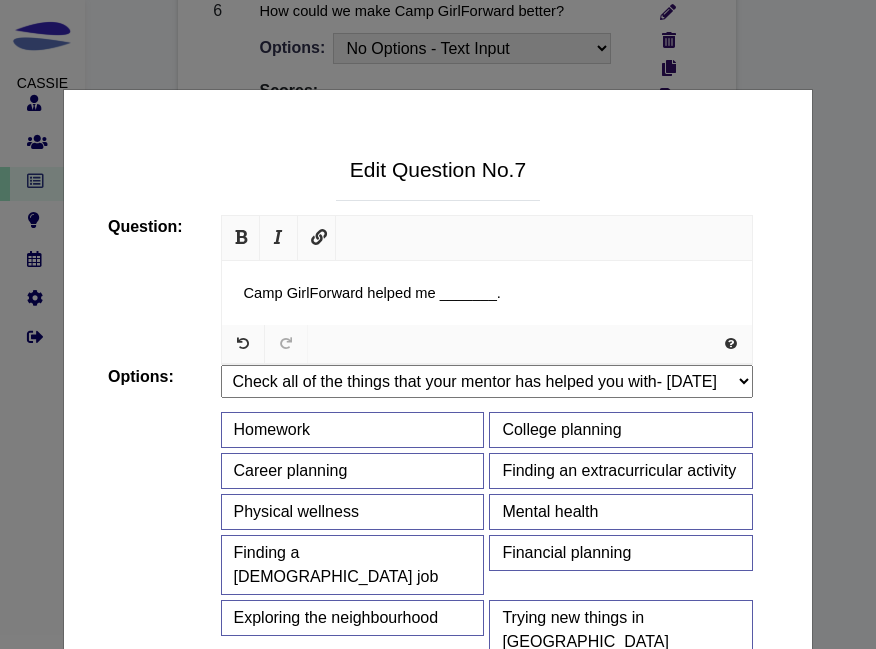 click at bounding box center [487, 344] 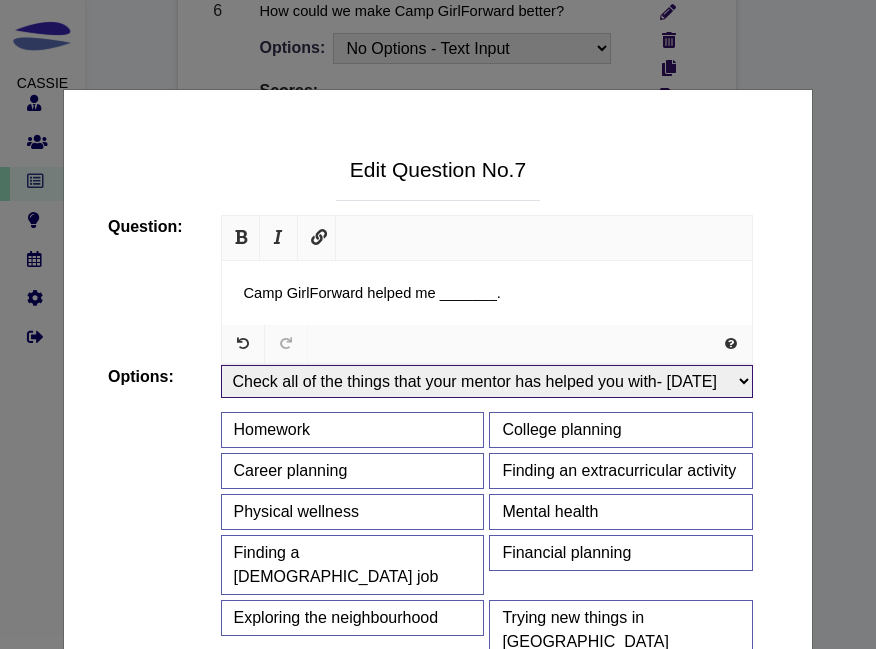 click on "No Options - Text Input    Is there anything else you’d like to share?    What did you help your mentee - Categories    How old are you - GF Mentee    social media - GFMentee    Check all things your mentor has helped you with. - GFMentee3    you and your mentee meet since last survey     top 3 workplace challenges - RemoteWork    did you and your mentor connect since last survey? This includes before and after social
distancing rules began.    best describe your work situation?    the things from the list that have become more/less difficult since covid    PS-What option(s) describe your ethnicity?    What option(s) best describe your identity?    What option(s) best describe your professional life?    What option(s) best describe your lifestyle?    What is your highest level of completed education?    Why did you choose to volunteer with GirlForward?    What have you primarily been helping your mentee with?    What option(s) best describe your current status? - Mentee" at bounding box center (487, 381) 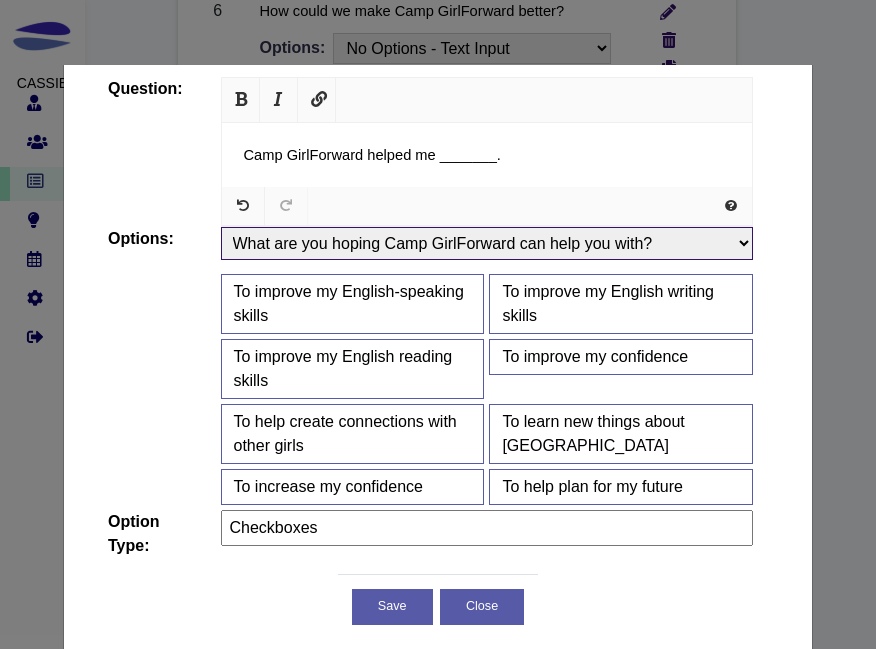 scroll, scrollTop: 140, scrollLeft: 0, axis: vertical 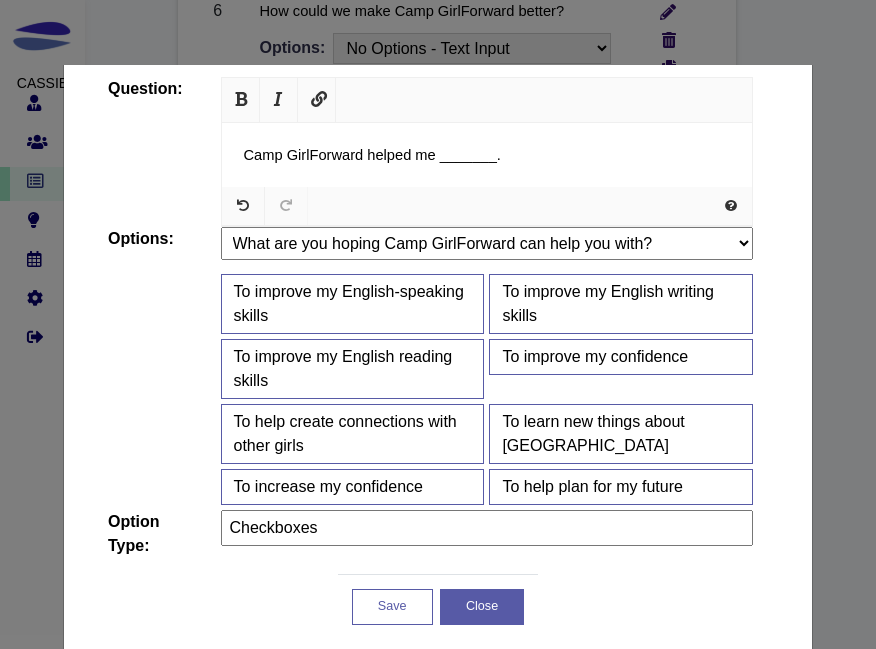 click on "Save" at bounding box center (392, 607) 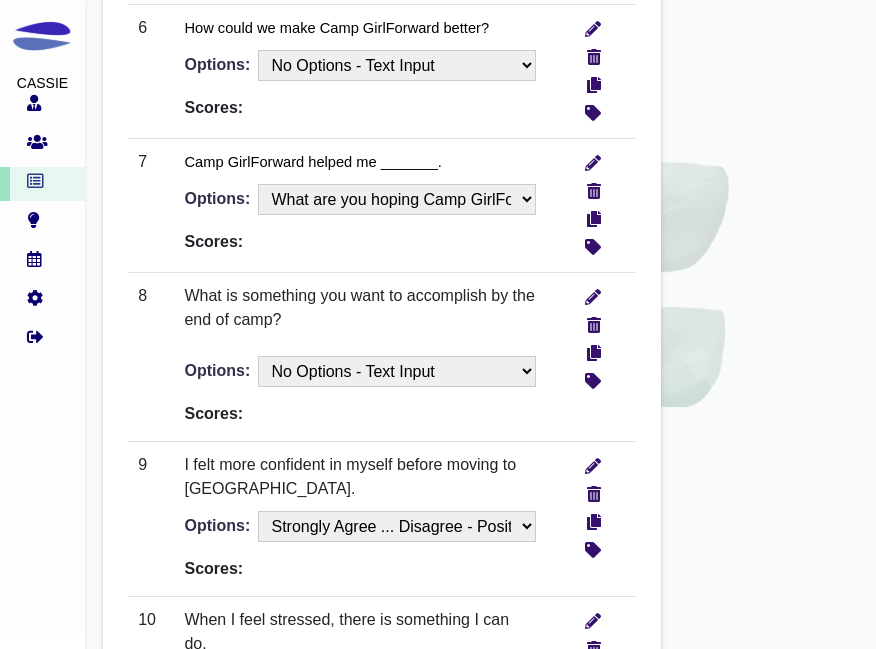 scroll, scrollTop: 1761, scrollLeft: 75, axis: both 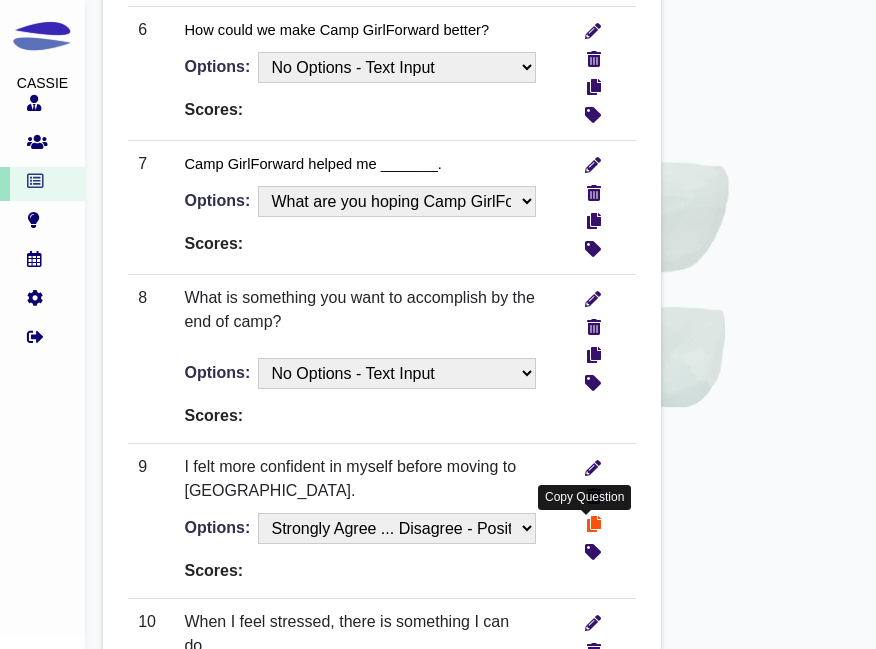 click at bounding box center [594, 521] 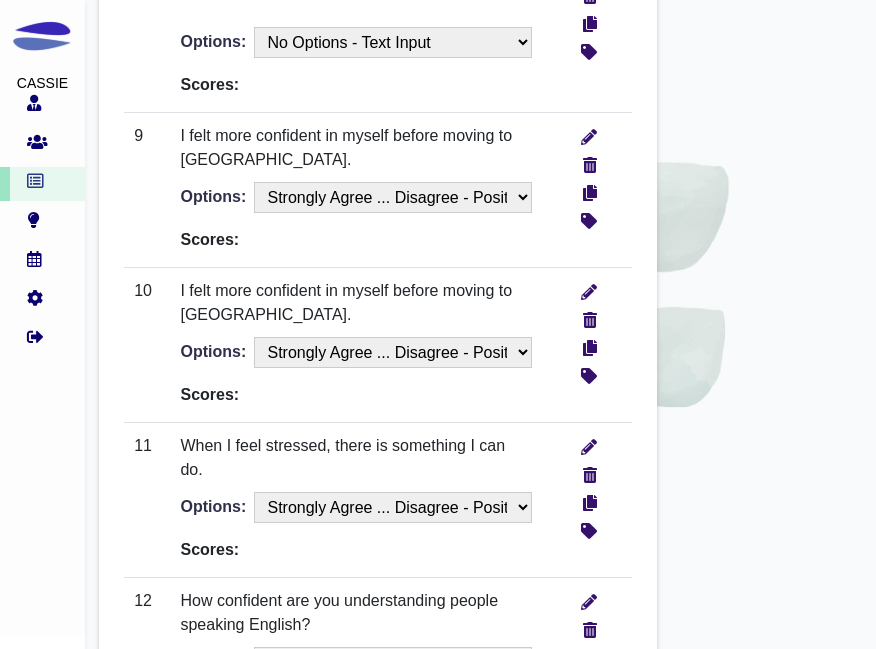 scroll, scrollTop: 2091, scrollLeft: 79, axis: both 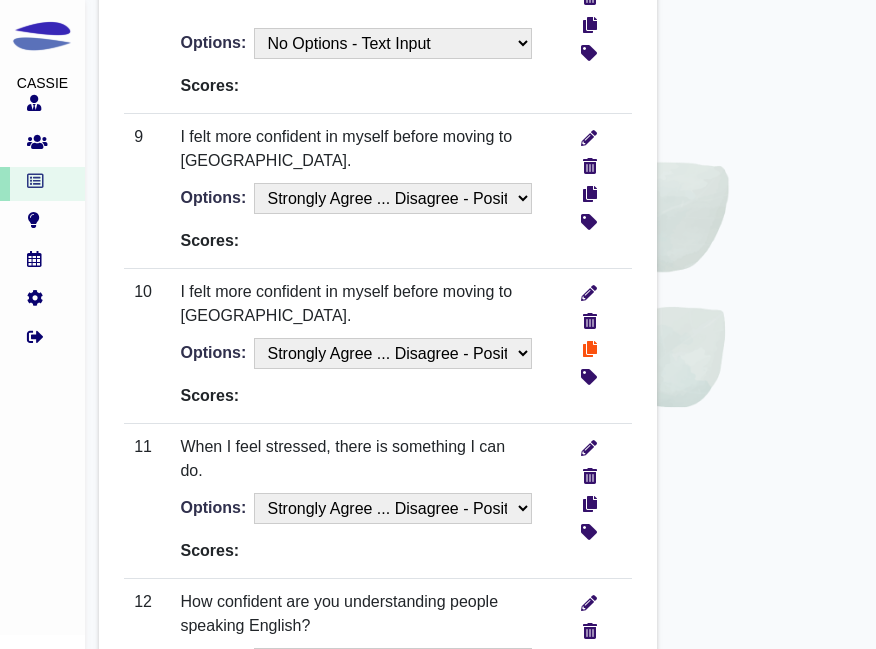 click at bounding box center (590, 346) 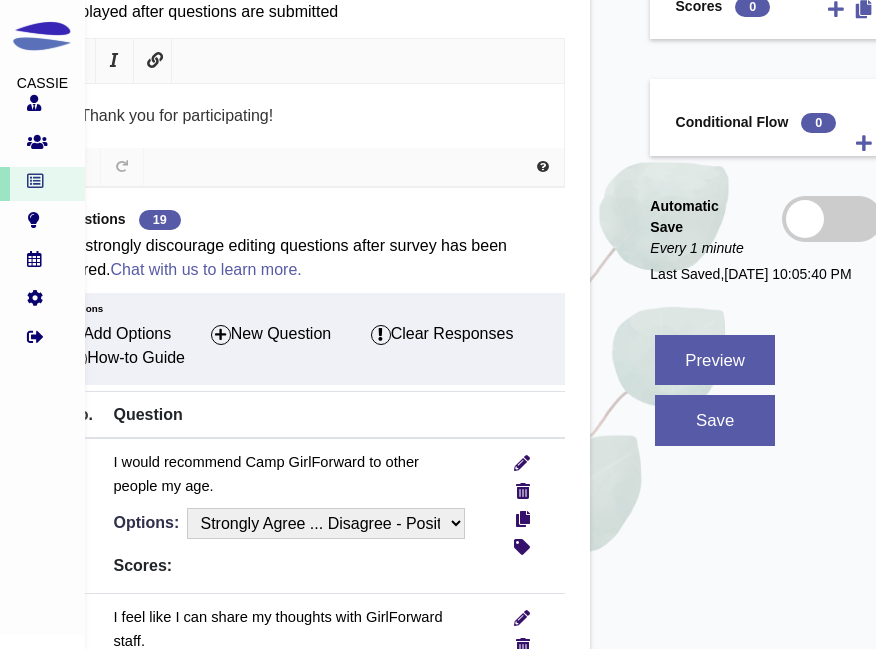 scroll, scrollTop: 567, scrollLeft: 146, axis: both 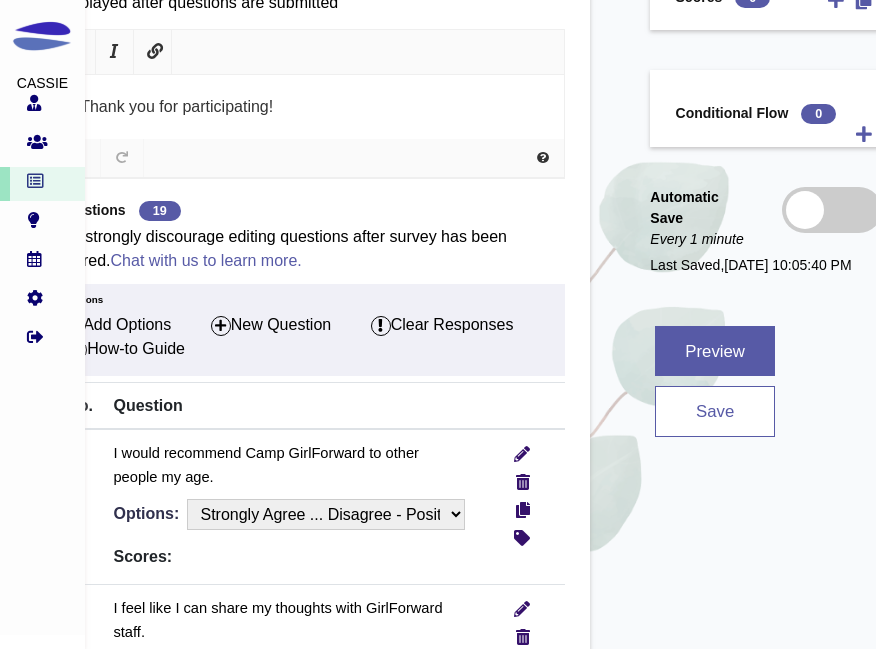 click on "save" at bounding box center [715, 411] 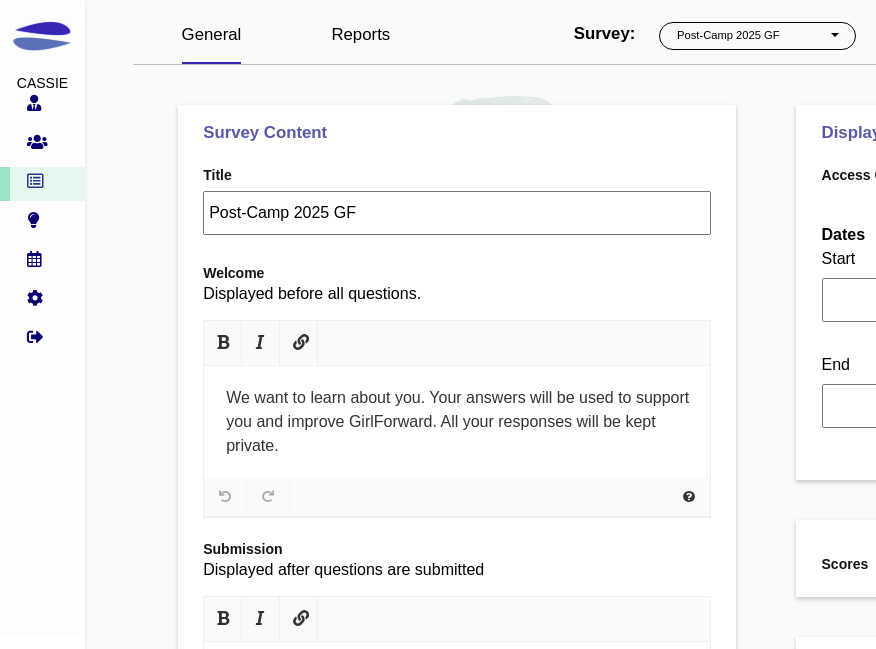 select on "1" 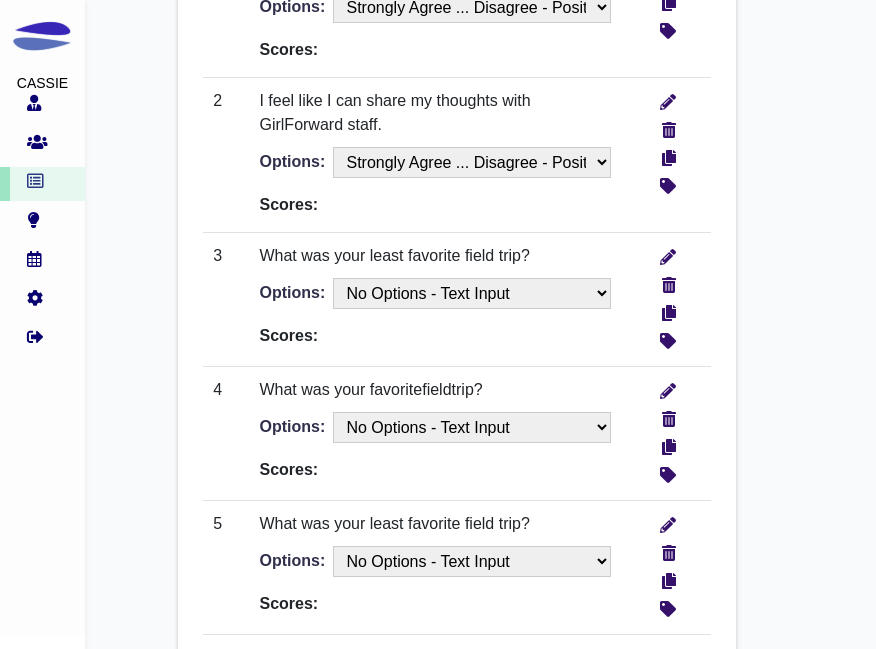 scroll, scrollTop: 1076, scrollLeft: 0, axis: vertical 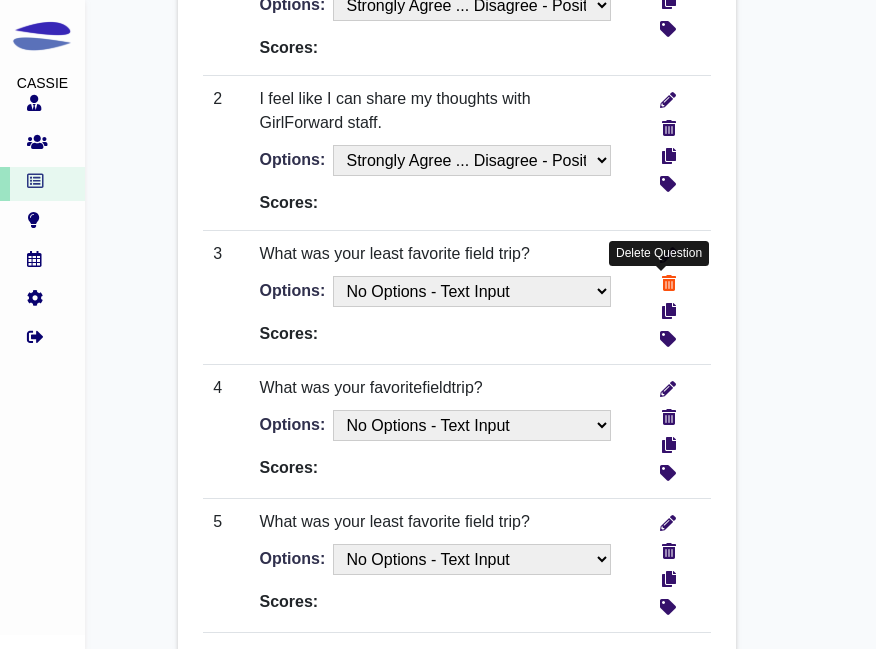 click at bounding box center [669, 280] 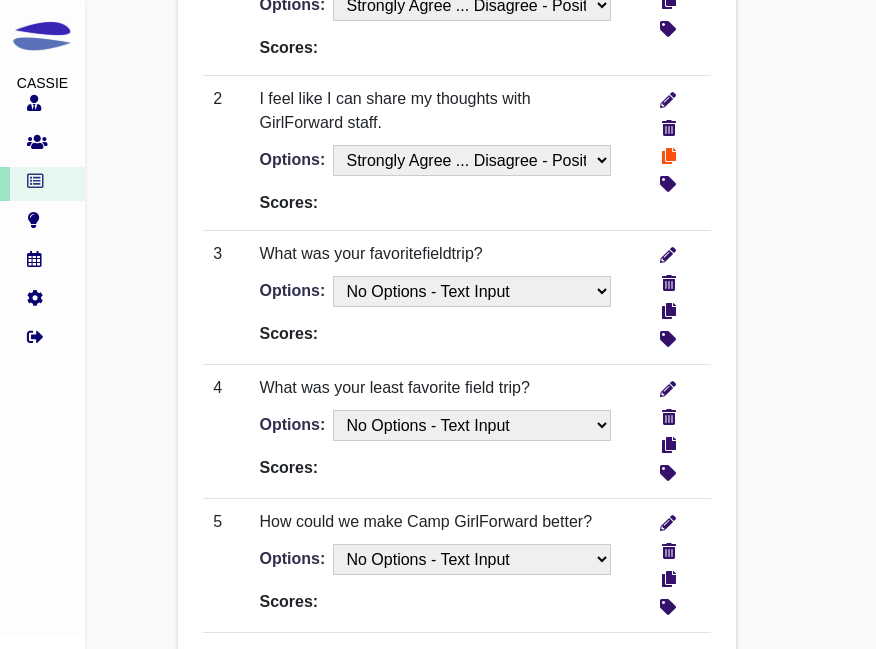 click at bounding box center [669, 153] 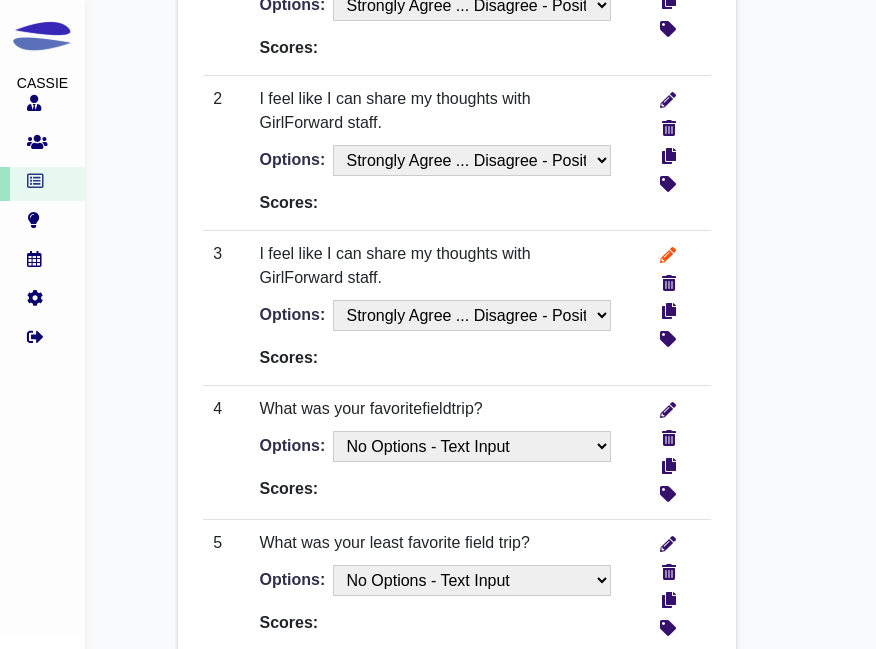 click at bounding box center [668, 252] 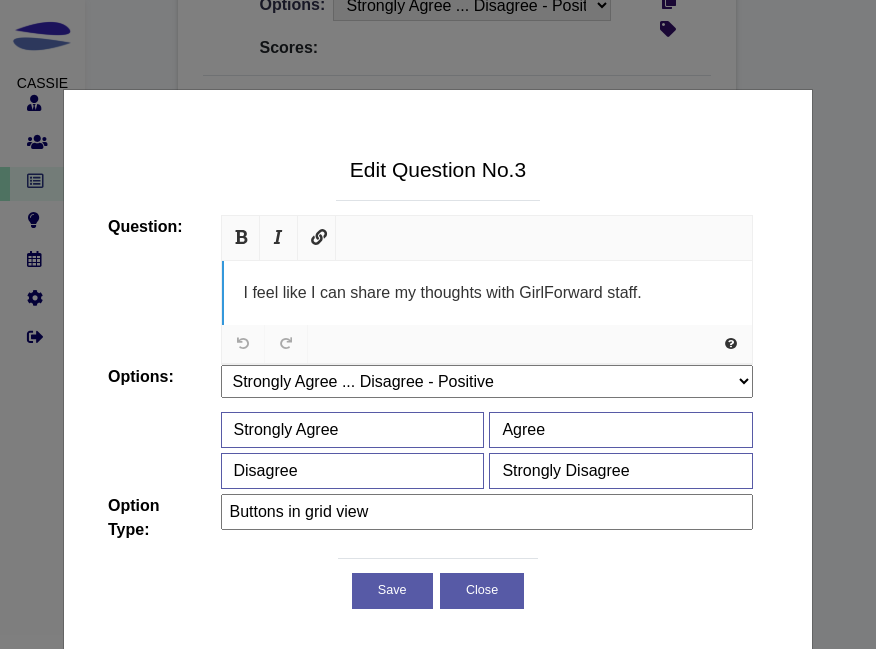 click on "I feel like I can share my thoughts with GirlForward staff." at bounding box center (443, 292) 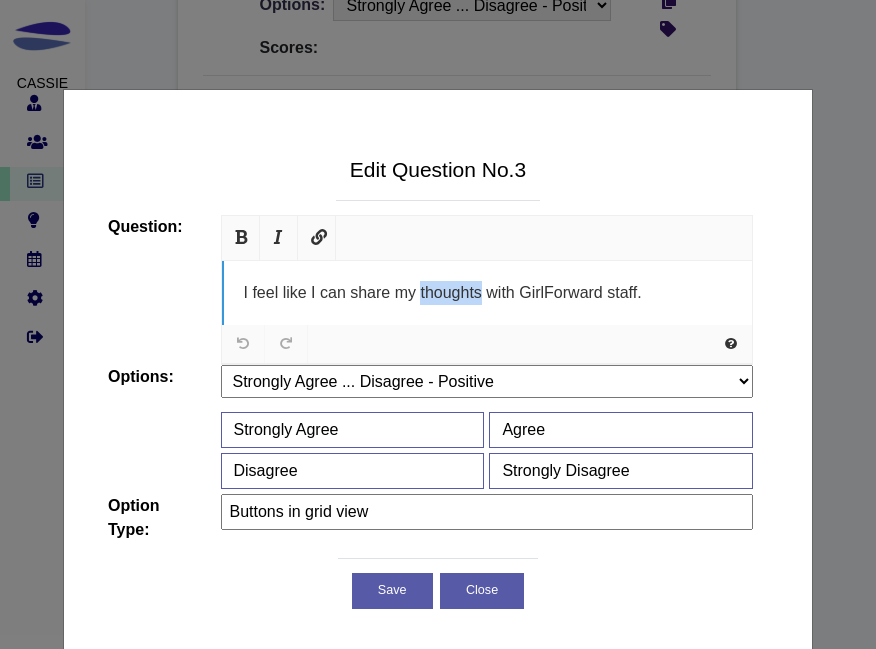 click on "I feel like I can share my thoughts with GirlForward staff." at bounding box center [443, 292] 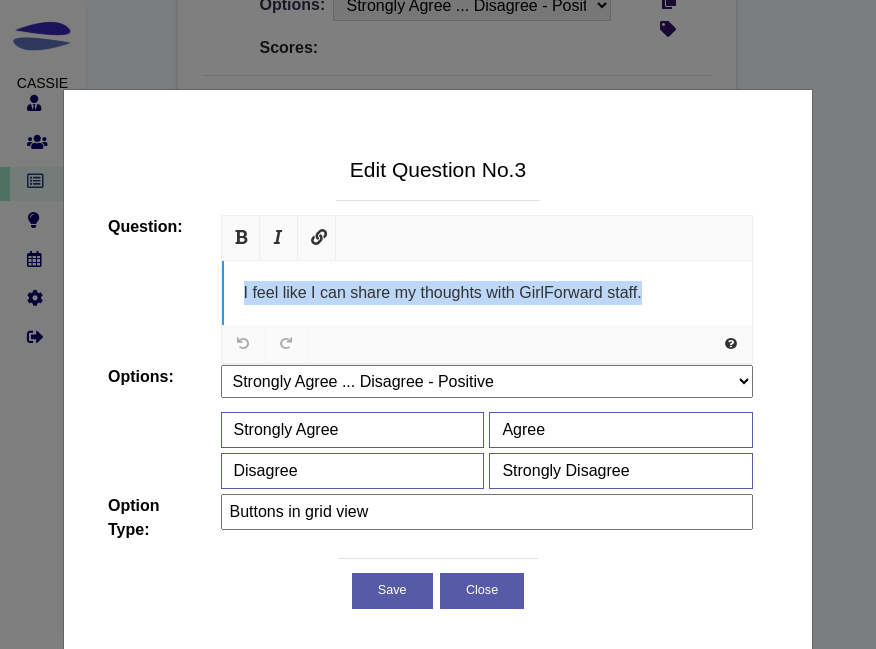 paste 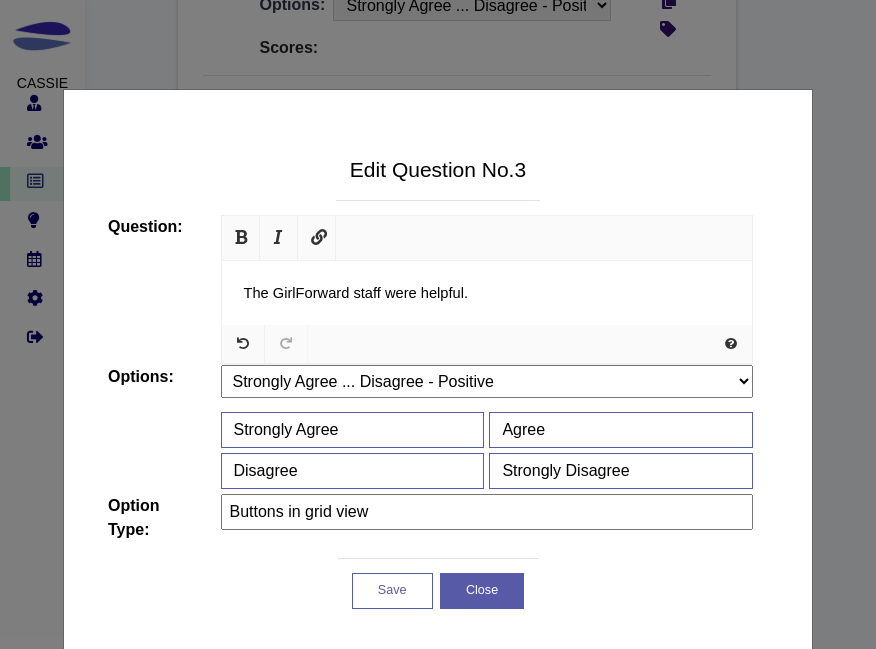 click on "Save" at bounding box center [392, 591] 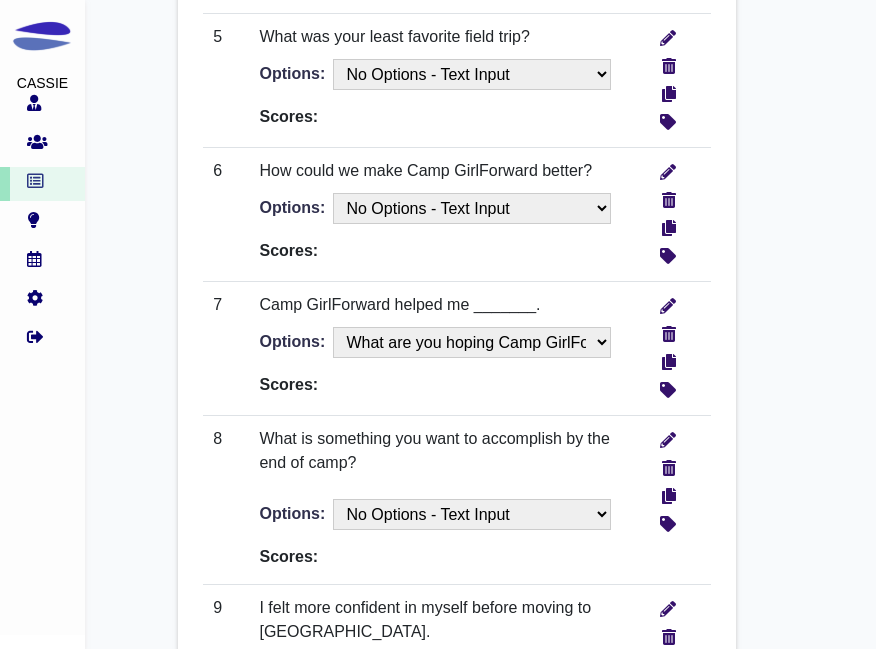 scroll, scrollTop: 1563, scrollLeft: 0, axis: vertical 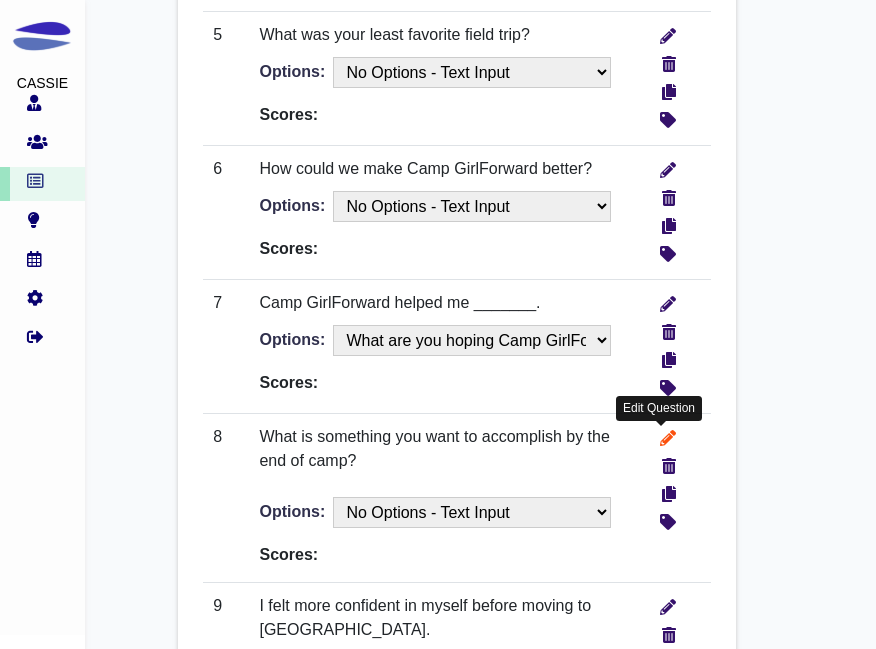 click at bounding box center [668, 435] 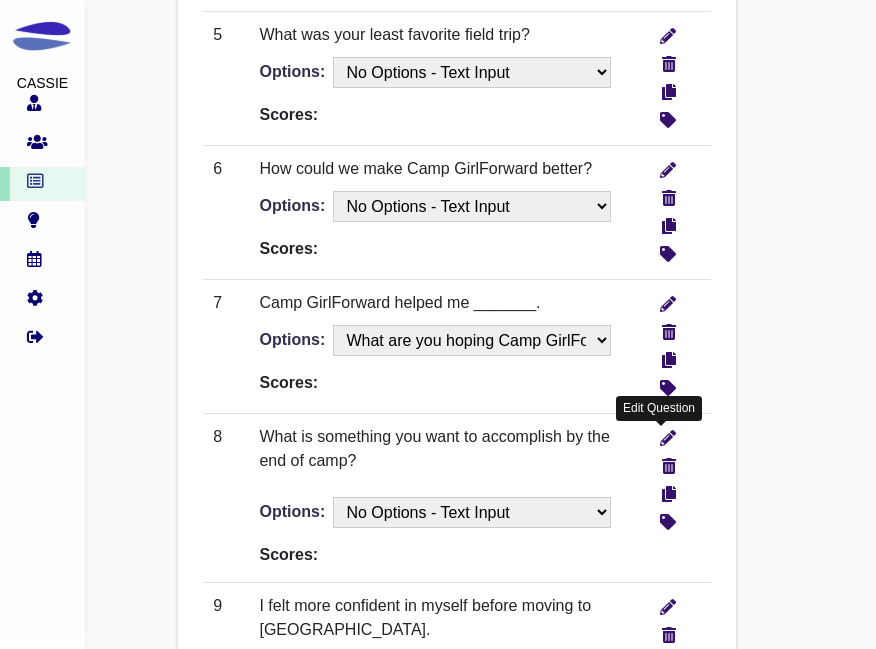 type on "Text Input" 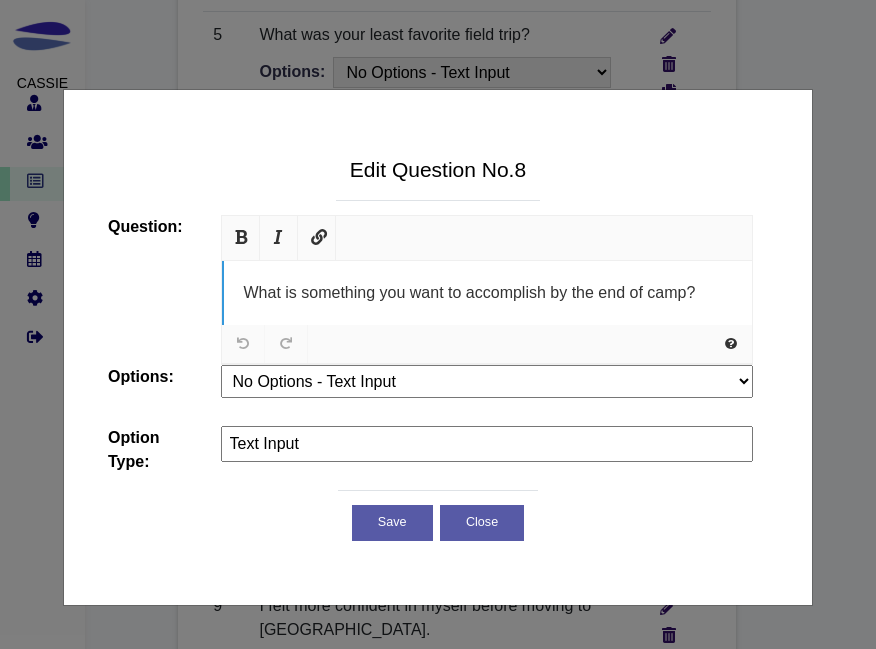 click on "What is something you want to accomplish by the end of camp?" at bounding box center [470, 292] 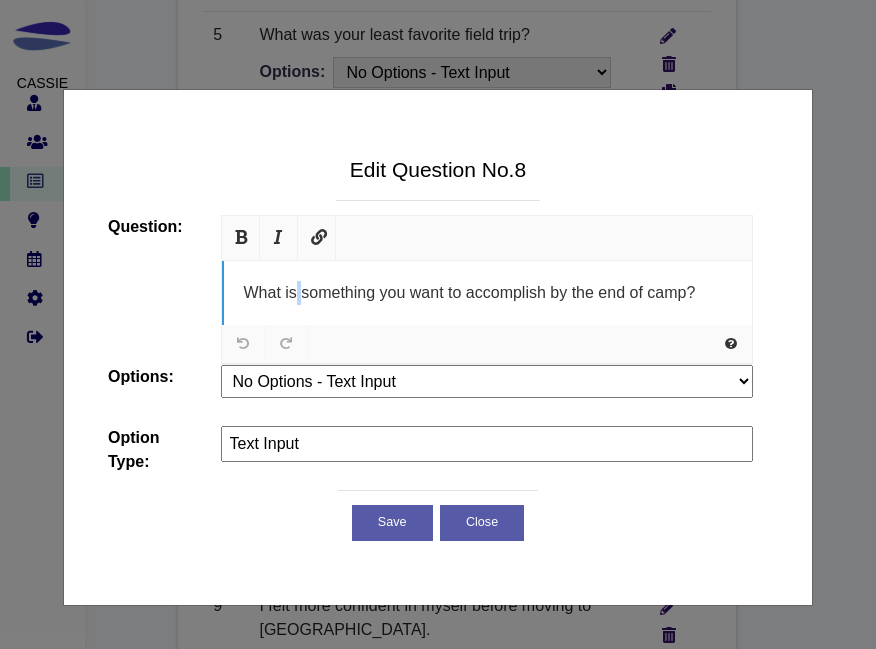 click on "What is something you want to accomplish by the end of camp?" at bounding box center (470, 292) 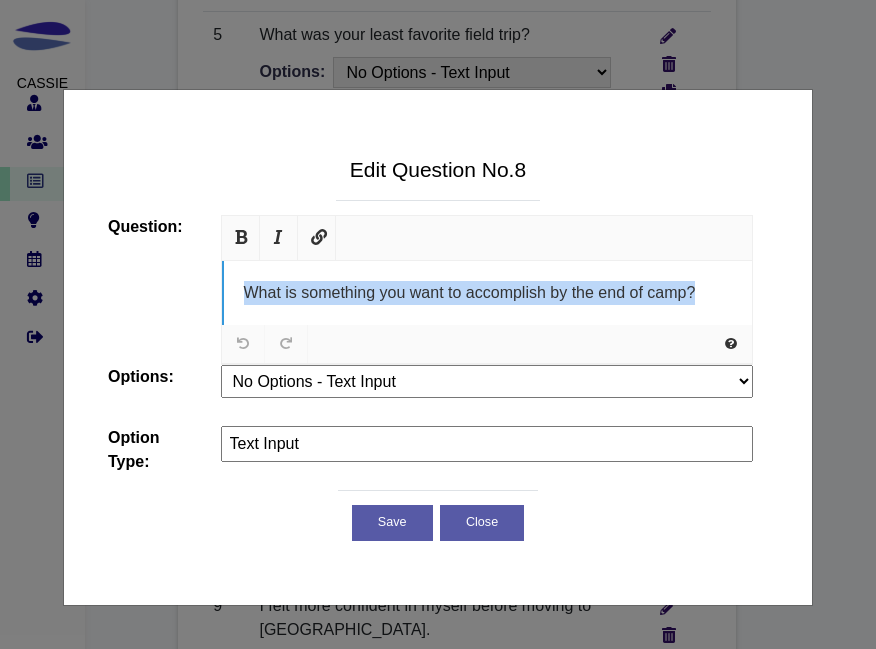 paste 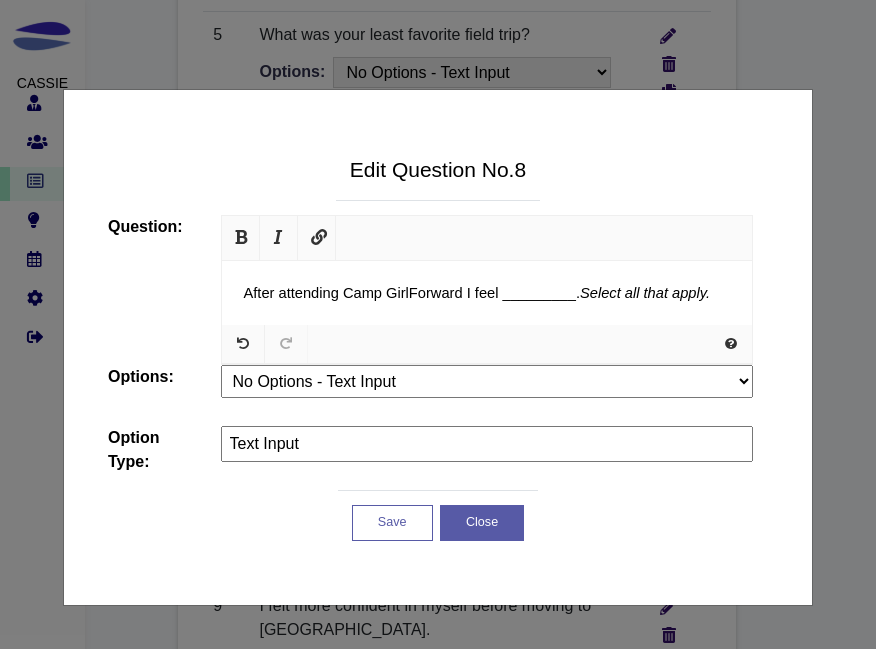 click on "Save" at bounding box center (392, 523) 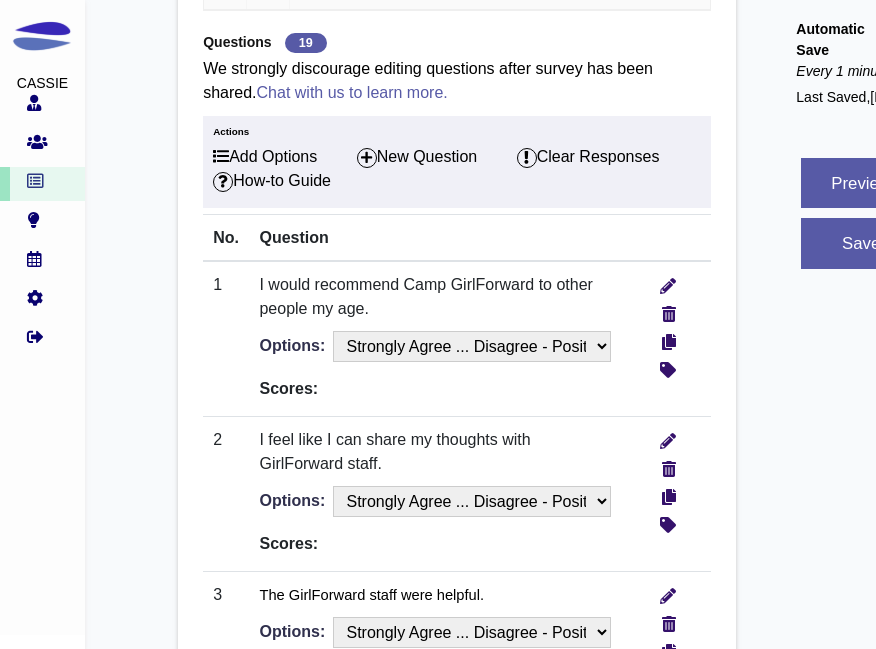 scroll, scrollTop: 700, scrollLeft: 0, axis: vertical 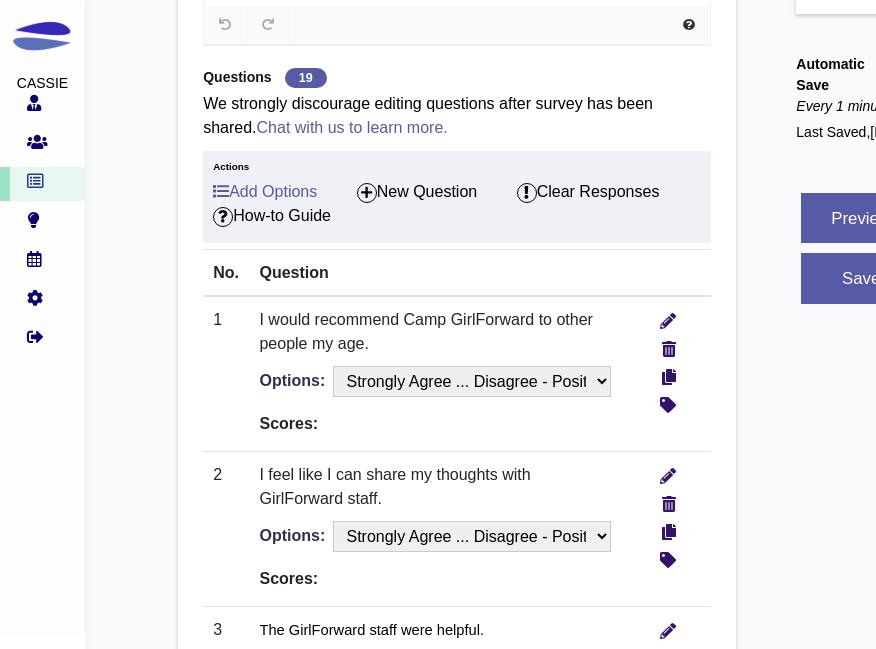 click on "Add Options" at bounding box center [265, 192] 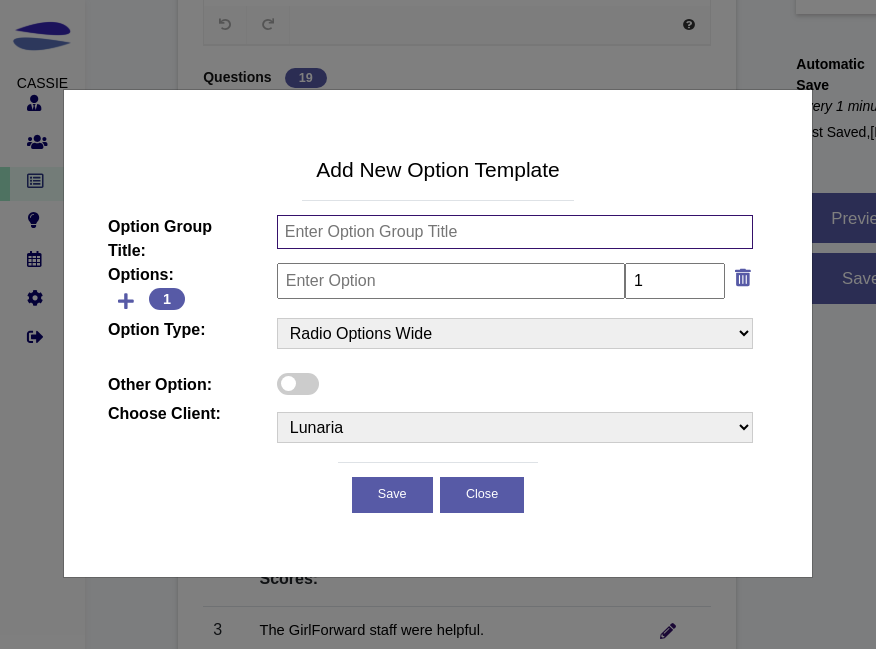 click at bounding box center [515, 232] 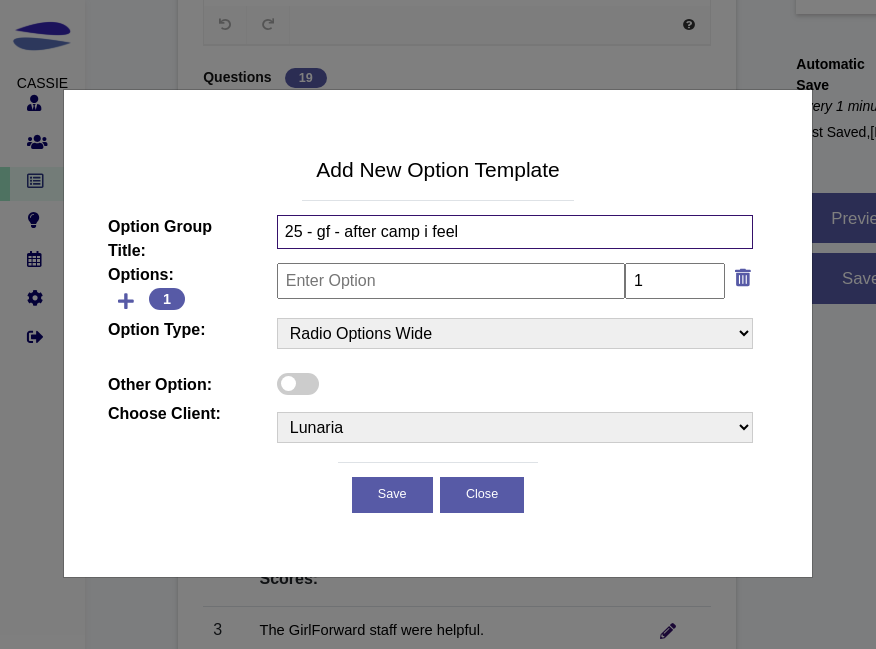 type on "25 - gf - after camp i feel" 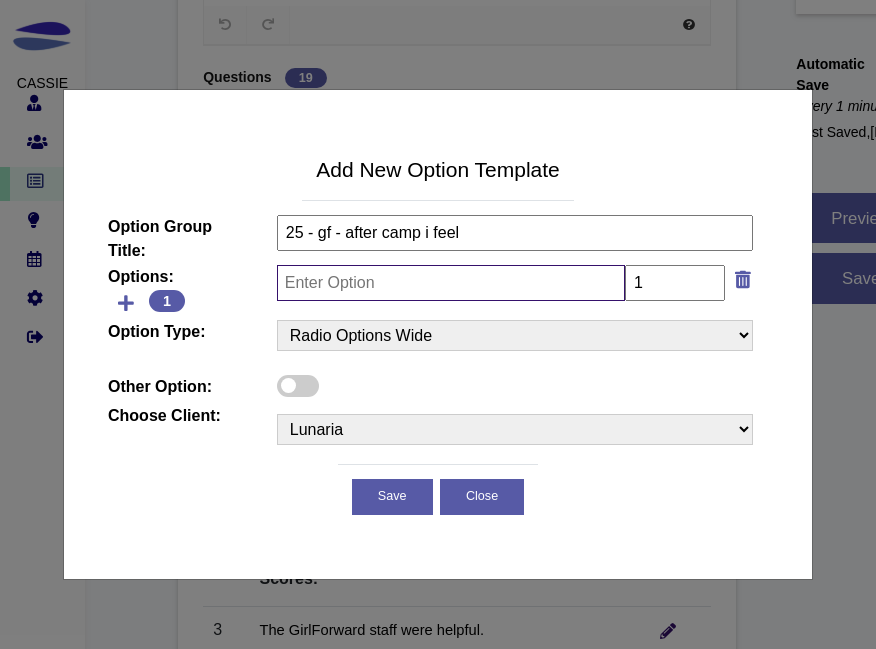 click at bounding box center [451, 283] 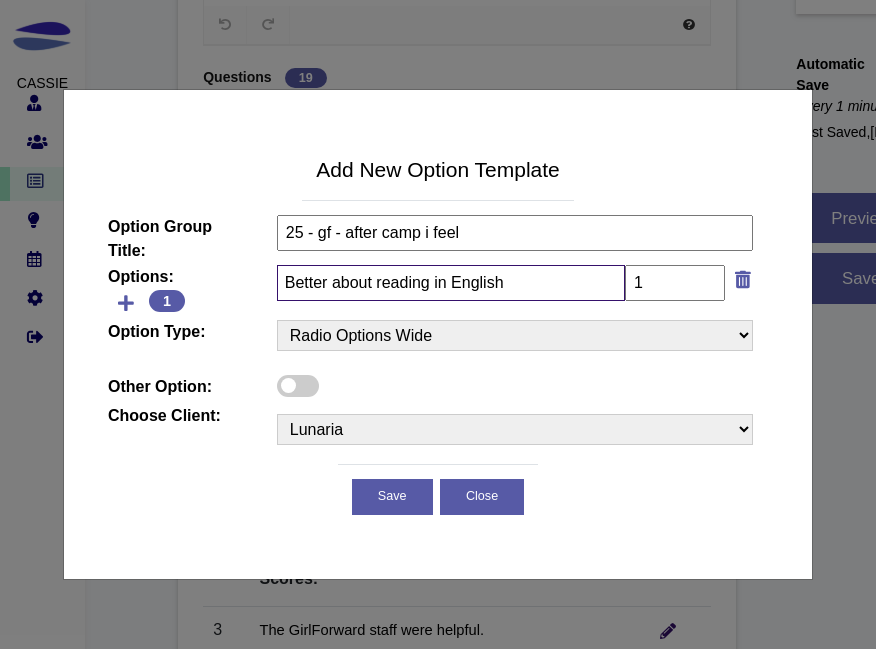 type on "Better about reading in English" 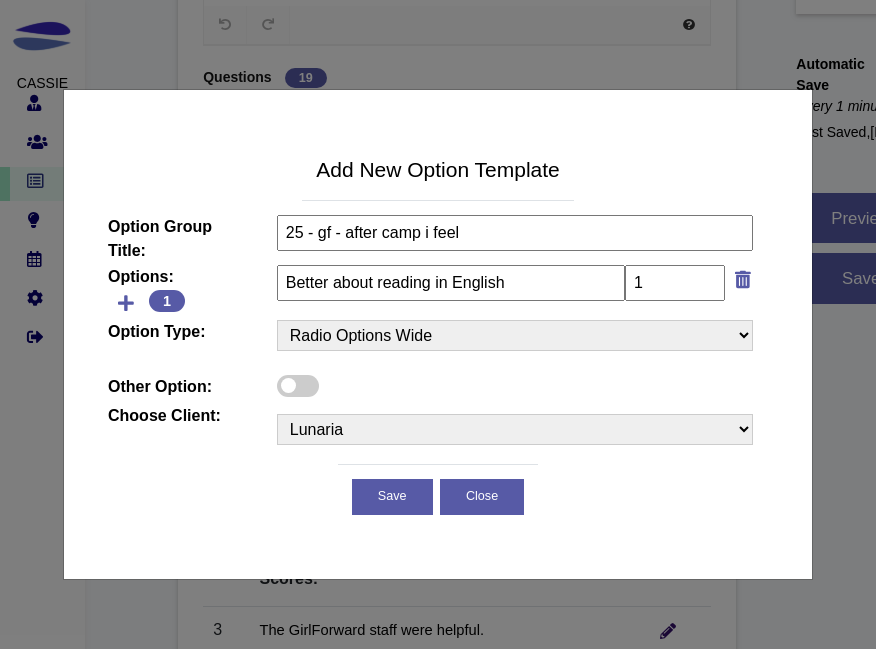 click on "Text Input Checkboxes Radio Options Buttons in grid view Two Buttons Grid View List Buttons No Response, informational screen 5 pt Likert Scale - New Version Radio Options Wide" at bounding box center (515, 335) 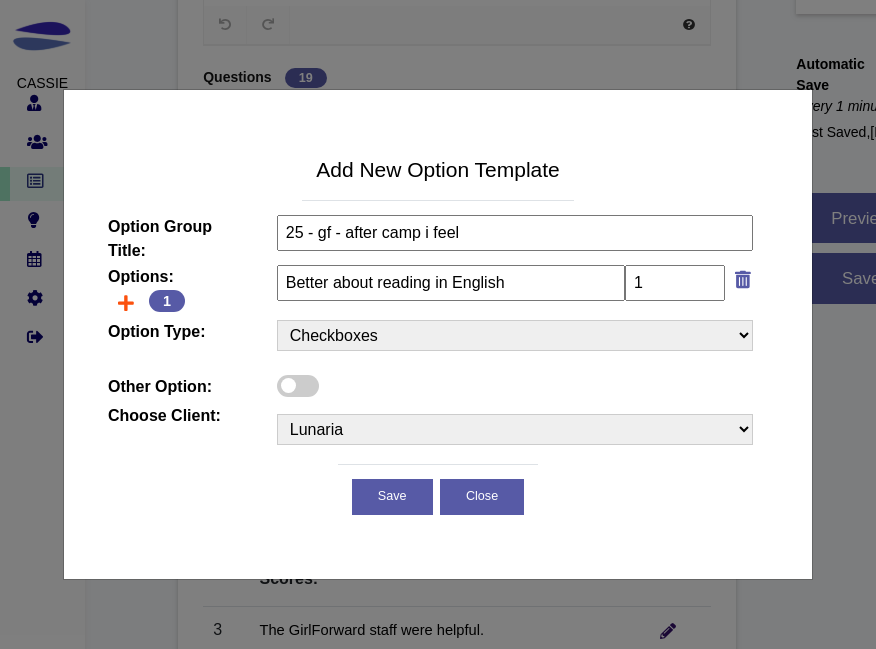 click at bounding box center (126, 303) 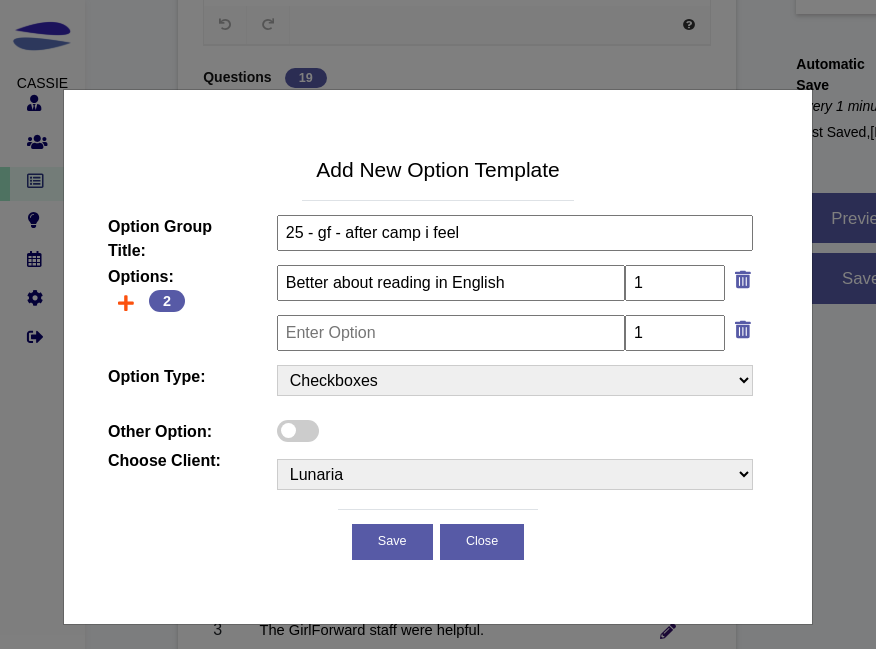 click at bounding box center [126, 303] 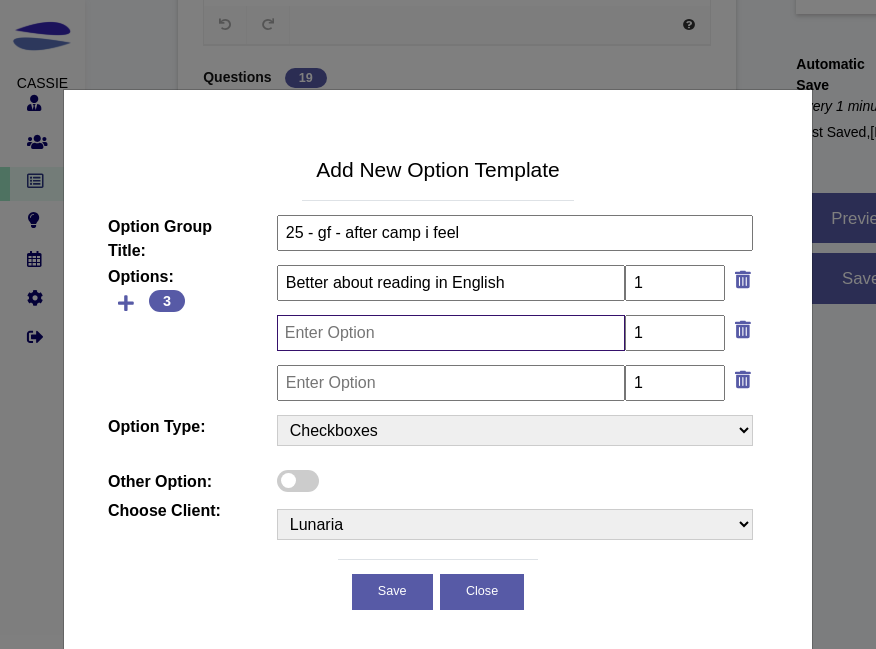 click at bounding box center (451, 333) 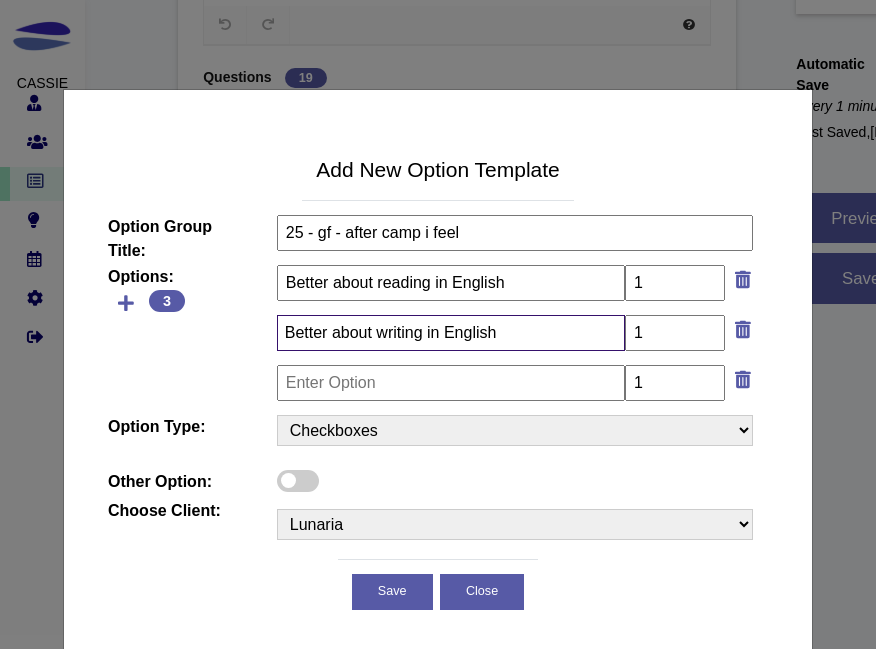 type on "Better about writing in English" 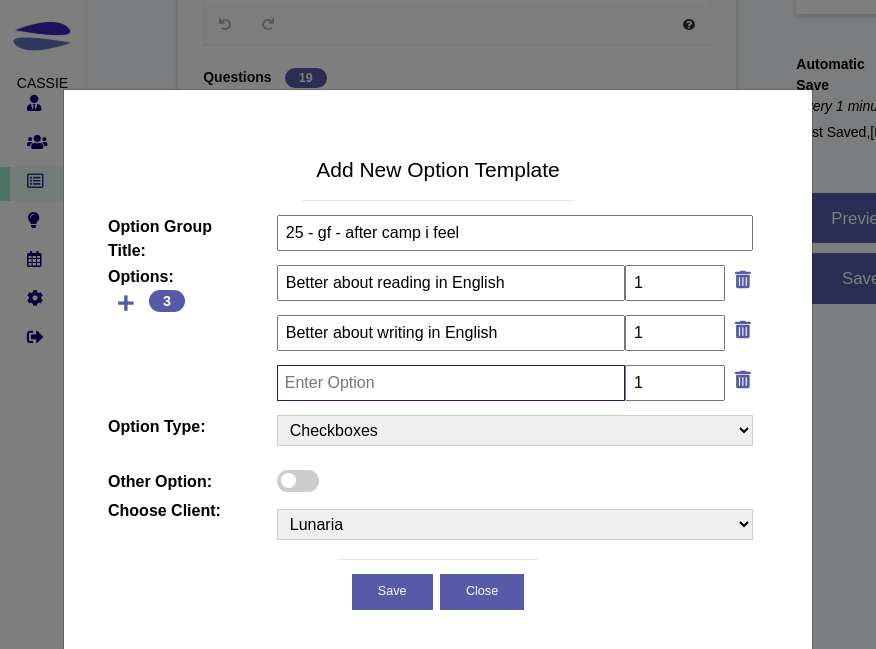 click at bounding box center [451, 383] 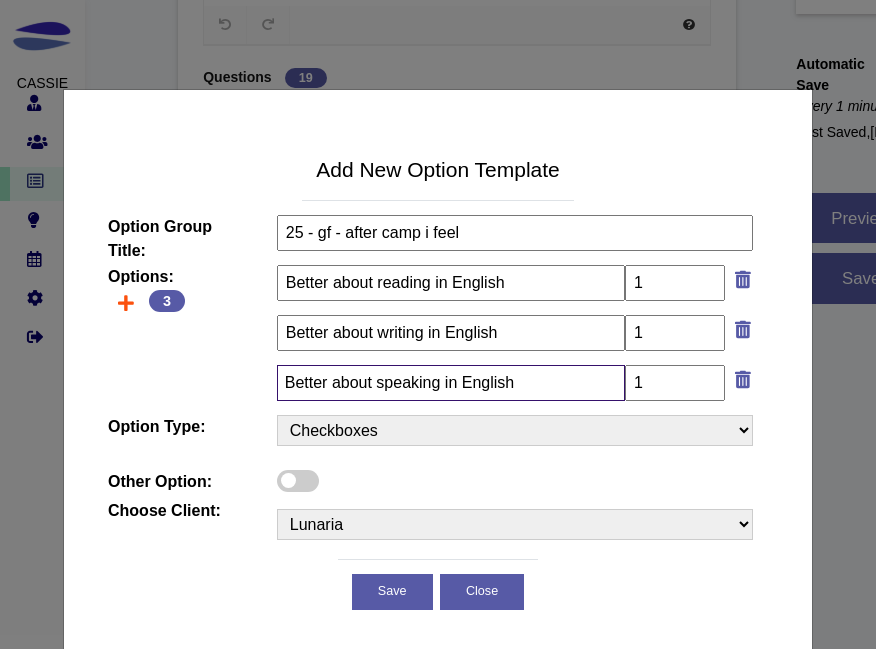 type on "Better about speaking in English" 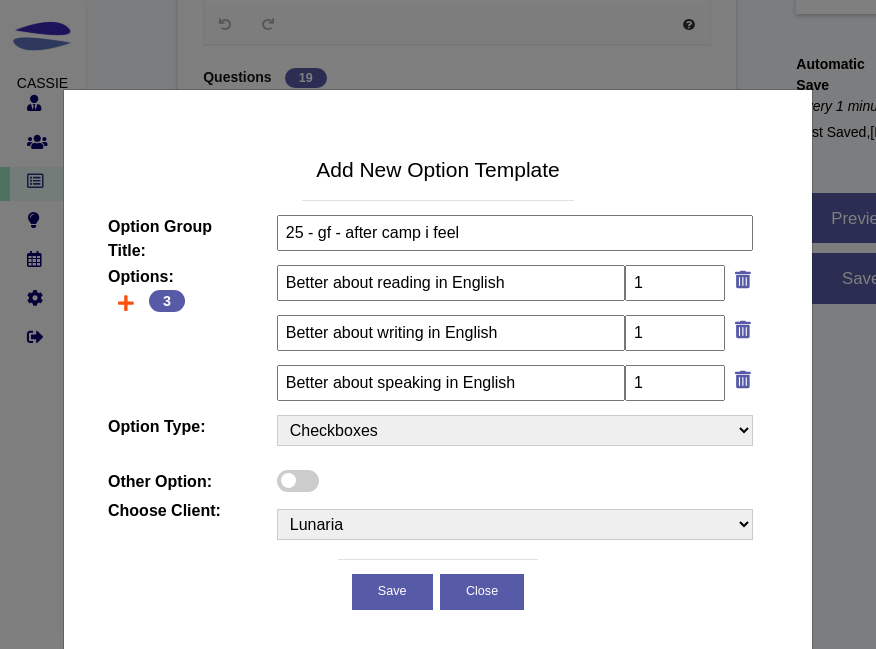 click at bounding box center [126, 303] 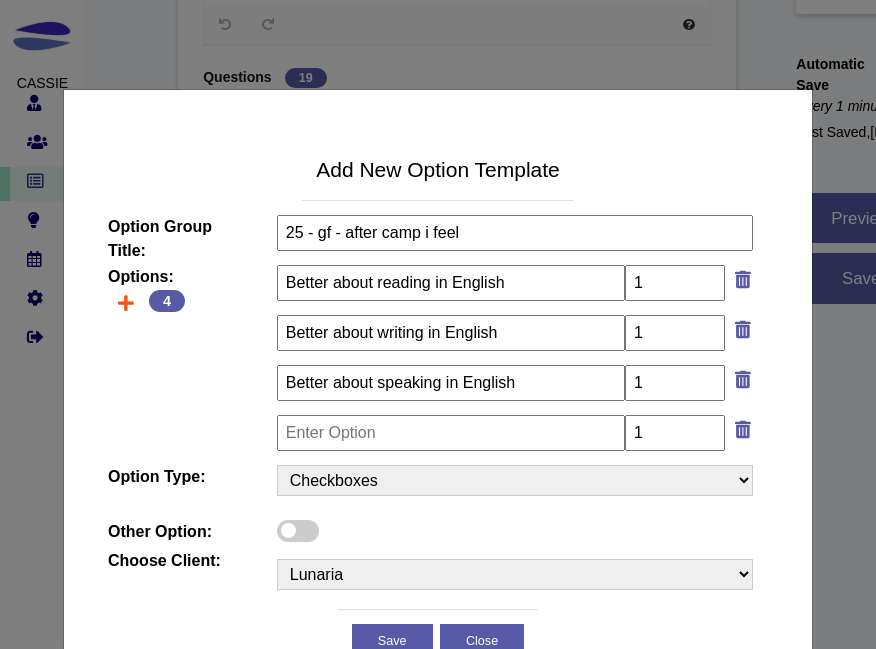 click at bounding box center [126, 303] 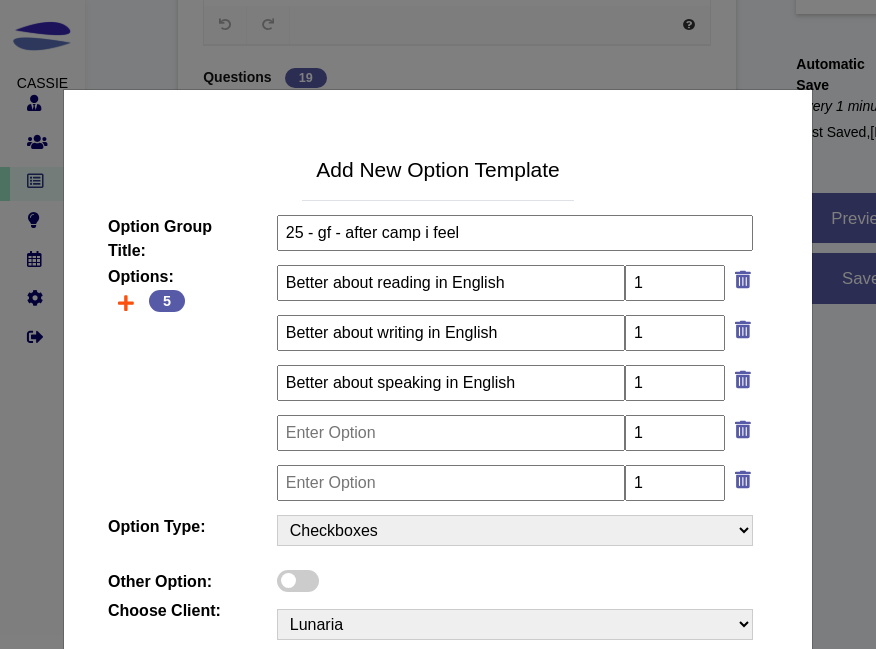 click at bounding box center [126, 303] 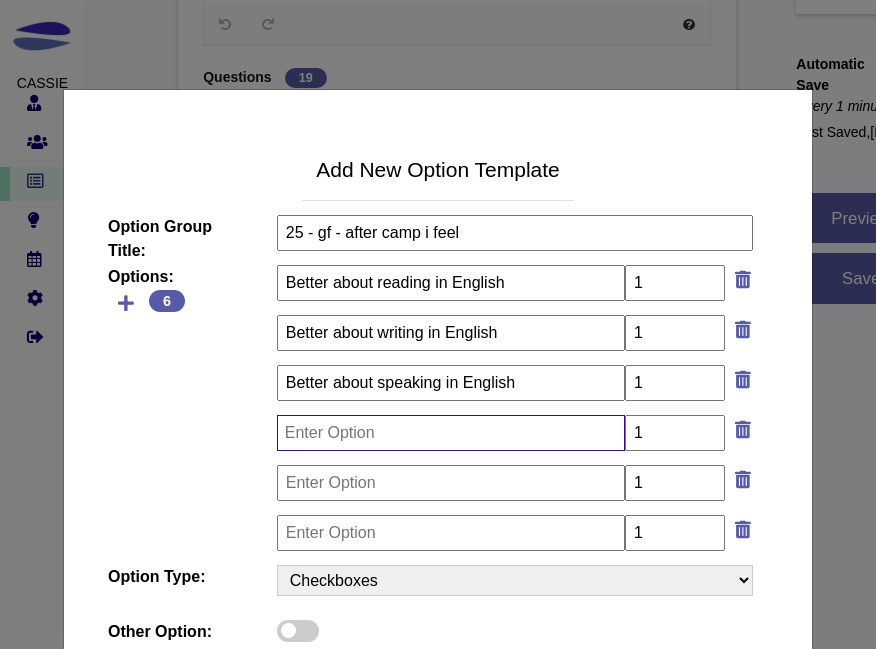 click at bounding box center (451, 433) 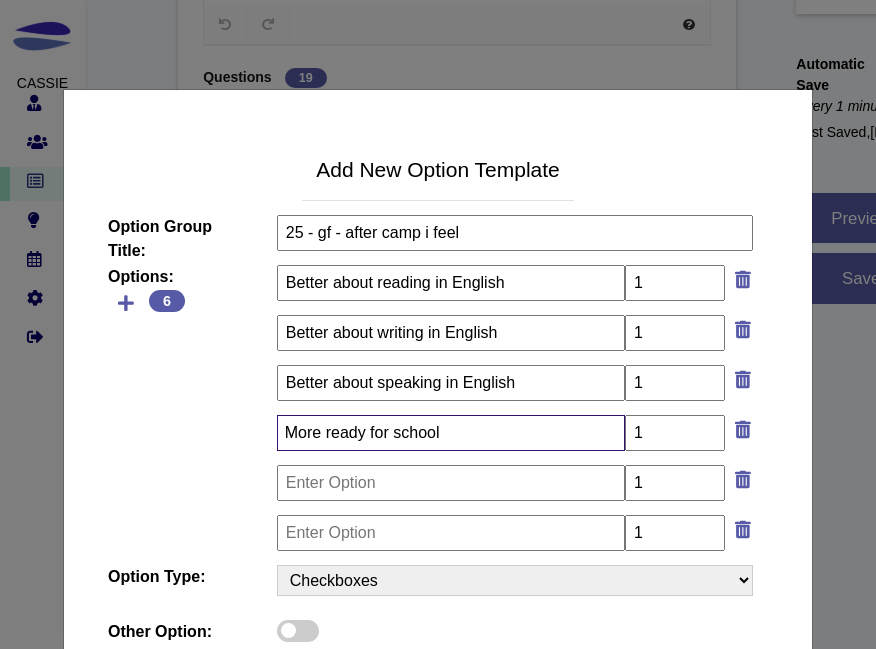 type on "More ready for school" 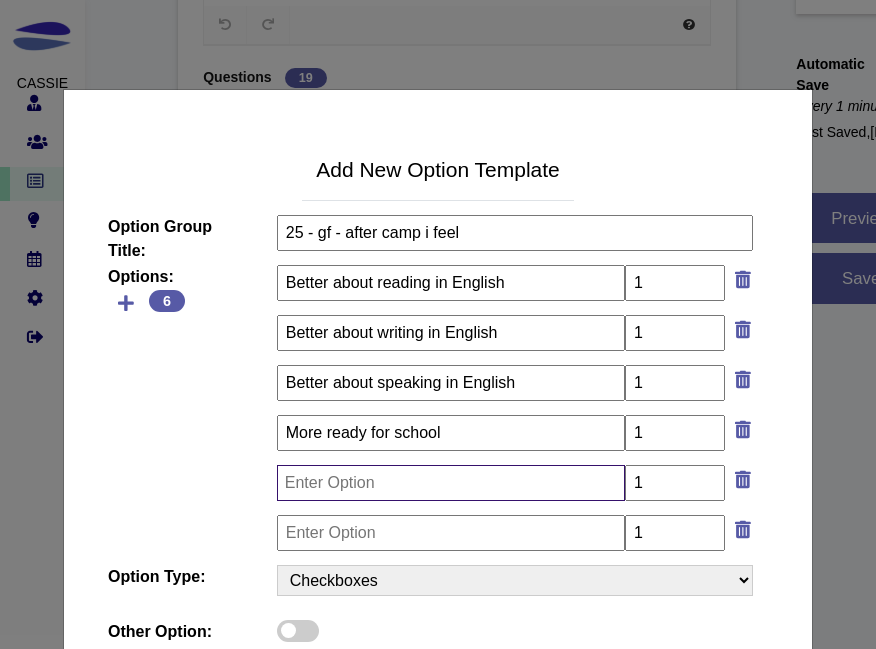 click at bounding box center (451, 483) 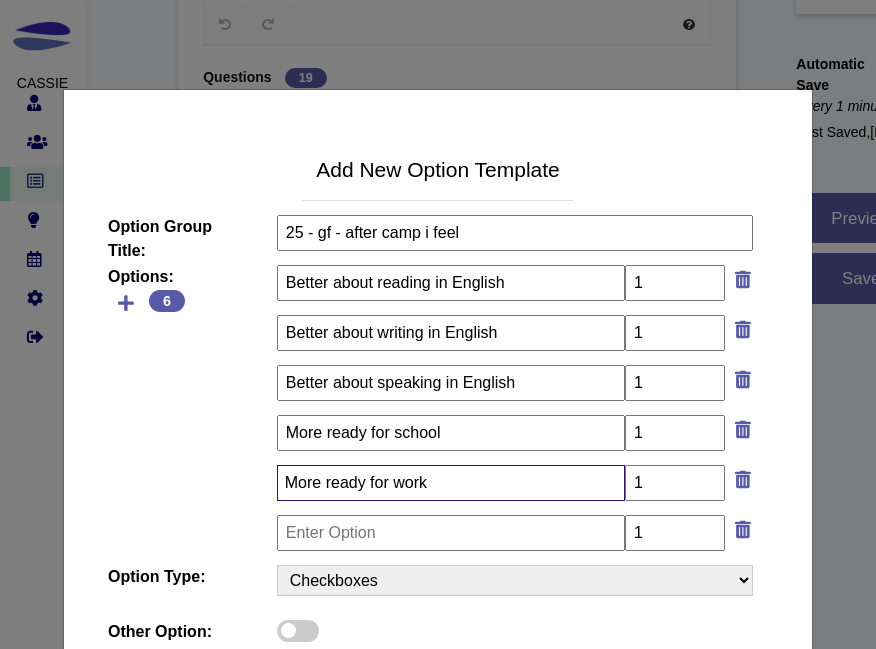 type on "More ready for work" 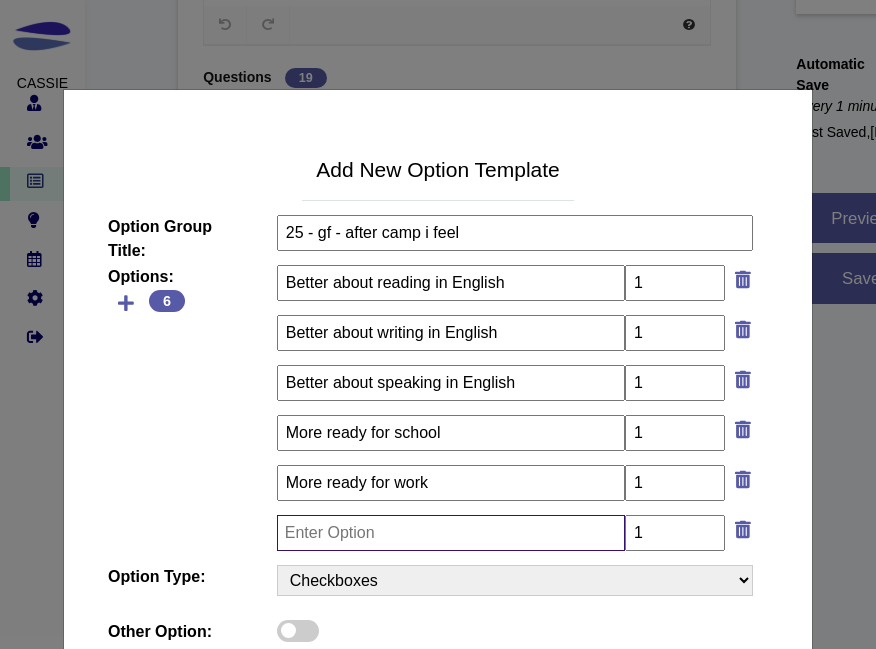 click at bounding box center (451, 533) 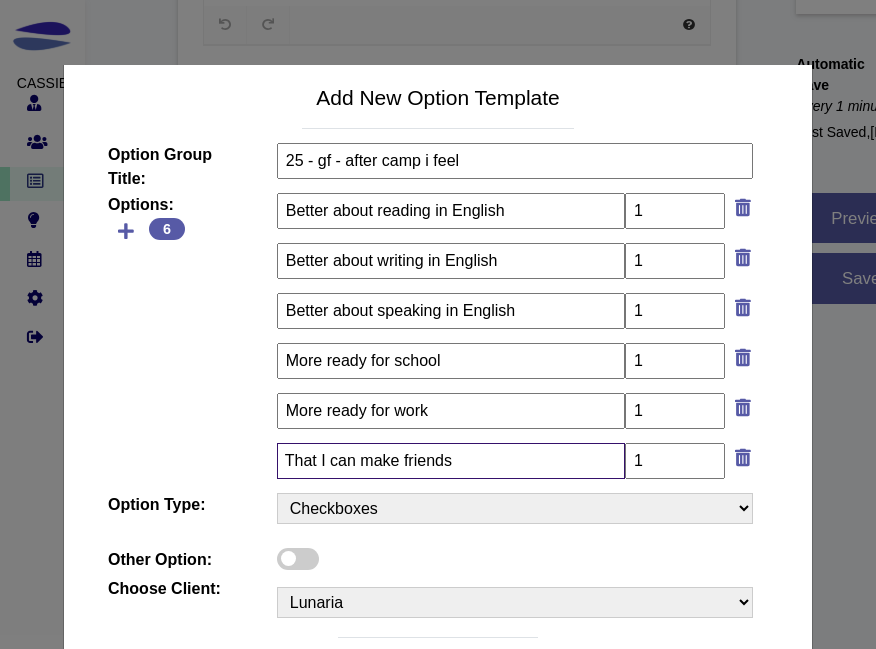 scroll, scrollTop: 86, scrollLeft: 0, axis: vertical 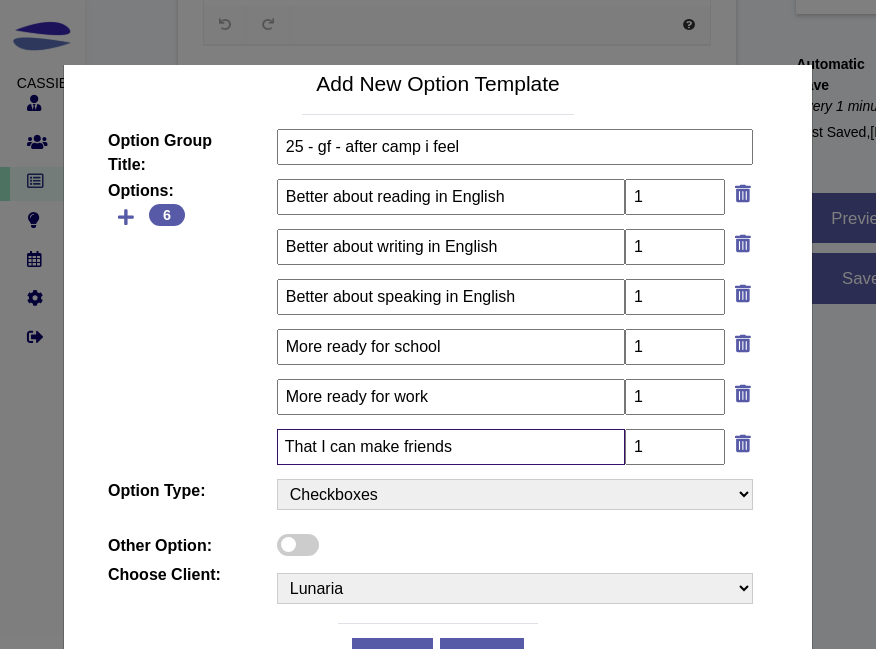 type on "That I can make friends" 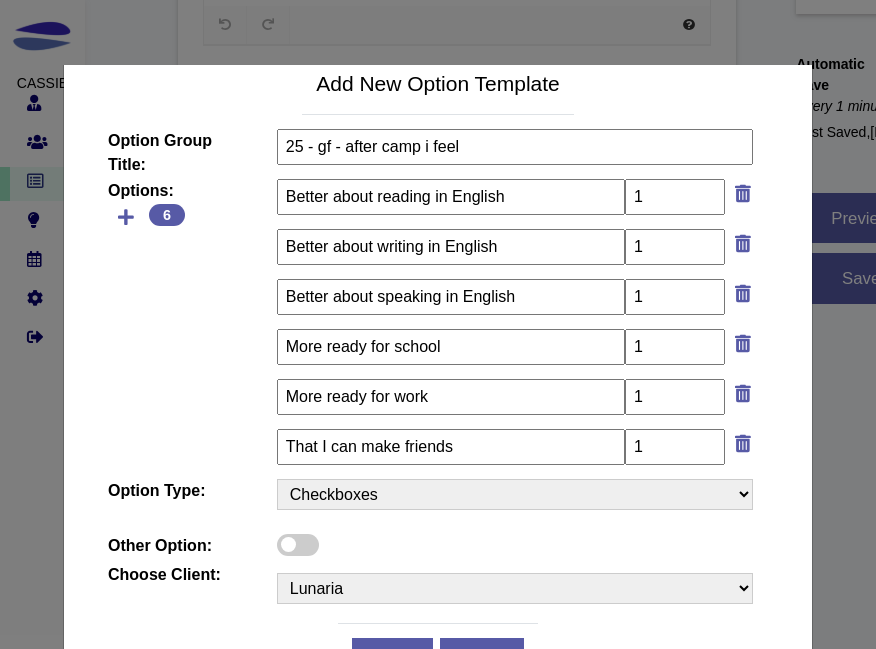 click at bounding box center (298, 545) 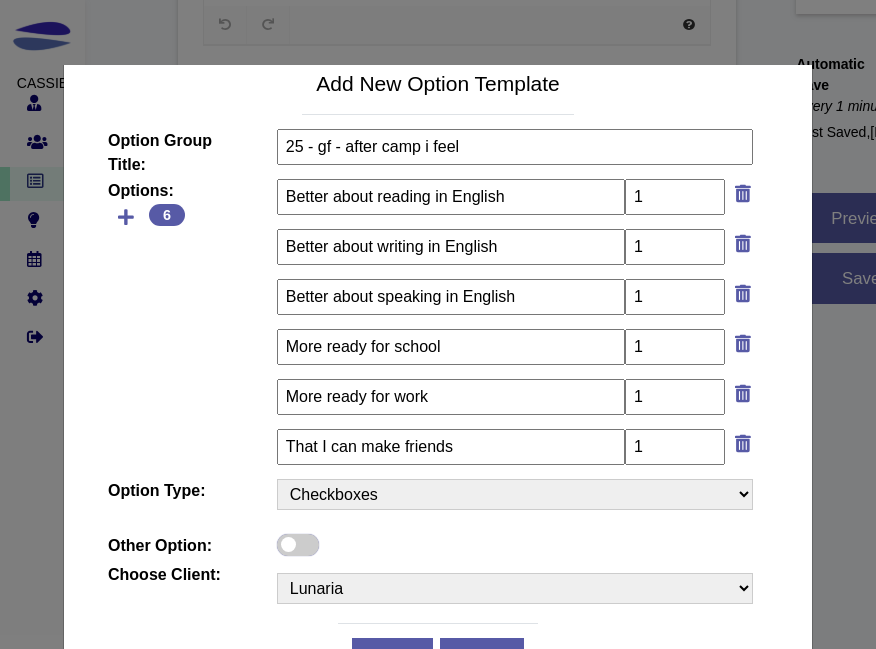 click at bounding box center (277, 544) 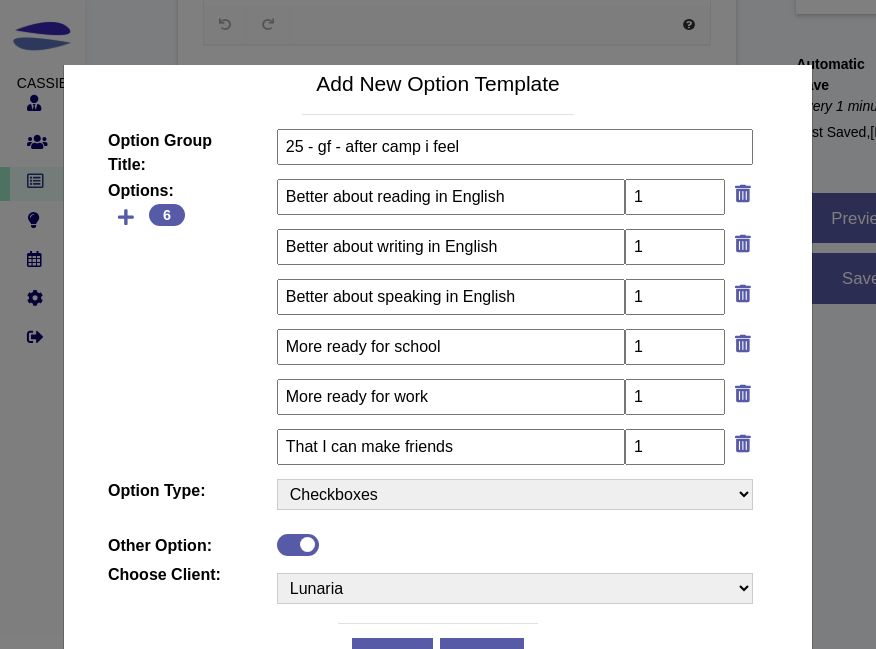 click on "Lunaria ROX YWCA HAMILTON Linden Girlforward YWCA Toronto Project Scientist Coop uwaterloo Kindred Credit Union BetterUp St. Jerome’s Demo Client Invest Ottawa GGFL Western Ultimate League OK2BME Mending The Chasm CoCulture CredenceandCo Empower Strategy UofG Wicket Test Associate Account 500 Women Scientists Ruling Our Experiences Mending The Chasm - Consultant Account Audrey SB Partners/Advisory Applegrove/RTCC Canadian Foodgrain Bank Shaftesbury Sharp Processes FC English FC French Greenwood College School ROX Spanish London
Social Fabric Institute CREB Ottawa Riverkeeper Radical Monarchs" at bounding box center (515, 588) 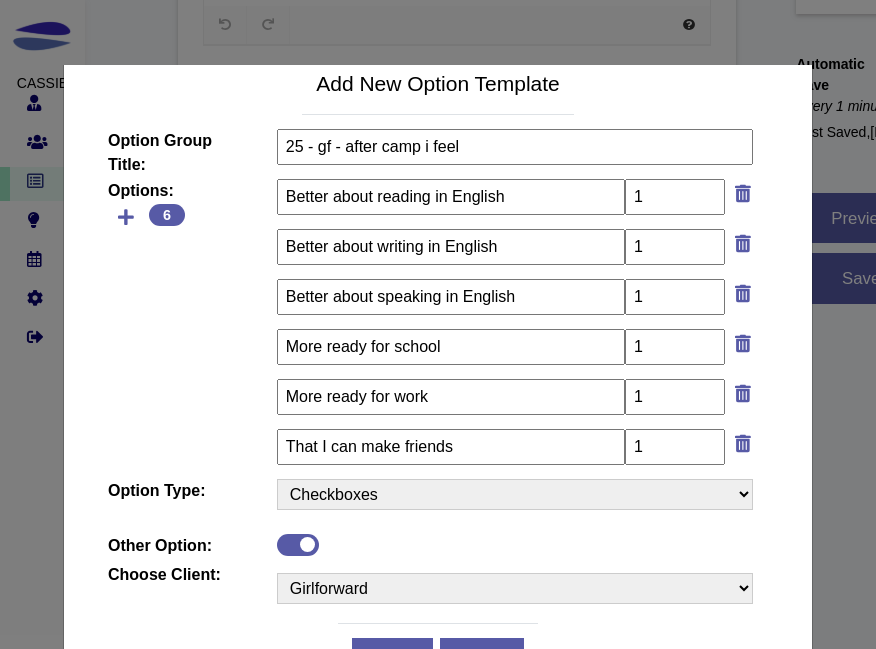 scroll, scrollTop: 139, scrollLeft: 0, axis: vertical 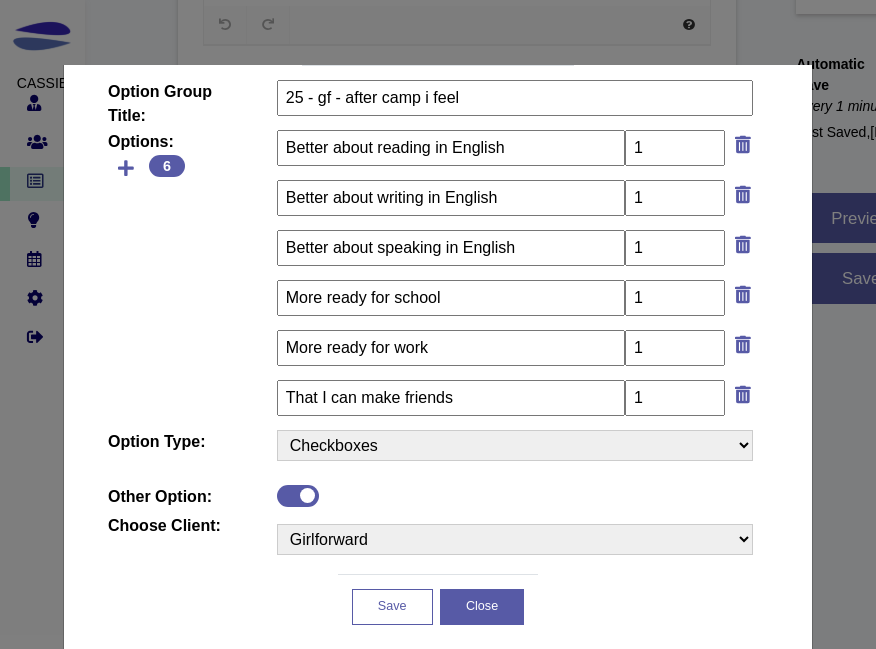 click on "Save" at bounding box center (392, 607) 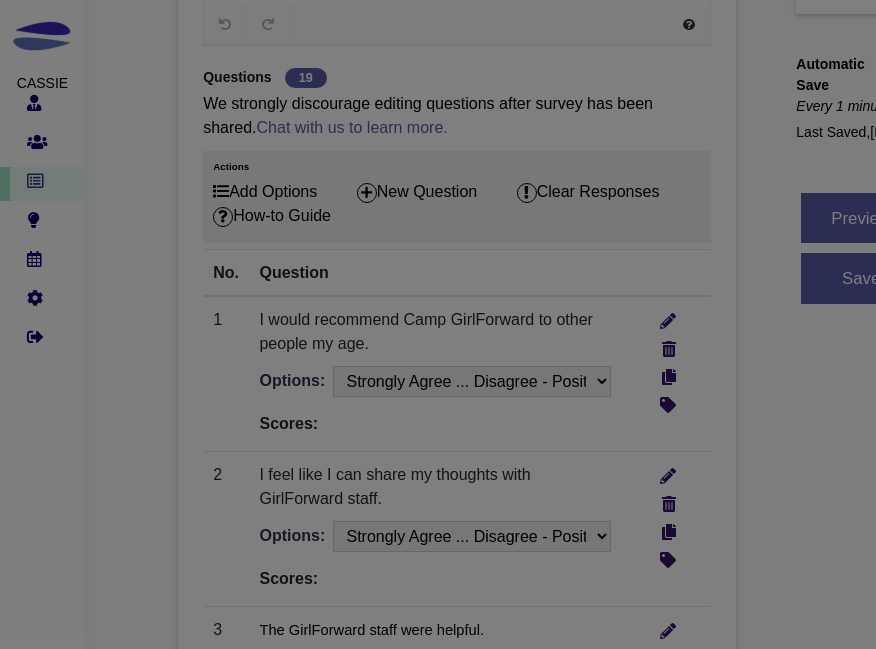 scroll, scrollTop: 0, scrollLeft: 0, axis: both 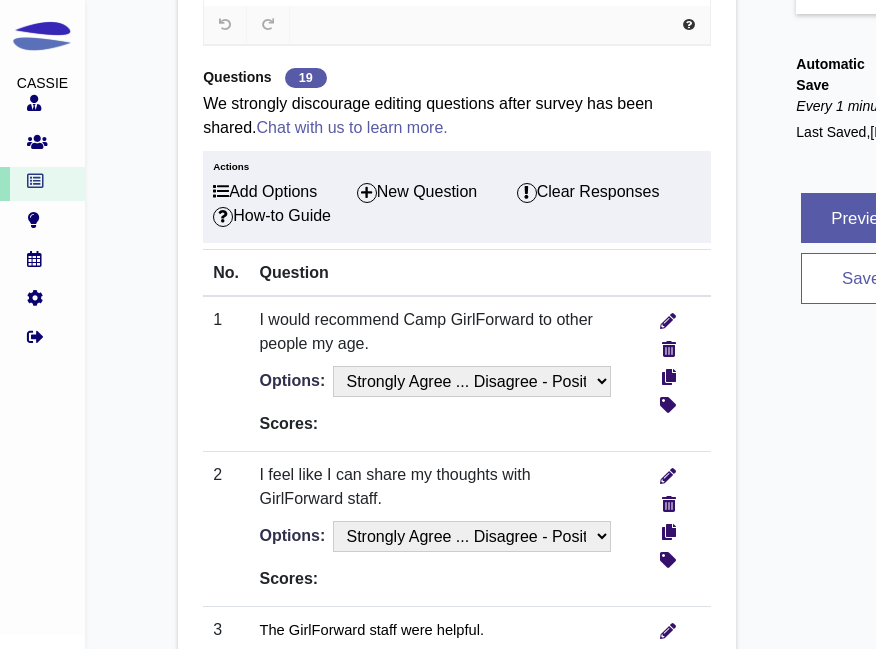 click on "save" at bounding box center (861, 278) 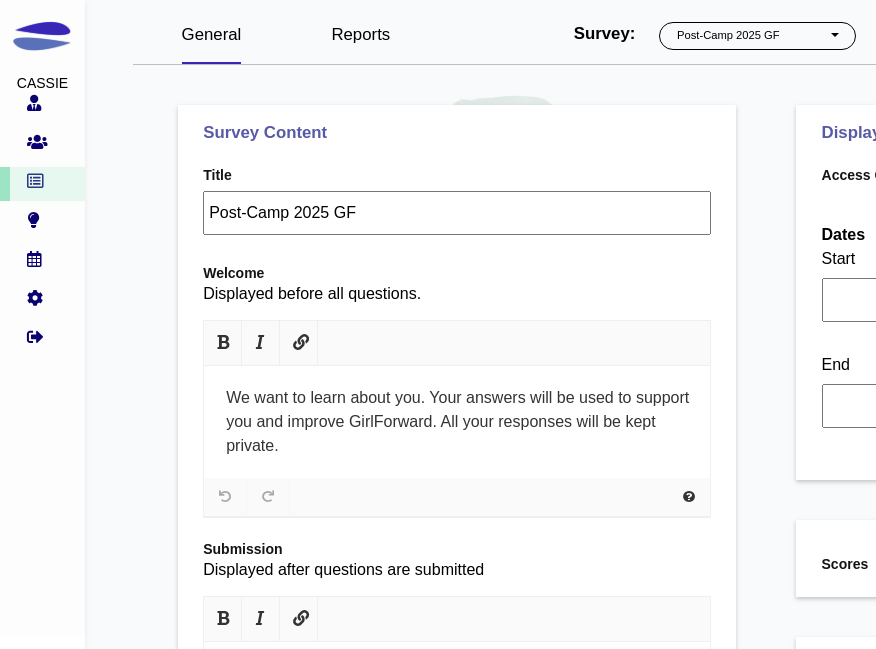 select on "1" 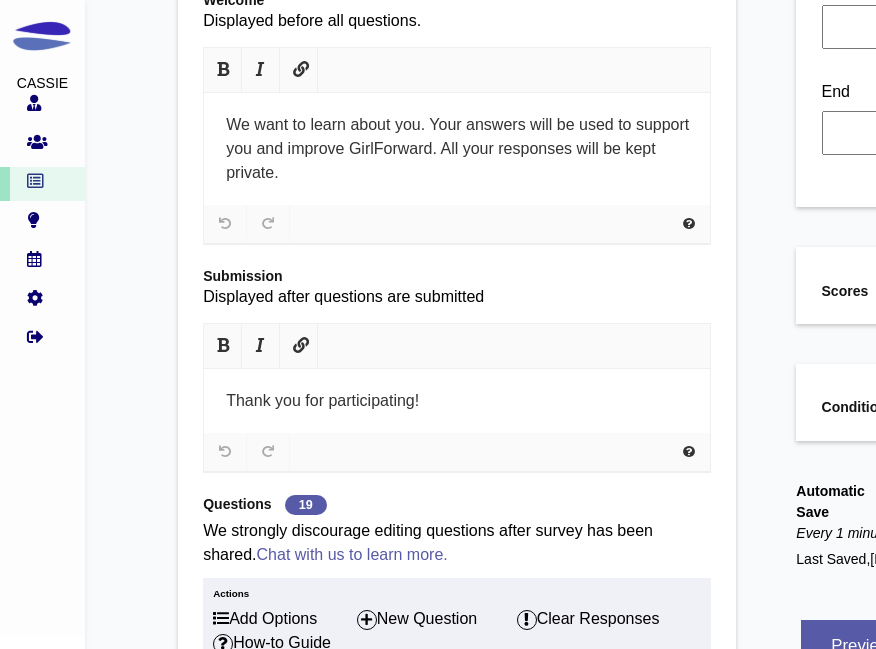 scroll, scrollTop: 437, scrollLeft: 0, axis: vertical 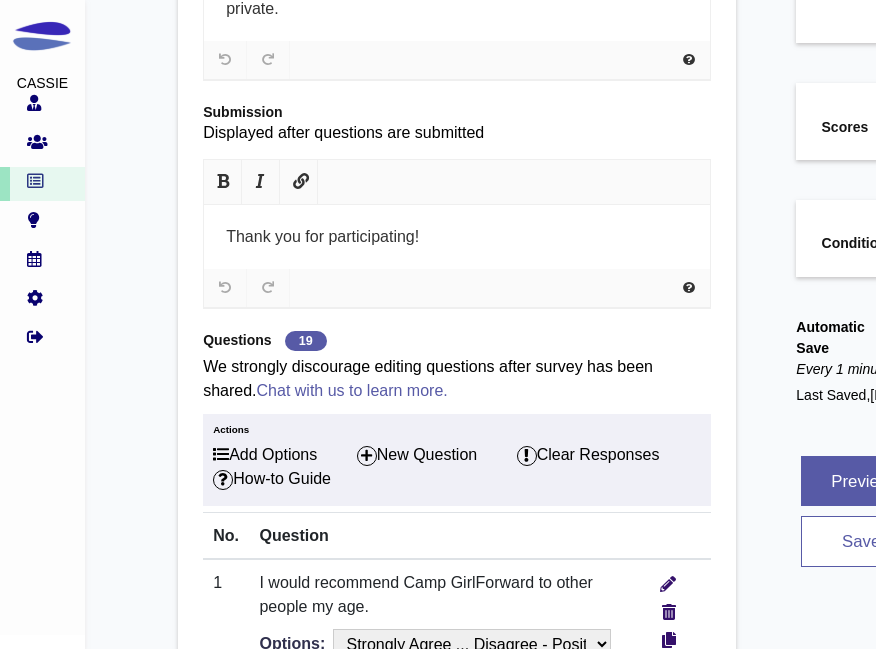 click on "save" at bounding box center (861, 541) 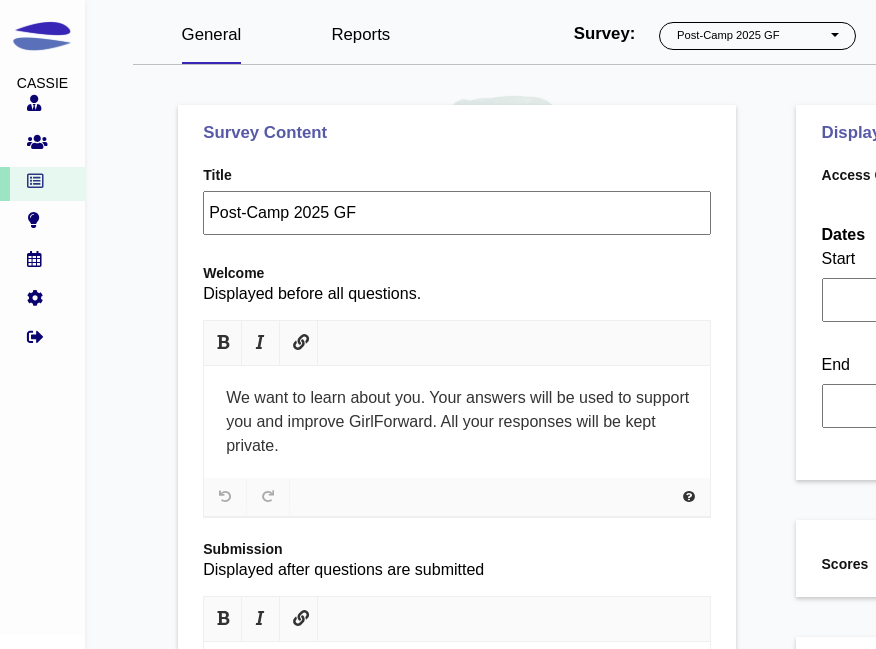 select on "1" 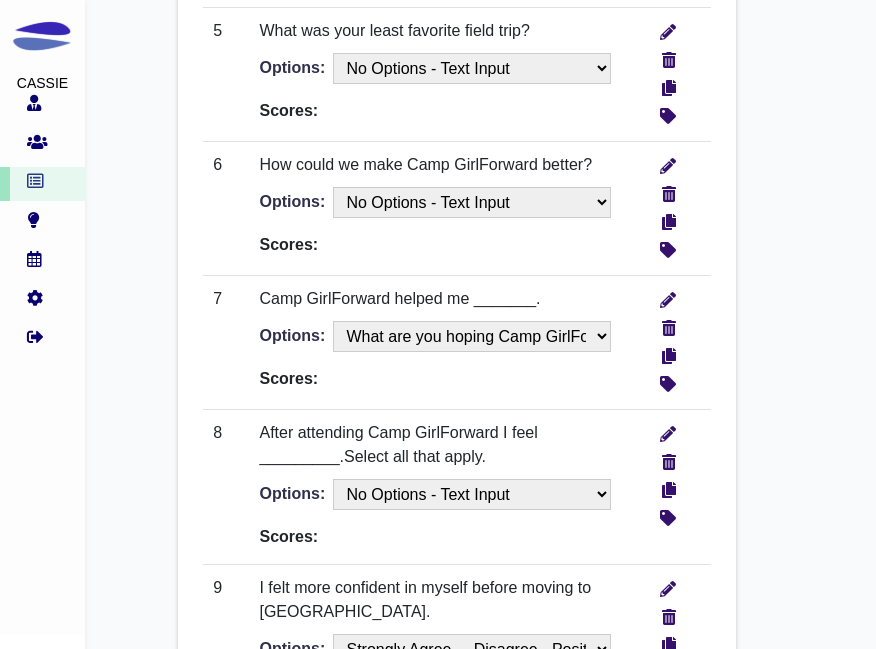 scroll, scrollTop: 1572, scrollLeft: 0, axis: vertical 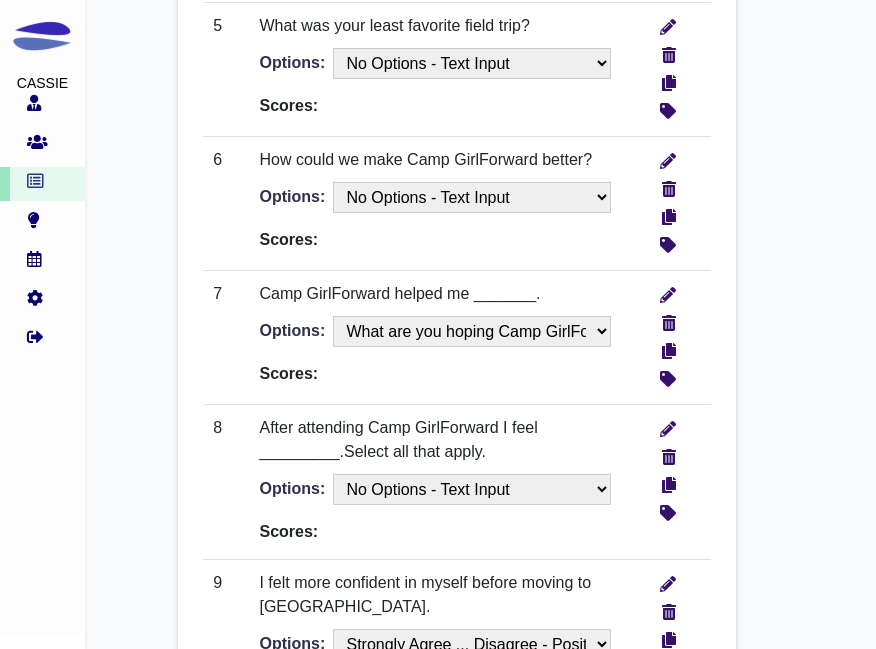 click on "Options:
No Options - Text Input Is there anything else you’d like to share? What did you help your mentee - Categories How old are you - GF Mentee social media - GFMentee Check all things your mentor has helped you with. - GFMentee3 you and your mentee meet since last survey  top 3 workplace challenges - RemoteWork did you and your mentor connect since last survey? This includes before and after social
distancing rules began. best describe your work situation? the things from the list that have become more/less difficult since covid PS-What option(s) describe your ethnicity? What option(s) best describe your identity? What option(s) best describe your professional life? What option(s) best describe your lifestyle? What is your highest level of completed education? Why did you choose to volunteer with GirlForward? What have you primarily been helping your mentee with? What option(s) best describe your current status? - Mentee MH - 4" at bounding box center (434, 489) 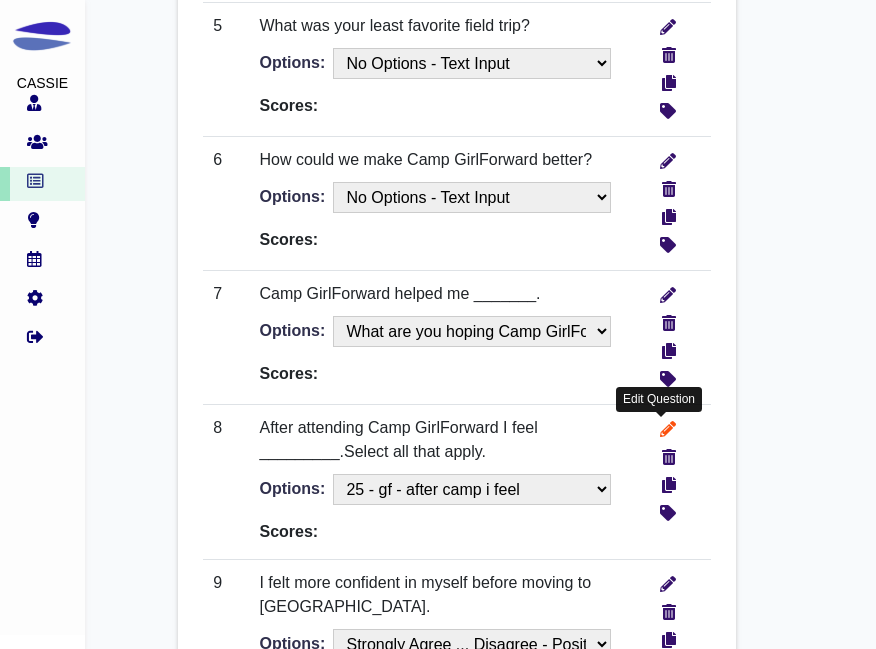 click at bounding box center (668, 426) 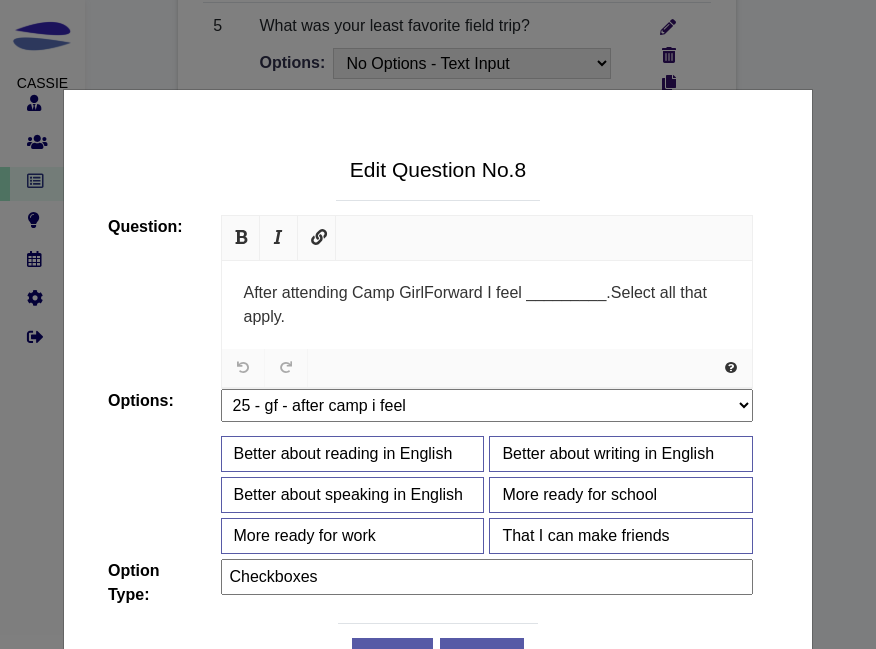 scroll, scrollTop: 52, scrollLeft: 0, axis: vertical 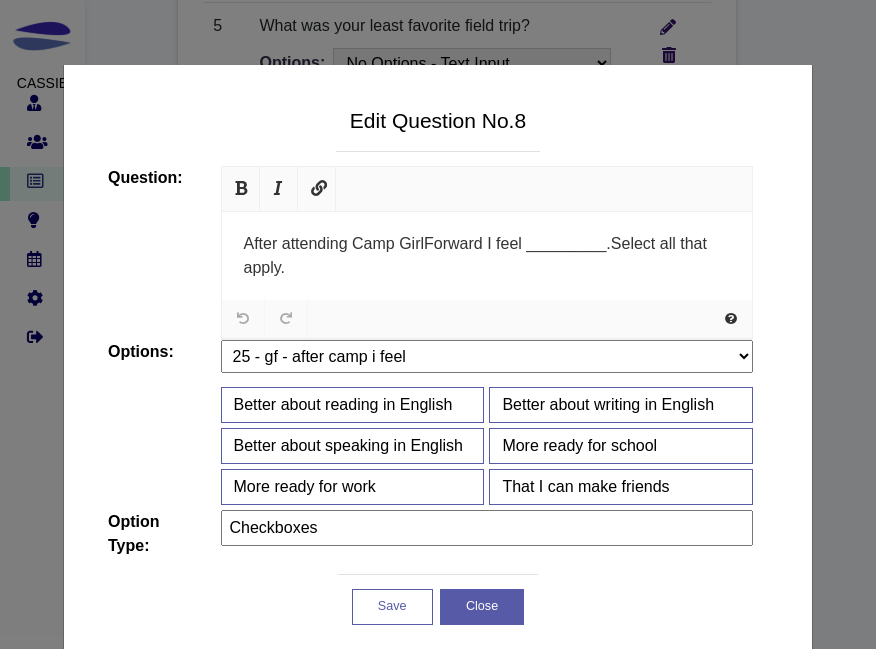 click on "Save" at bounding box center [392, 607] 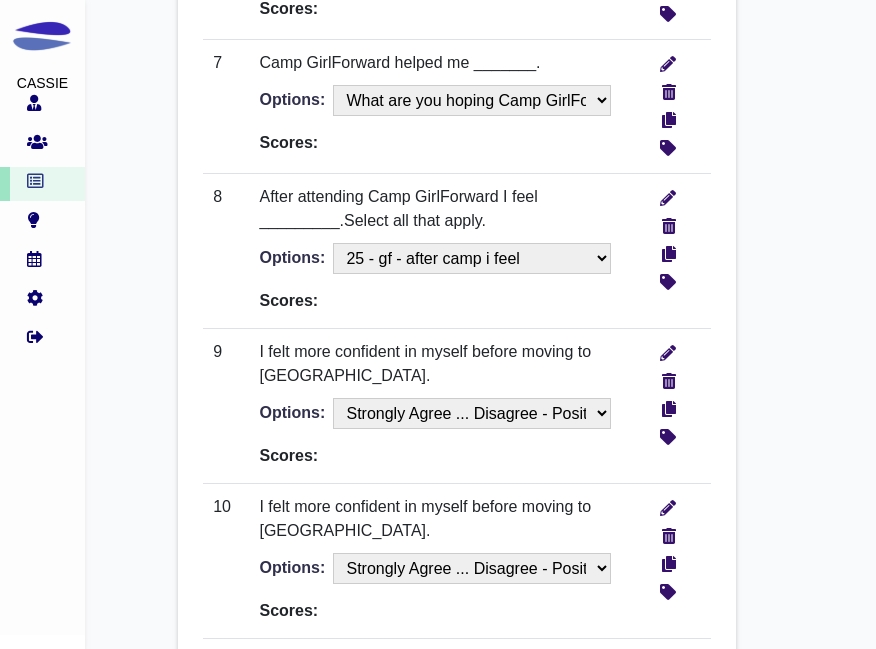 scroll, scrollTop: 1816, scrollLeft: 0, axis: vertical 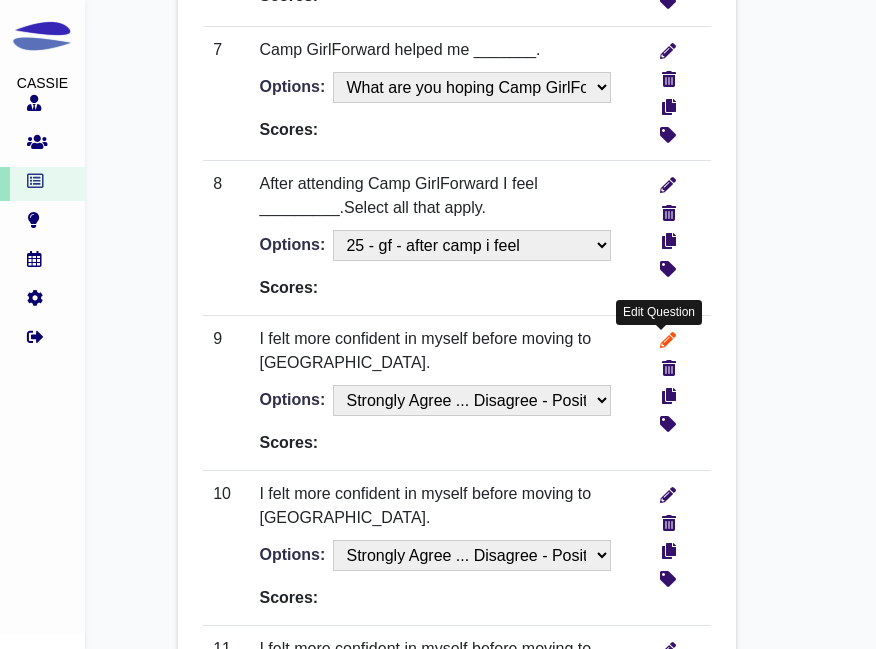 click at bounding box center [668, 337] 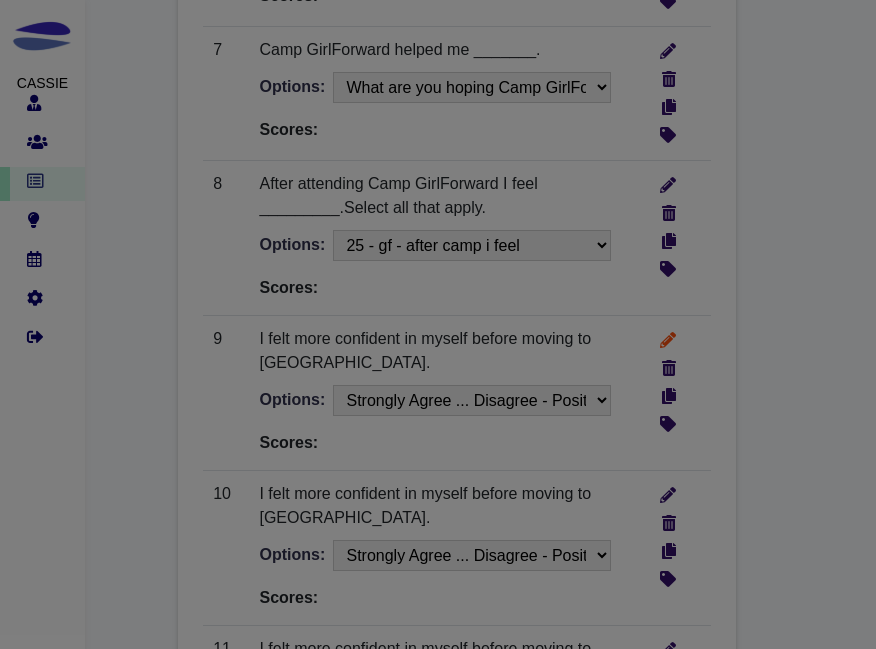 scroll, scrollTop: 0, scrollLeft: 0, axis: both 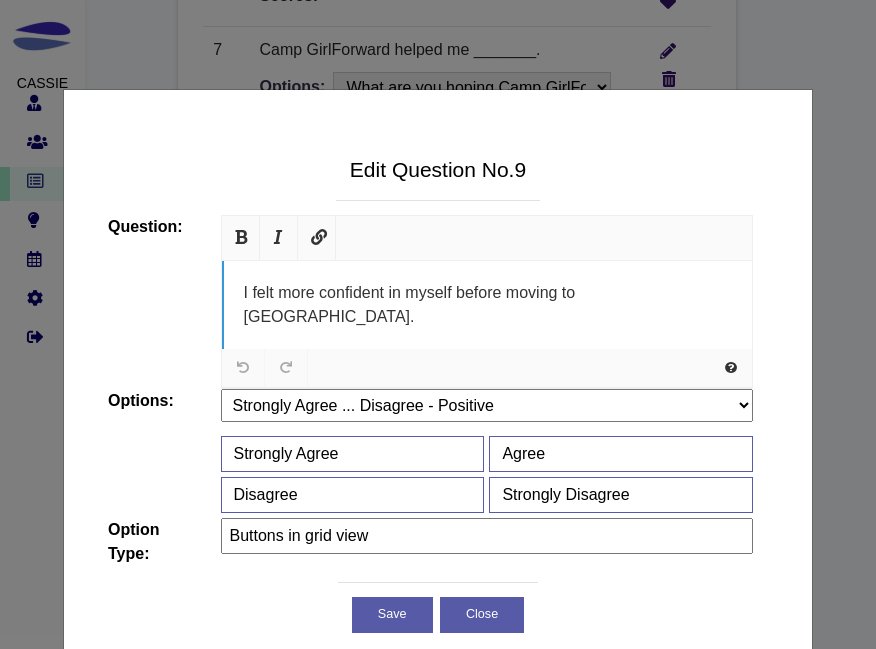 click on "I felt more confident in myself before moving to [GEOGRAPHIC_DATA]." at bounding box center [487, 305] 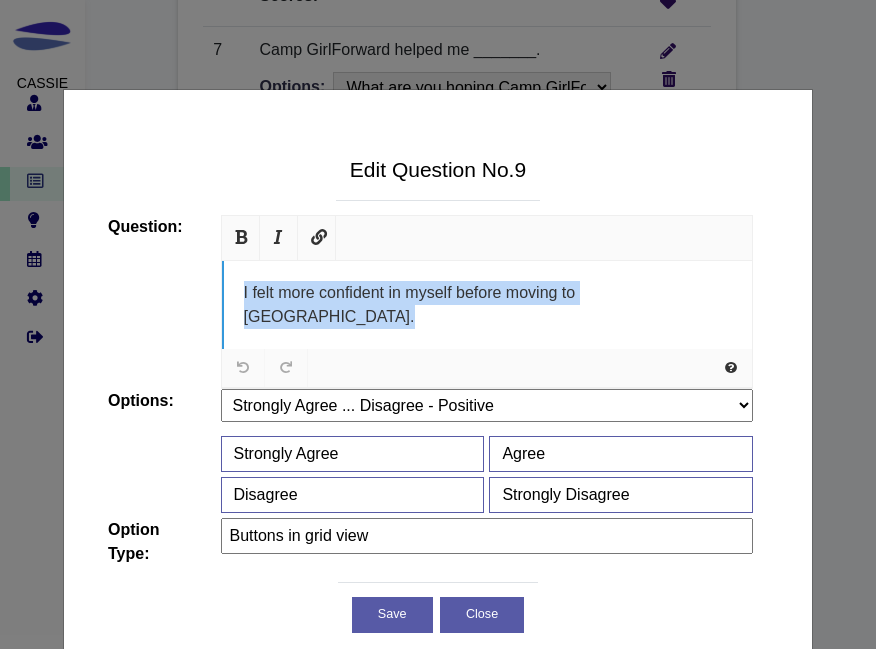 paste 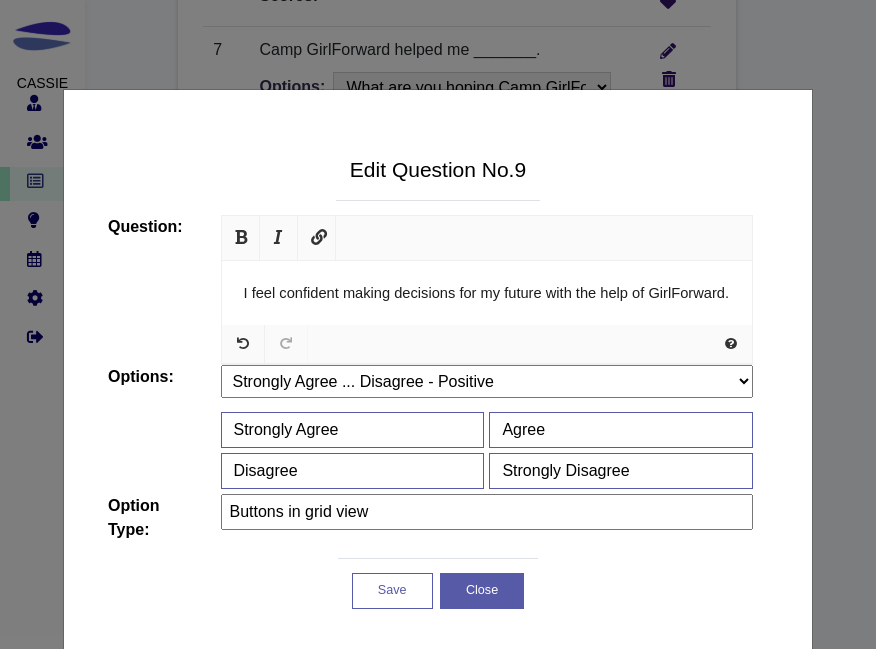 click on "Save" at bounding box center (392, 591) 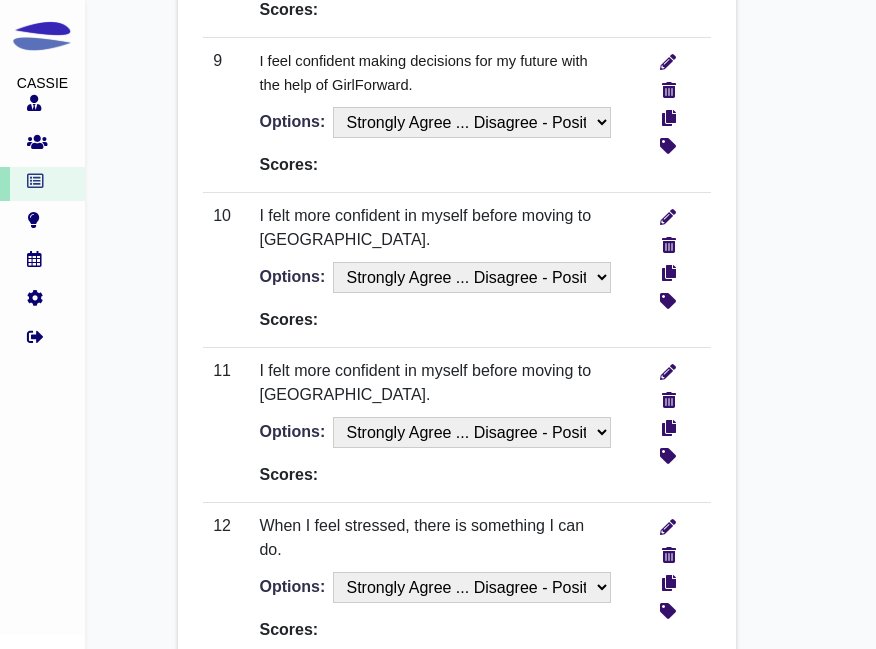scroll, scrollTop: 2105, scrollLeft: 0, axis: vertical 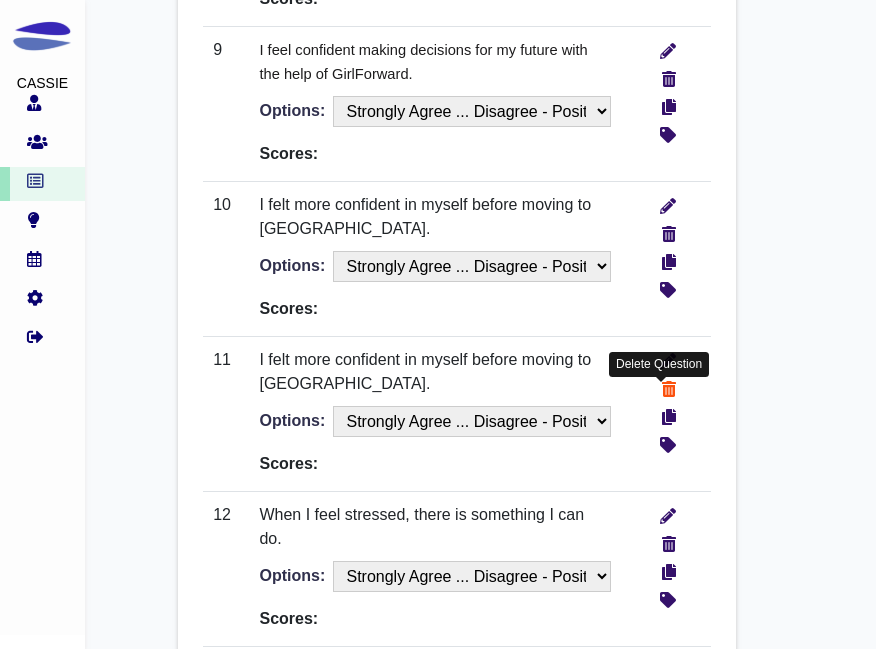 click at bounding box center [669, 386] 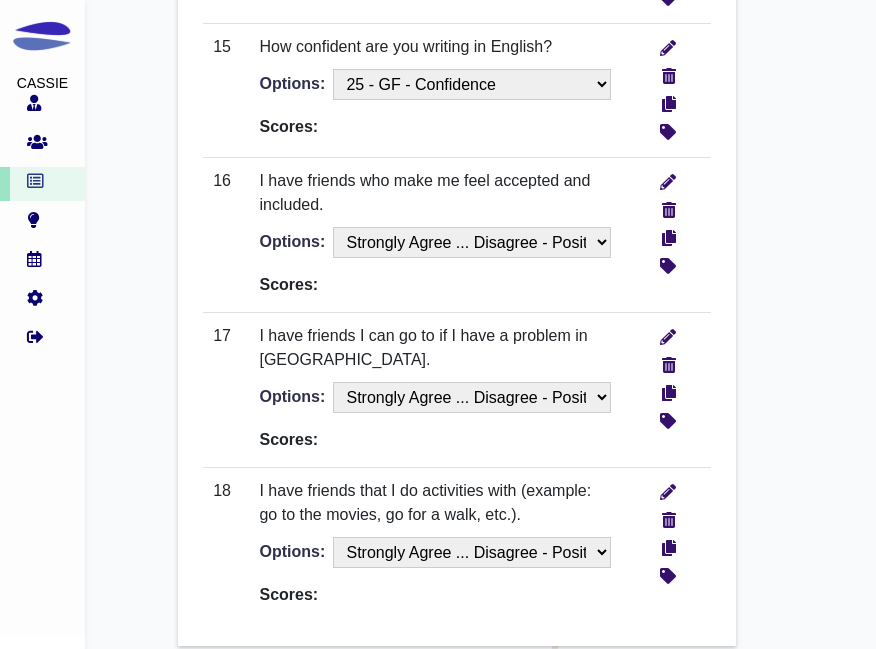 scroll, scrollTop: 2998, scrollLeft: 0, axis: vertical 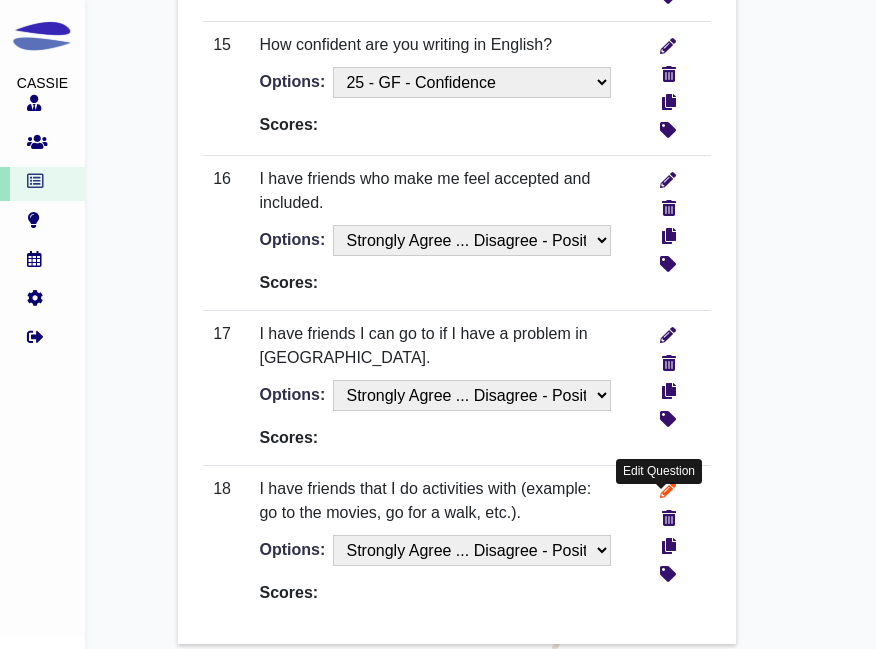 click at bounding box center [668, 487] 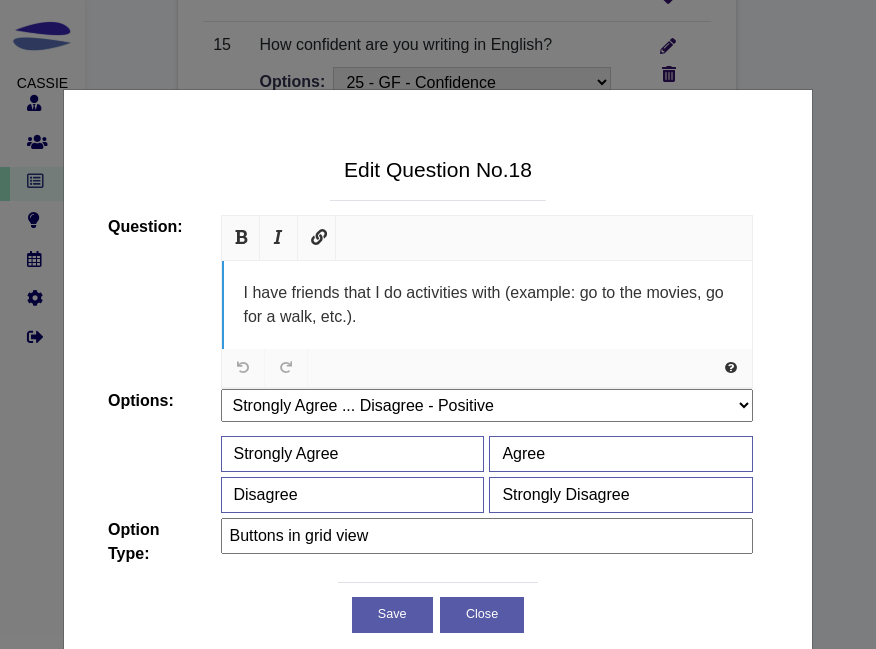 click on "I have friends that I do activities with (example: go to the movies, go for a walk, etc.)." at bounding box center [487, 305] 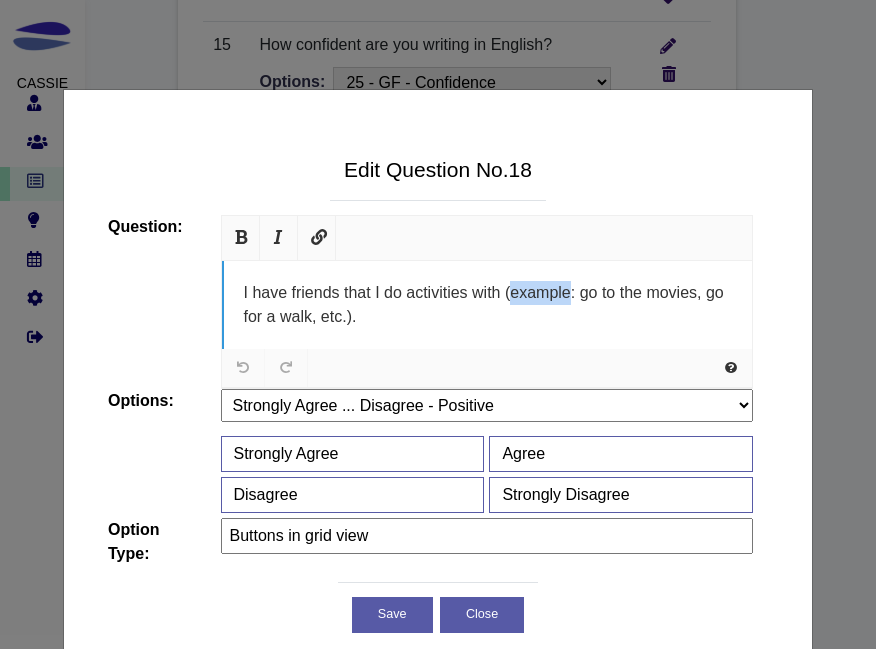 click on "I have friends that I do activities with (example: go to the movies, go for a walk, etc.)." at bounding box center (487, 305) 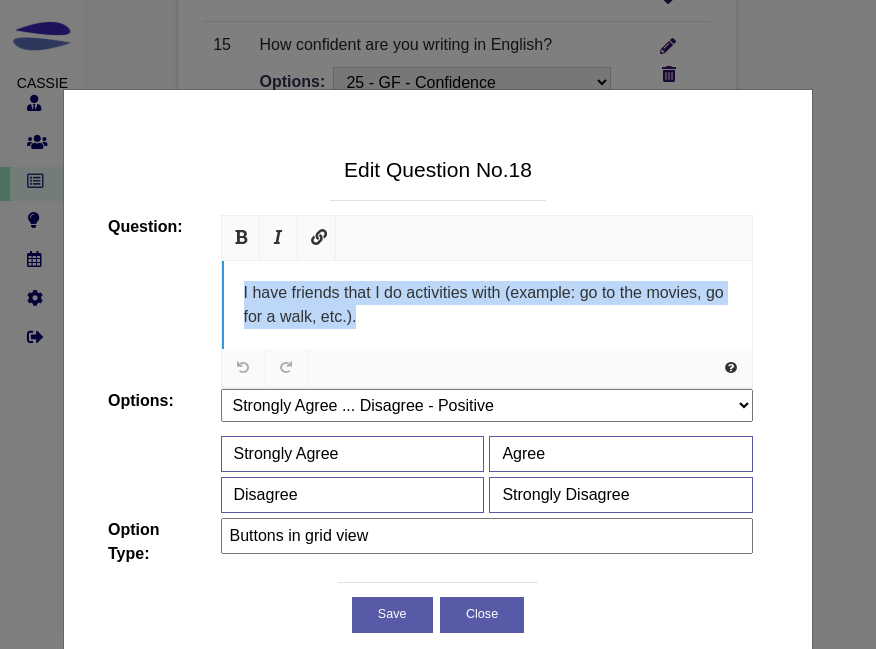 paste 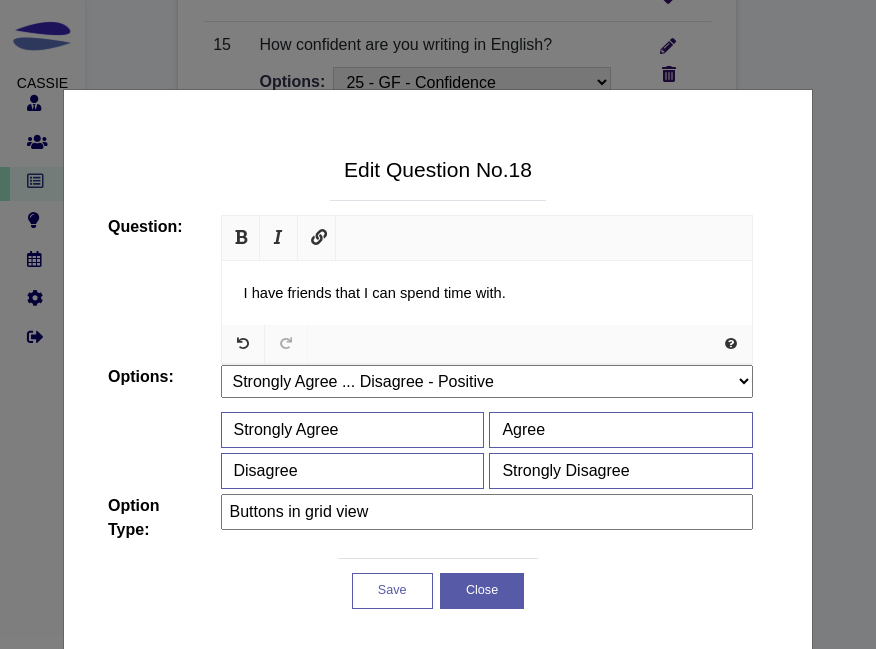 click on "Save" at bounding box center (392, 591) 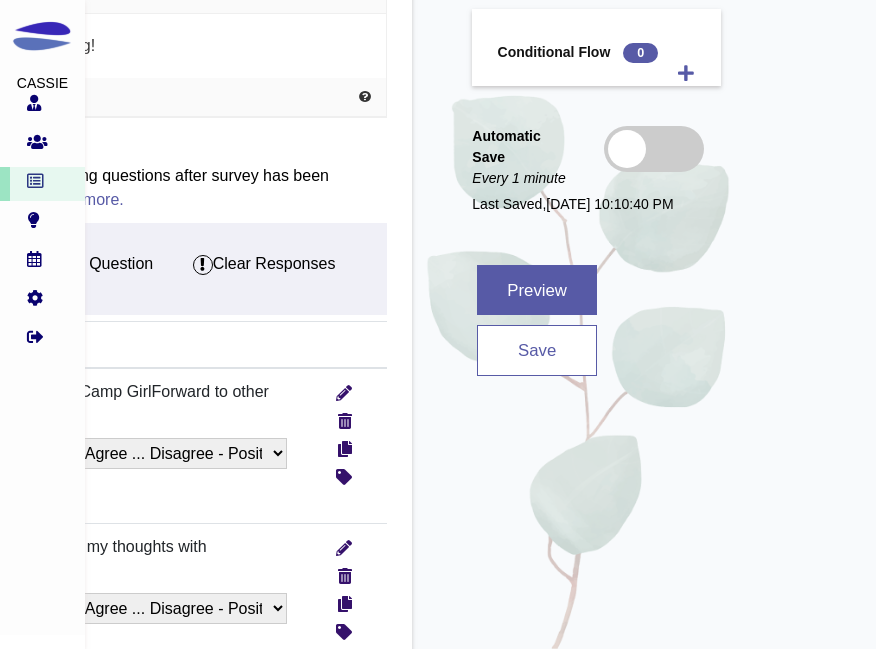 scroll, scrollTop: 630, scrollLeft: 324, axis: both 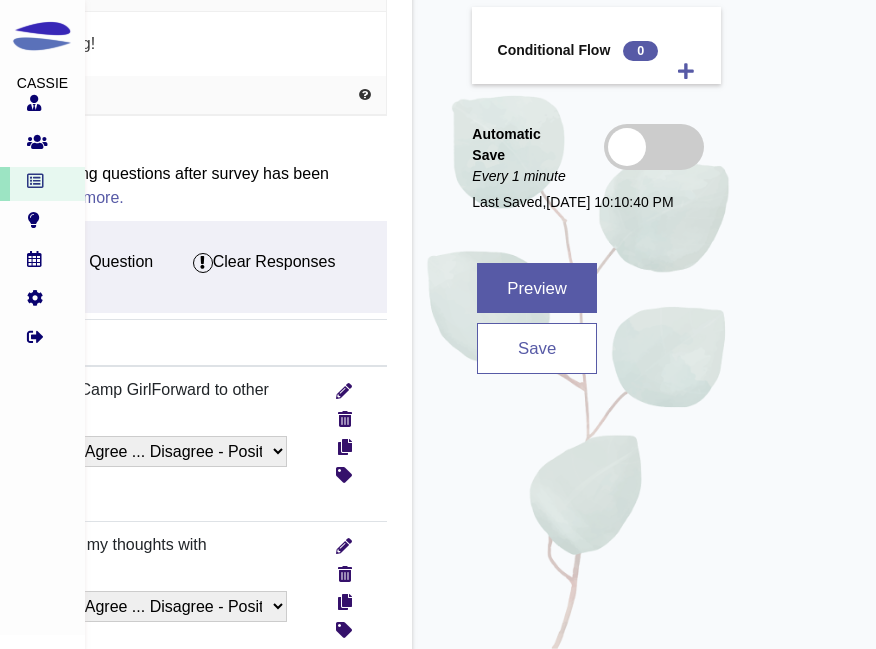 click on "save" at bounding box center [537, 348] 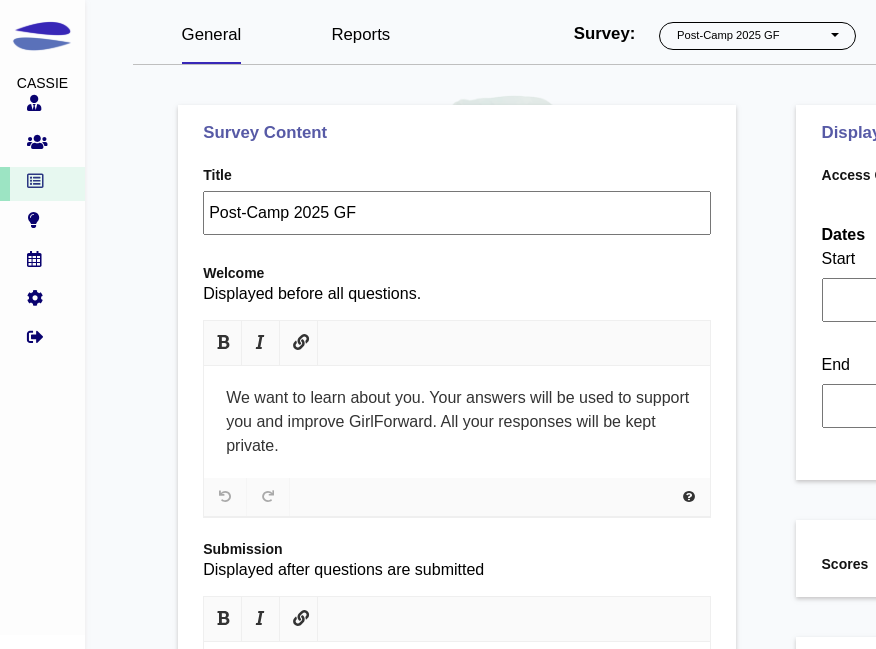 select on "1" 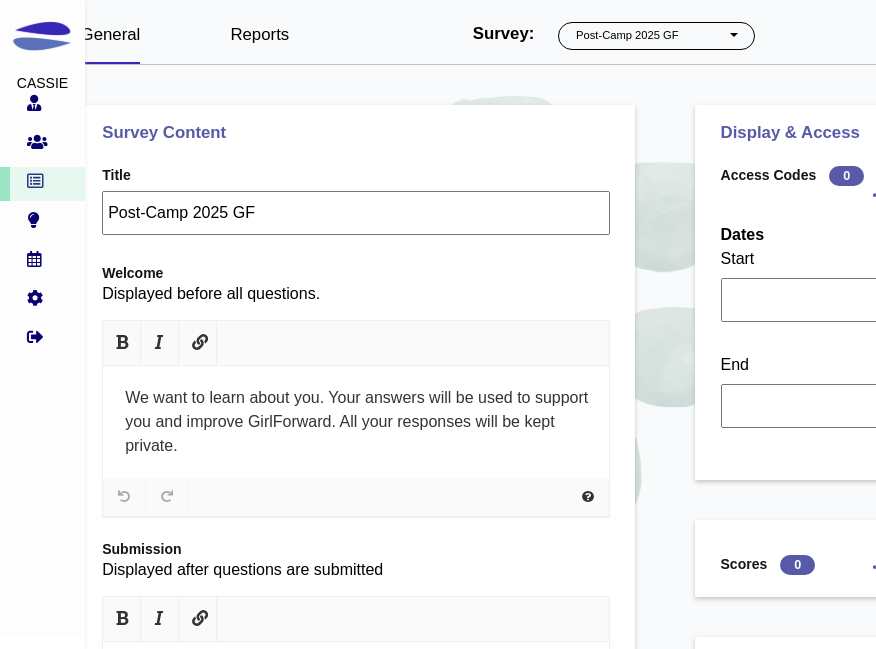 scroll, scrollTop: 0, scrollLeft: 212, axis: horizontal 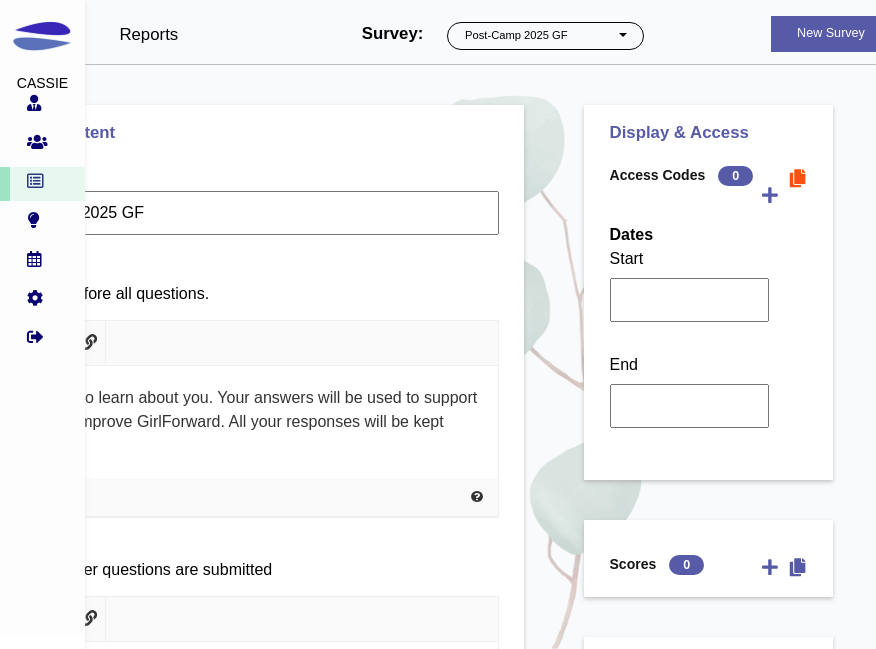 click at bounding box center [798, 178] 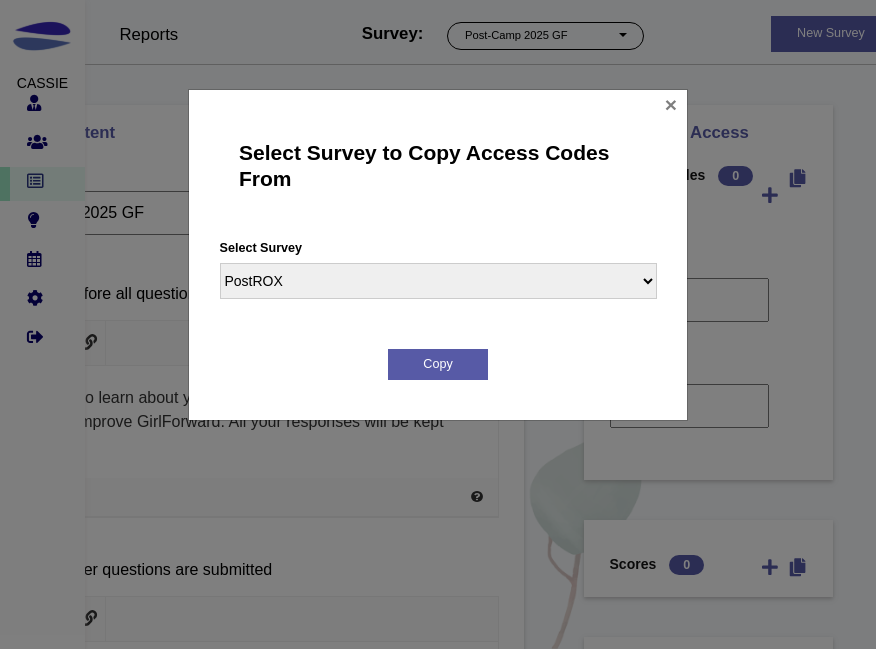 click on "PostROX PreROX YWCAHamiltonWEC AlumnaeSurvey GFMentor2 GFMentee2 YWCA2019 GFMentee3 GFMentor3 RemoteWork CampGF Pre-Survey Coopstudents Coopmanager PSParent PostCampGF KindredCU KindredCULeader PSPost PSStudent PSTeacher PostYWCAHamiltonWEC GFMentee4 GFMentor4 Betterup BetterUpLeader studentleader Pre Test 2020 SurveyDemo Pulse townhallQA GFMentorsurveyDec2020 GFMenteesurveyDec2020 Post ROX 2020 STEMClub PSParent [DATE] employeeaudit leadersaudit GFMenteeMarch2021 GFMentorMarch2021 WULeagueteam WULeagueplayer PSParent [DATE] STEMClub [DATE] demo ggflteam ggflleader KCUPulse1 CFGBteam CFGBleader Survey Guide TFTeam TFLeaders TFBoard anbiostudentEDI anbioEDI CJI GirlsIndex2021 Test Associate 500WSLeader 500WSPod GFMentorJune2021 GFMenteeJune2021 HFHTeam HFHTLeader WicketTeam RMTroop RMAlumi RMAlumni PSScholars EDIpostsurvey PSStudent-Pre PSPose2021 PSPost2021 PSParent2021 BBBSHHTeam BBBSHHLeads PreROX2021 GFMenteePre2021 GFMentorPre2021 SBStaff SBLeaders UofGAADTeam UofGAADLeaders TFPulse1 N2N" at bounding box center (438, 281) 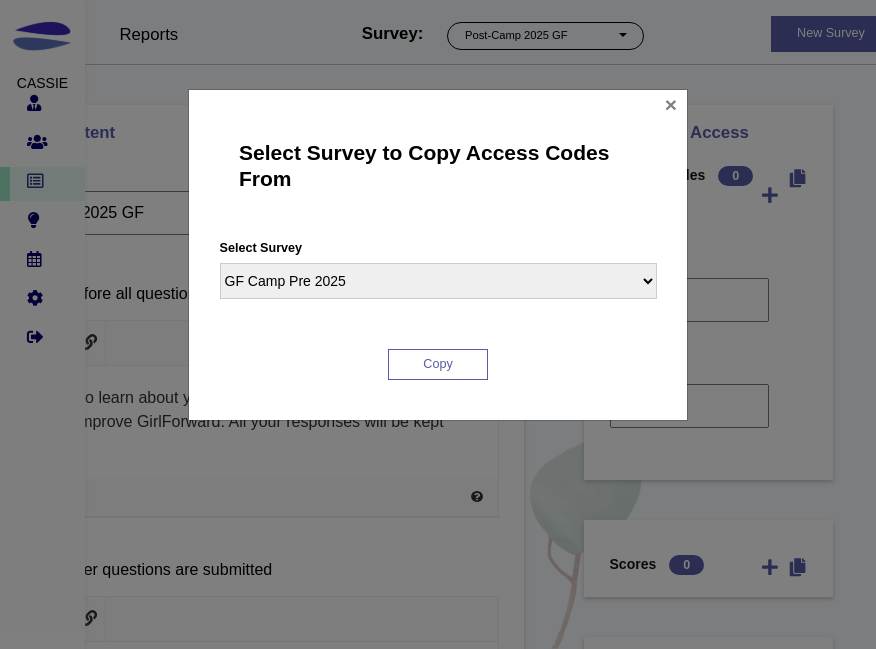 click on "Copy" at bounding box center [438, 364] 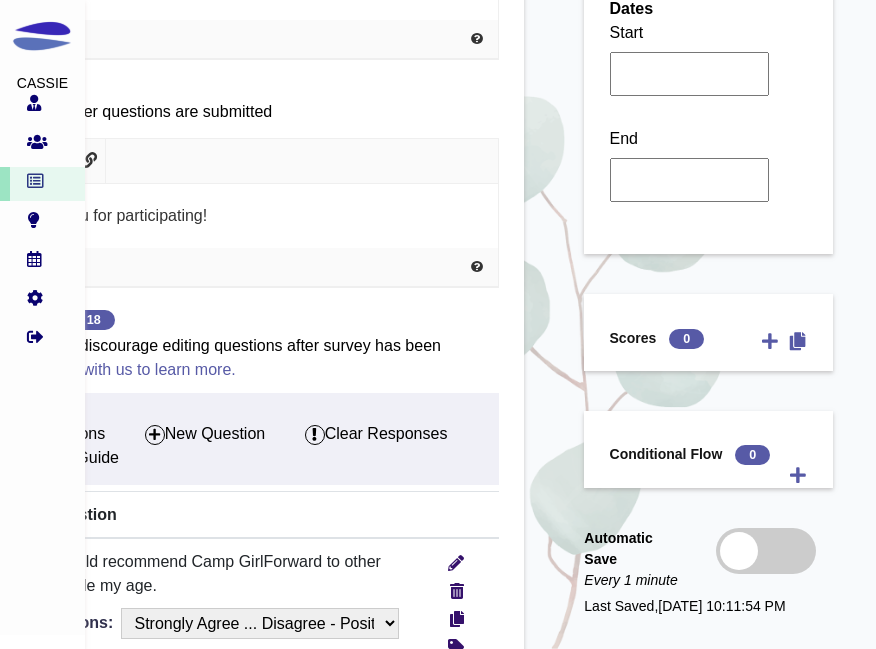 scroll, scrollTop: 630, scrollLeft: 212, axis: both 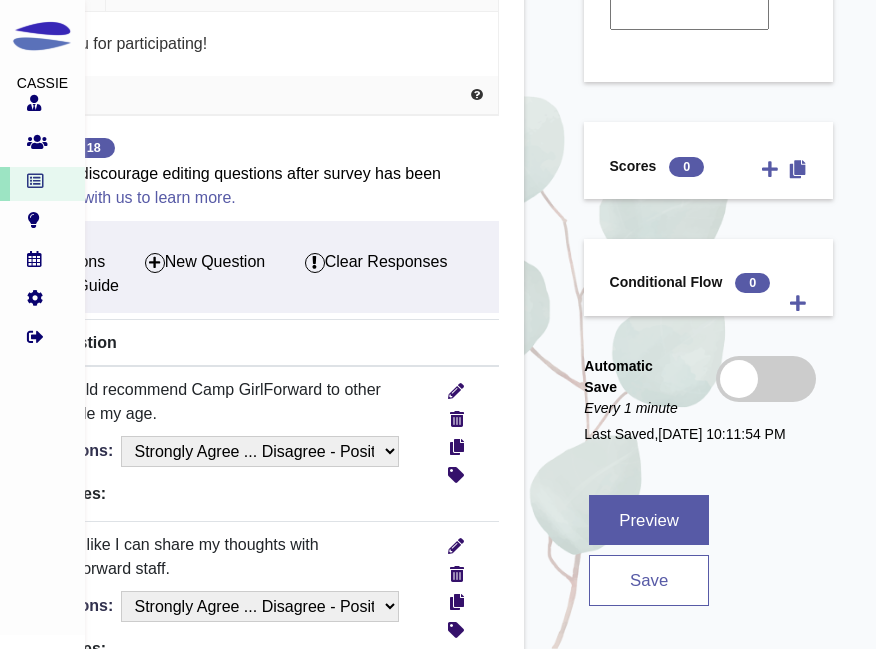 click on "save" at bounding box center (649, 580) 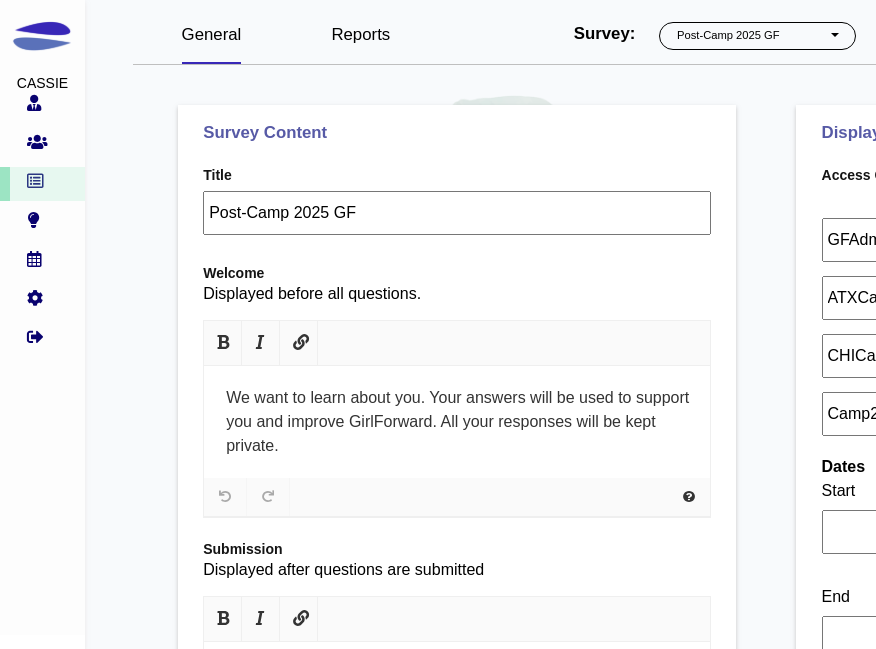 select on "1" 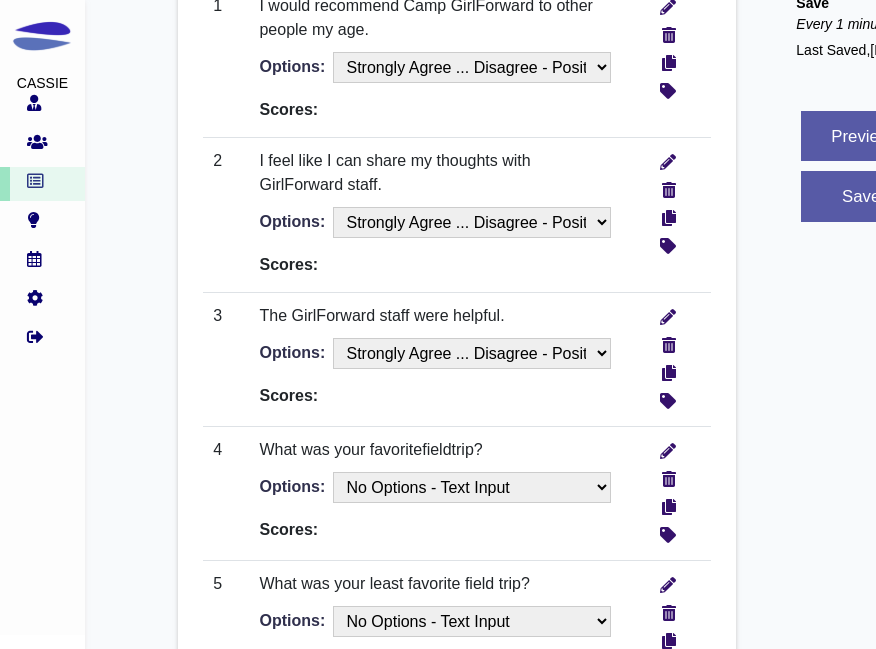 scroll, scrollTop: 900, scrollLeft: 0, axis: vertical 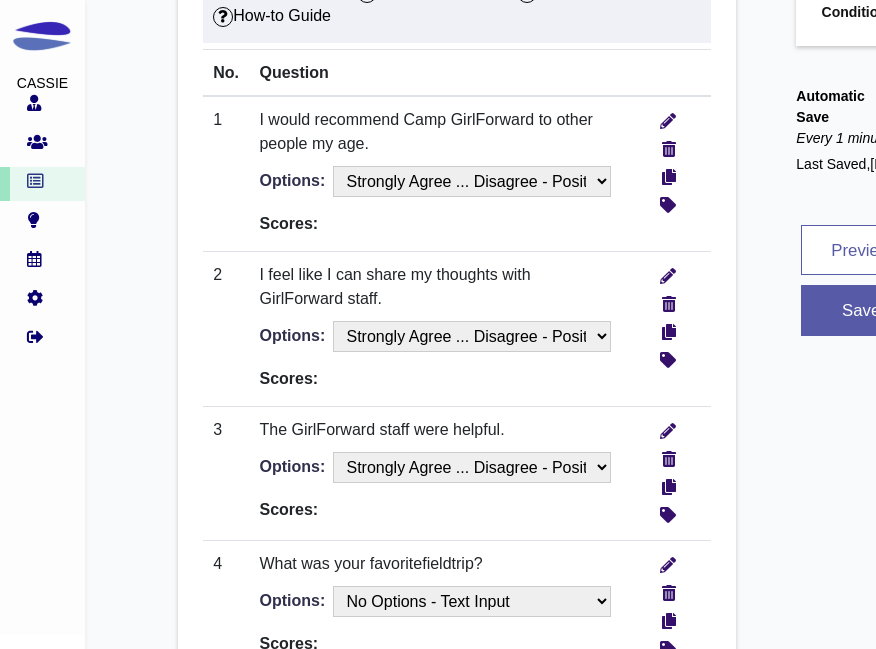 click on "Preview" at bounding box center (861, 250) 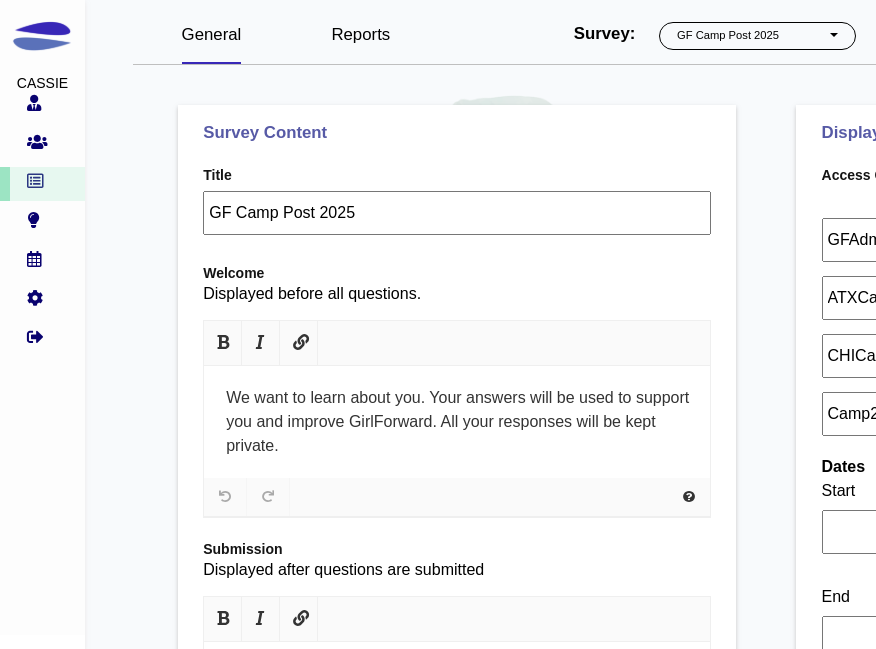 select on "1" 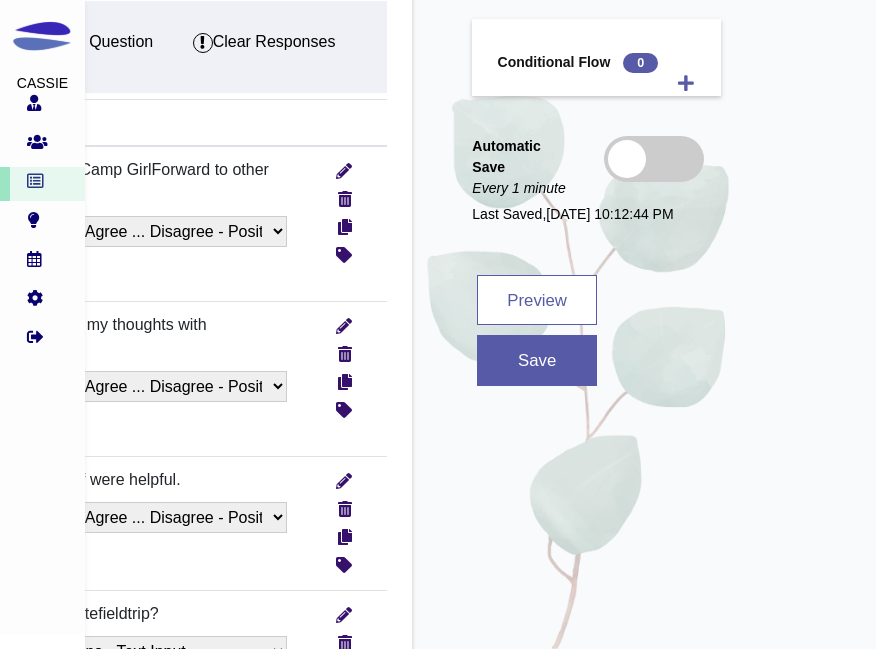 scroll, scrollTop: 852, scrollLeft: 324, axis: both 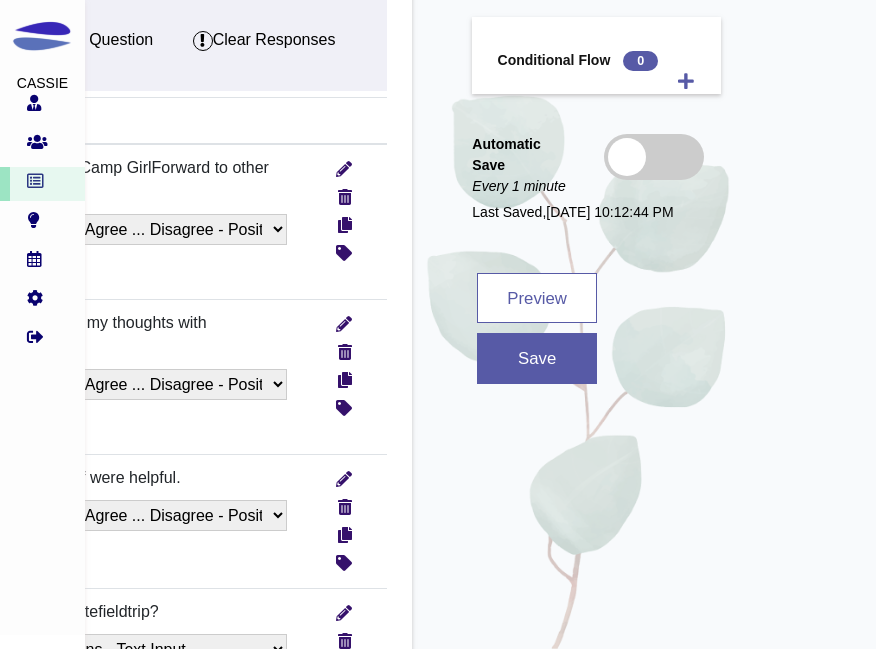 click on "Preview" at bounding box center [537, 298] 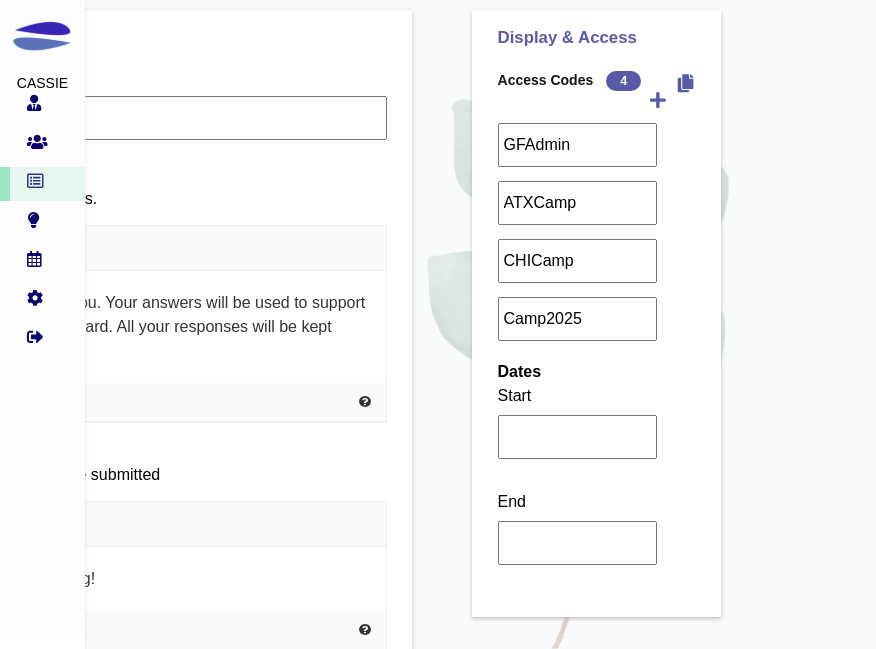 scroll, scrollTop: 0, scrollLeft: 324, axis: horizontal 